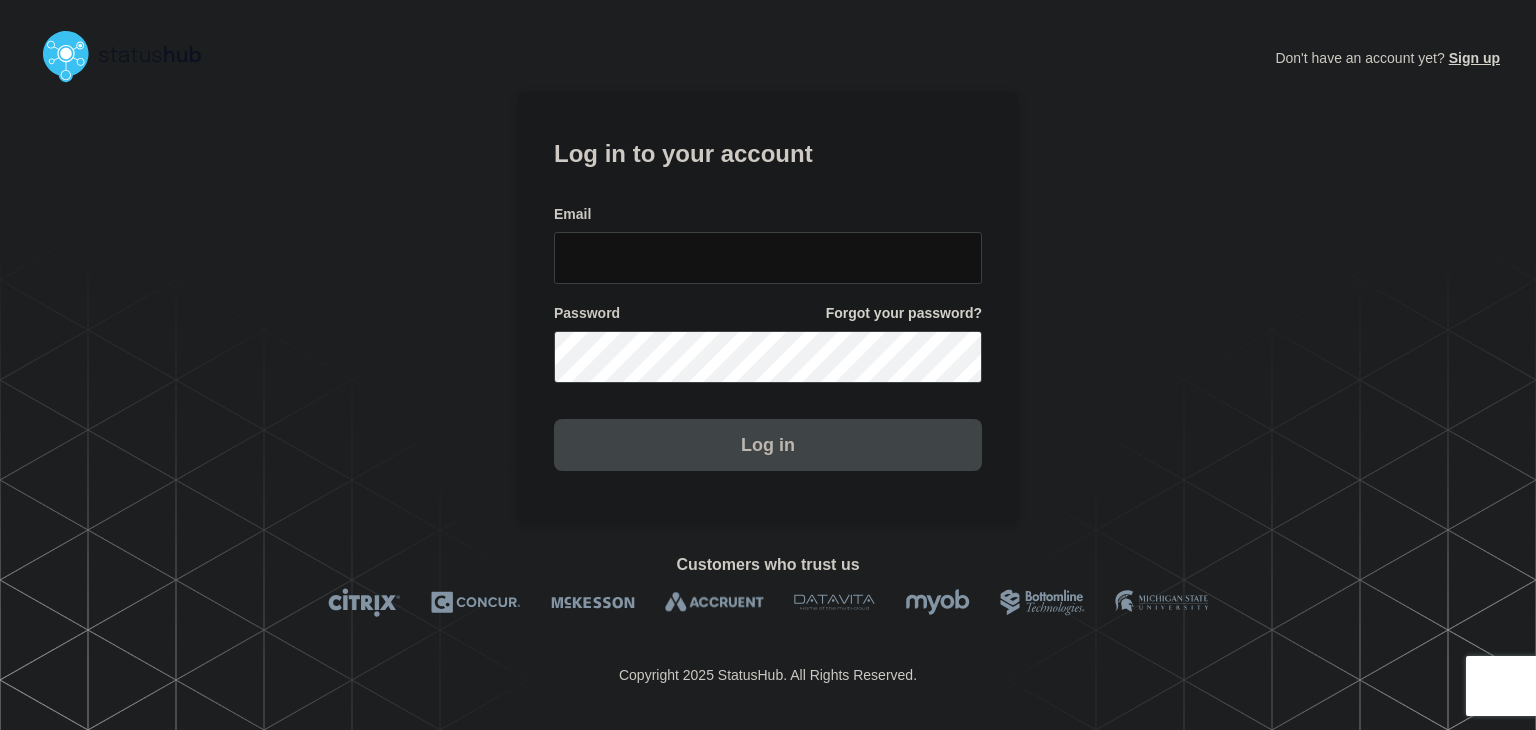 scroll, scrollTop: 0, scrollLeft: 0, axis: both 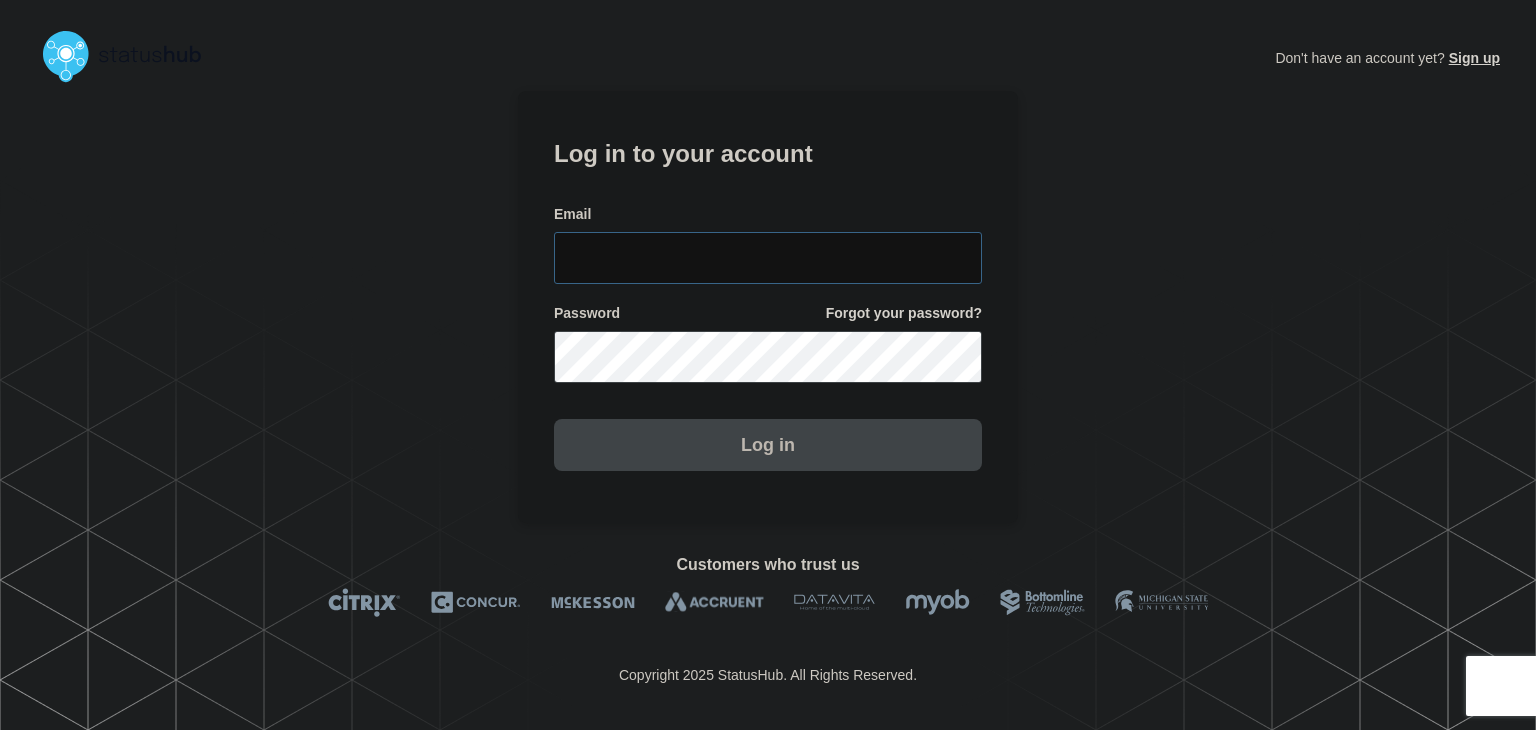 type on "[PERSON_NAME][EMAIL_ADDRESS][PERSON_NAME][DOMAIN_NAME]" 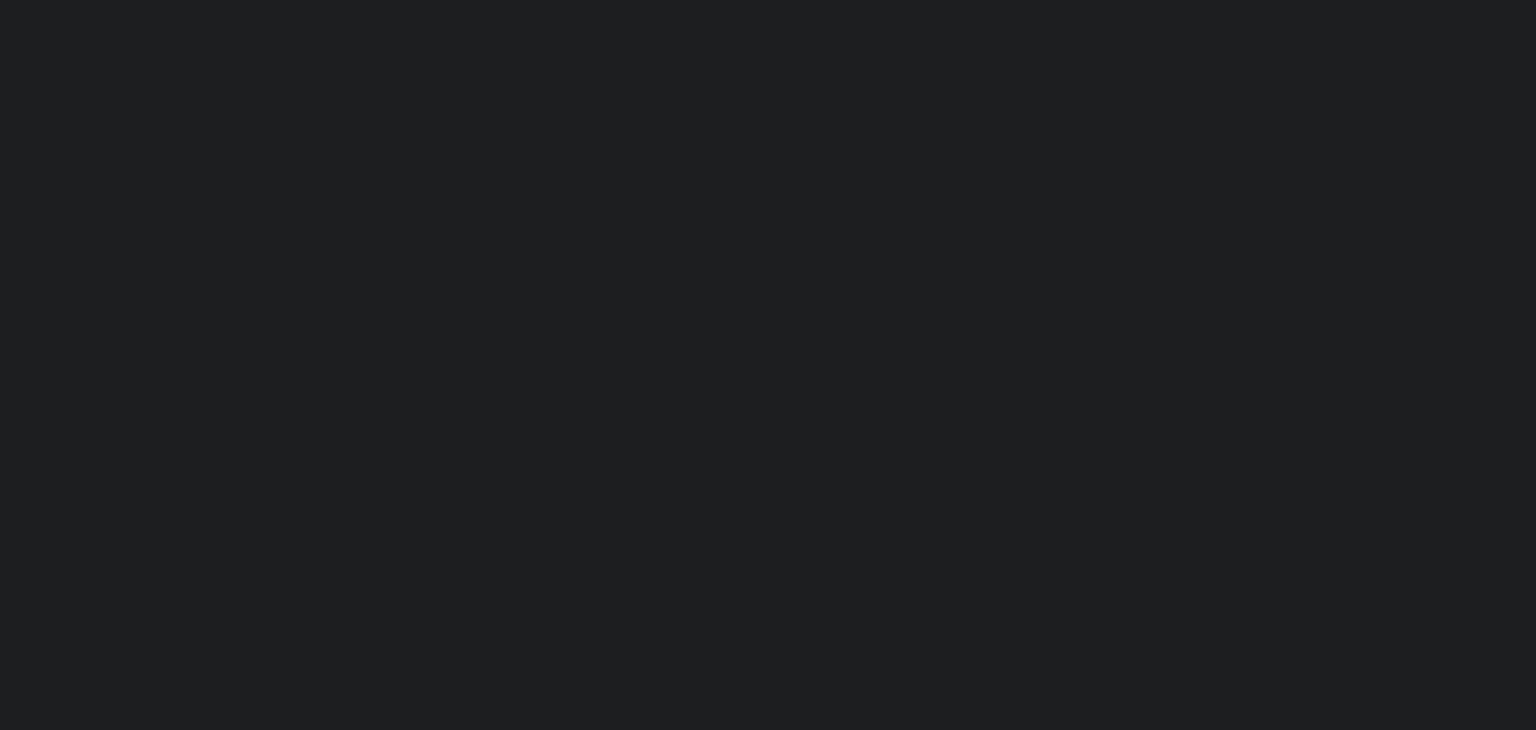 scroll, scrollTop: 0, scrollLeft: 0, axis: both 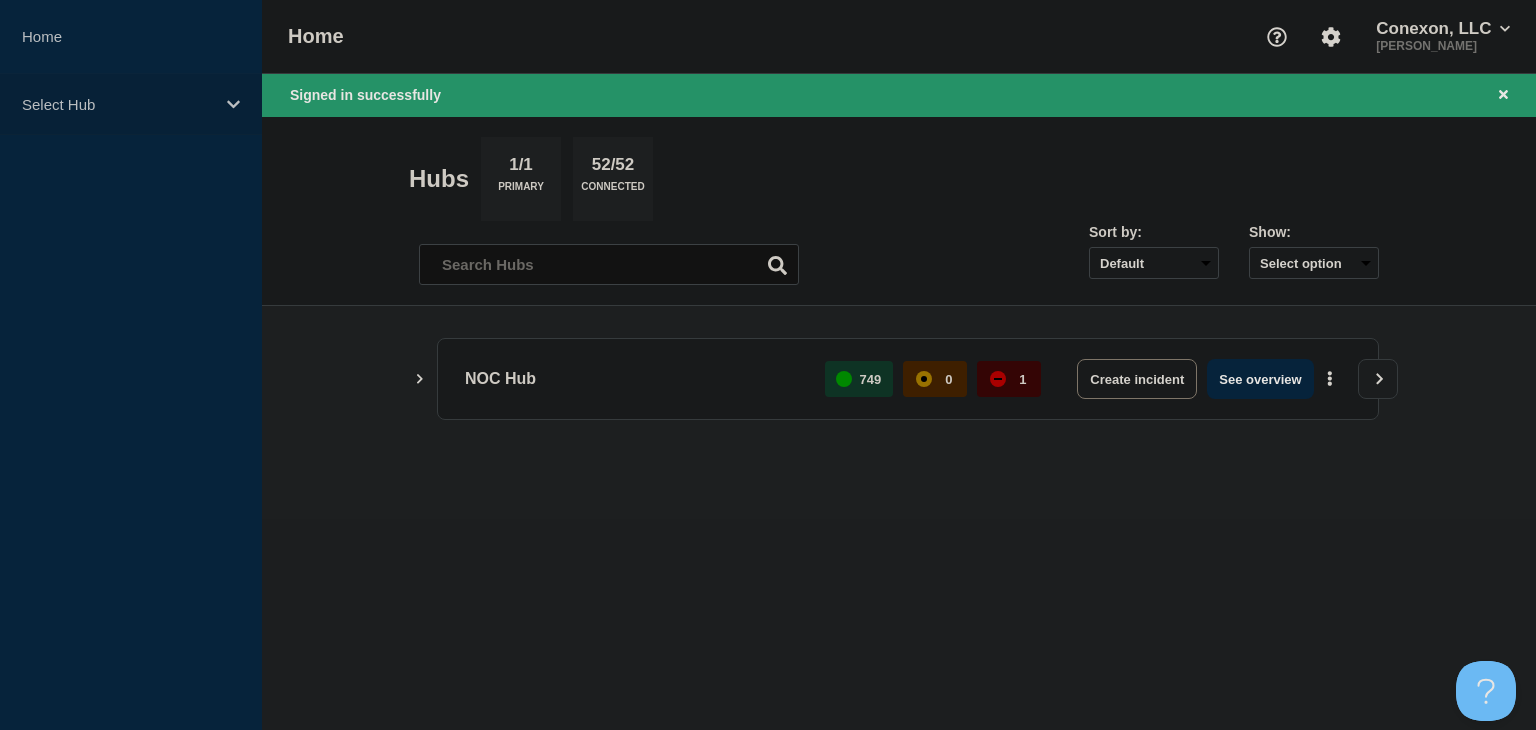 click on "Select Hub" at bounding box center [131, 104] 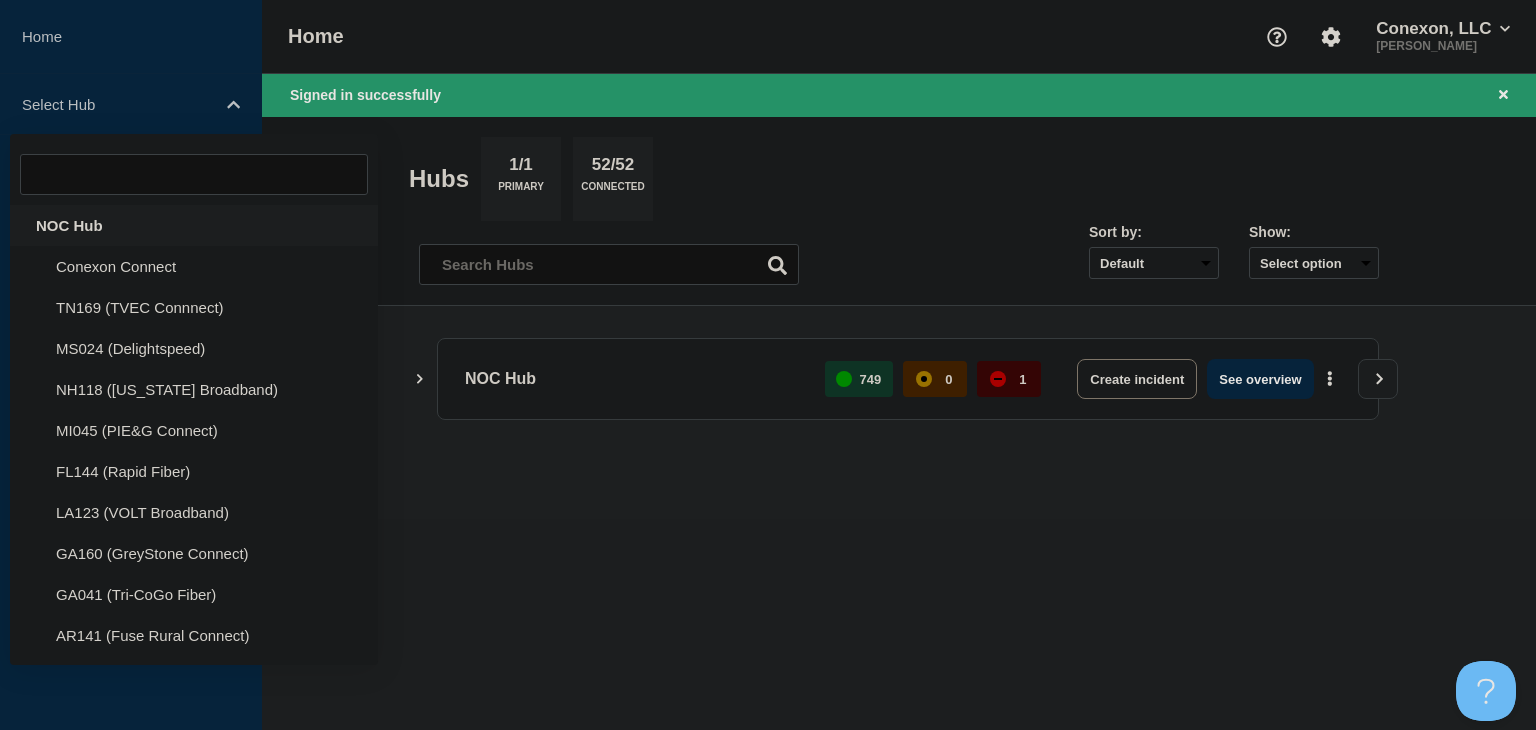 click on "NOC Hub" at bounding box center [194, 225] 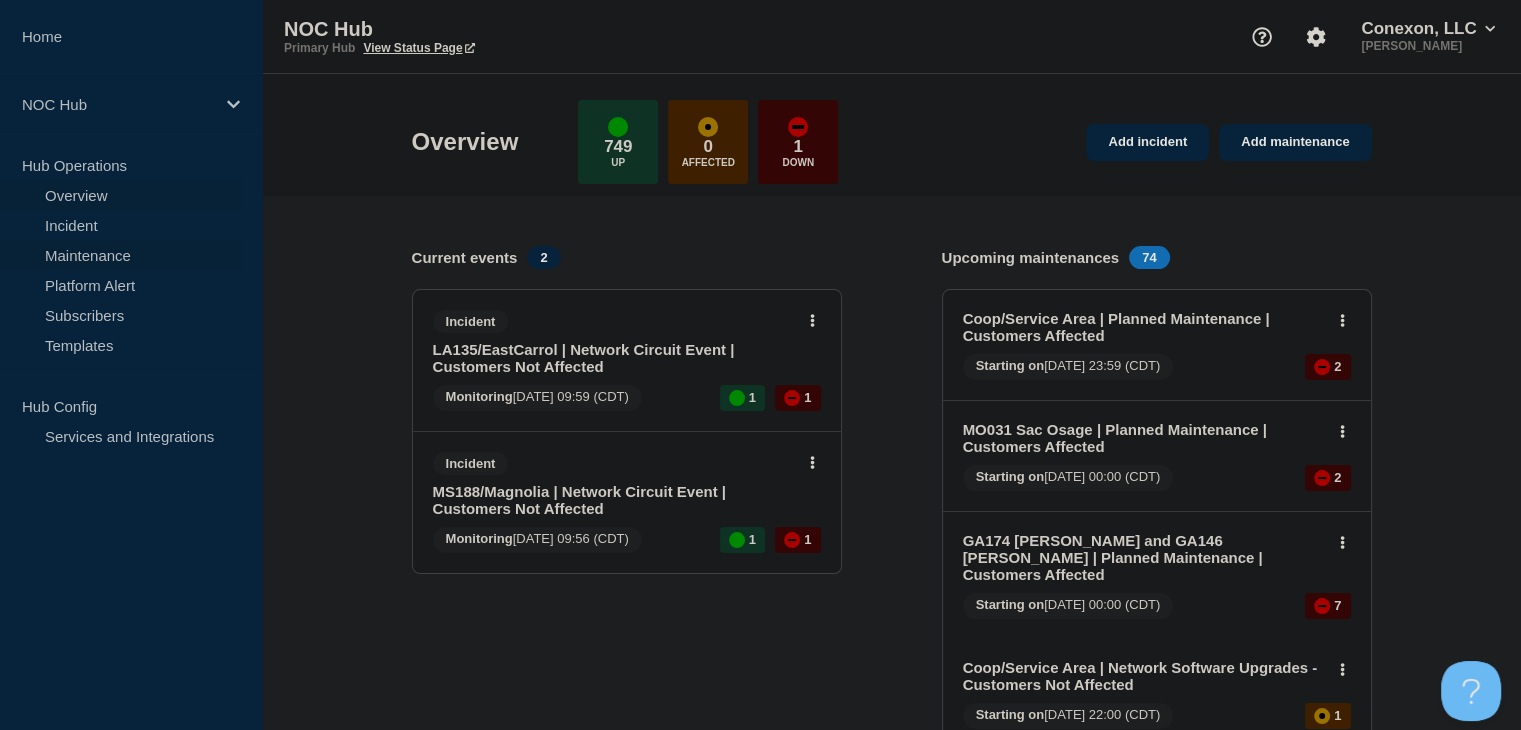 click on "Maintenance" at bounding box center [121, 255] 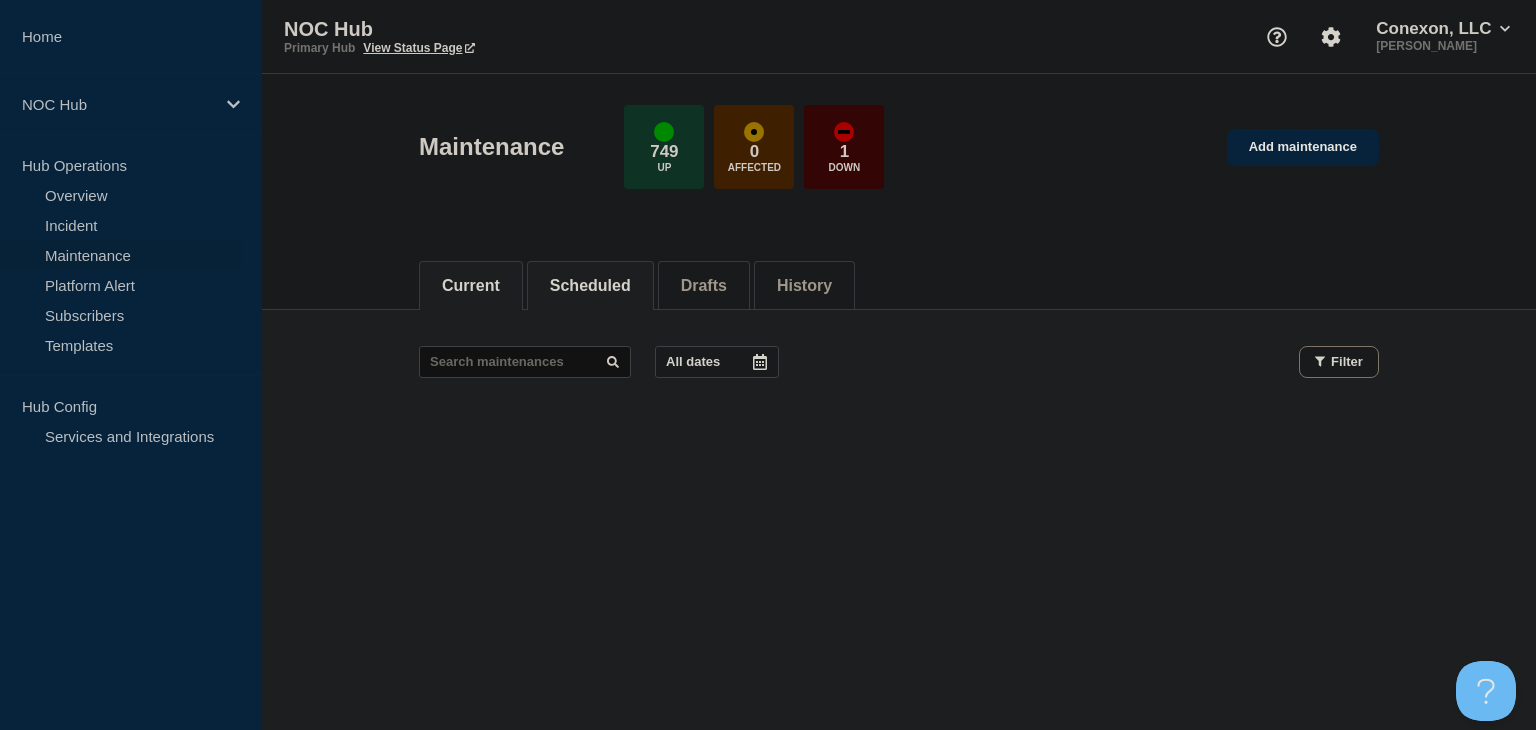 click on "Scheduled" 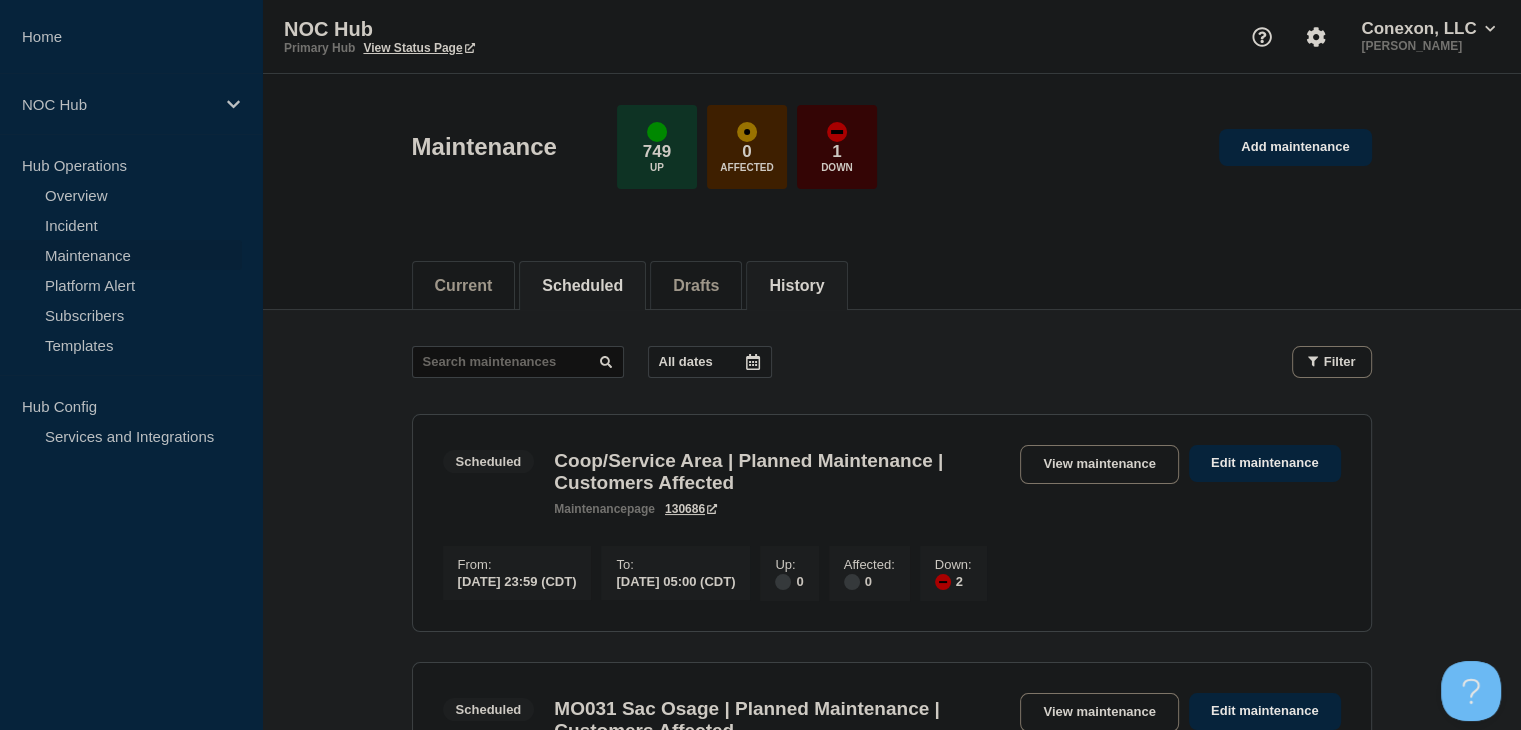 click on "History" at bounding box center (796, 286) 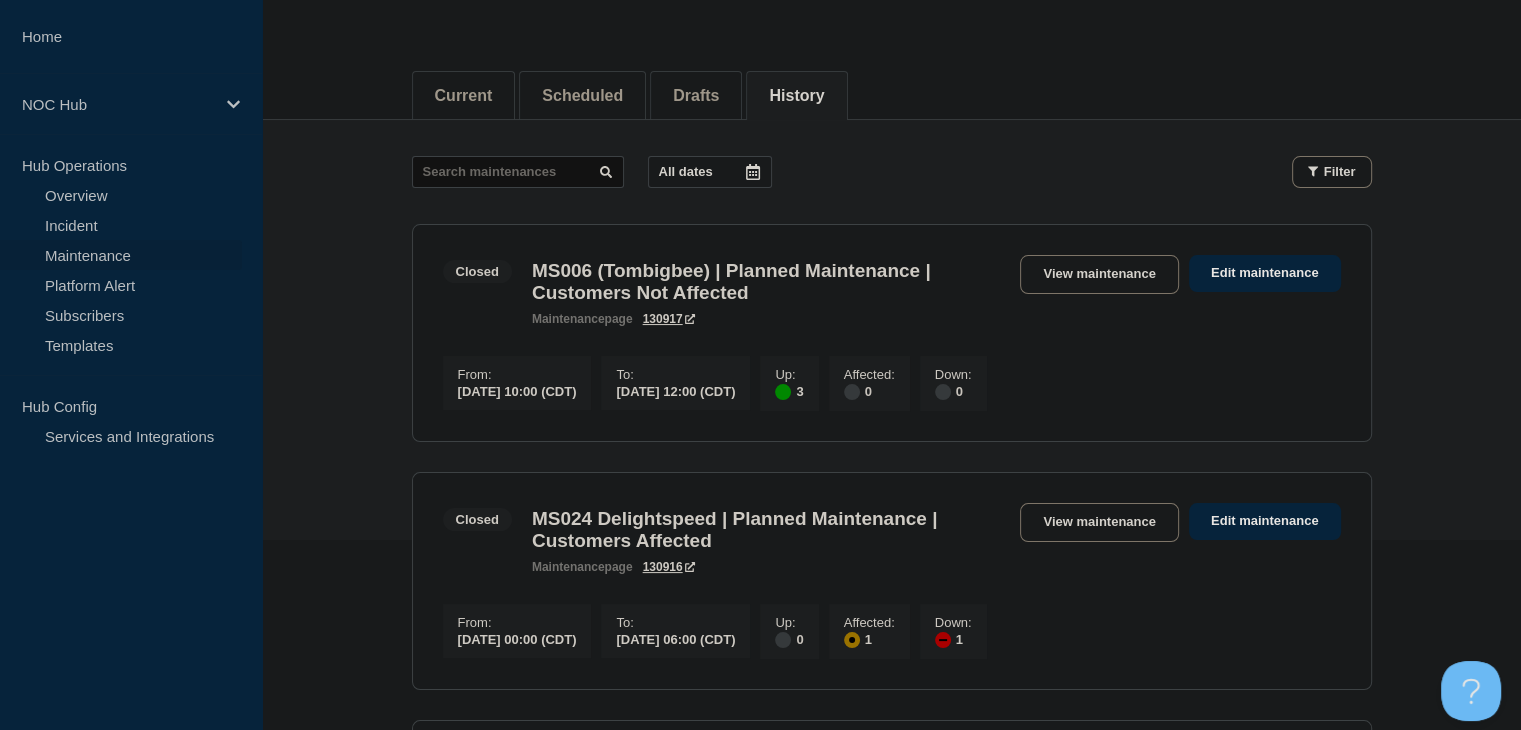 scroll, scrollTop: 200, scrollLeft: 0, axis: vertical 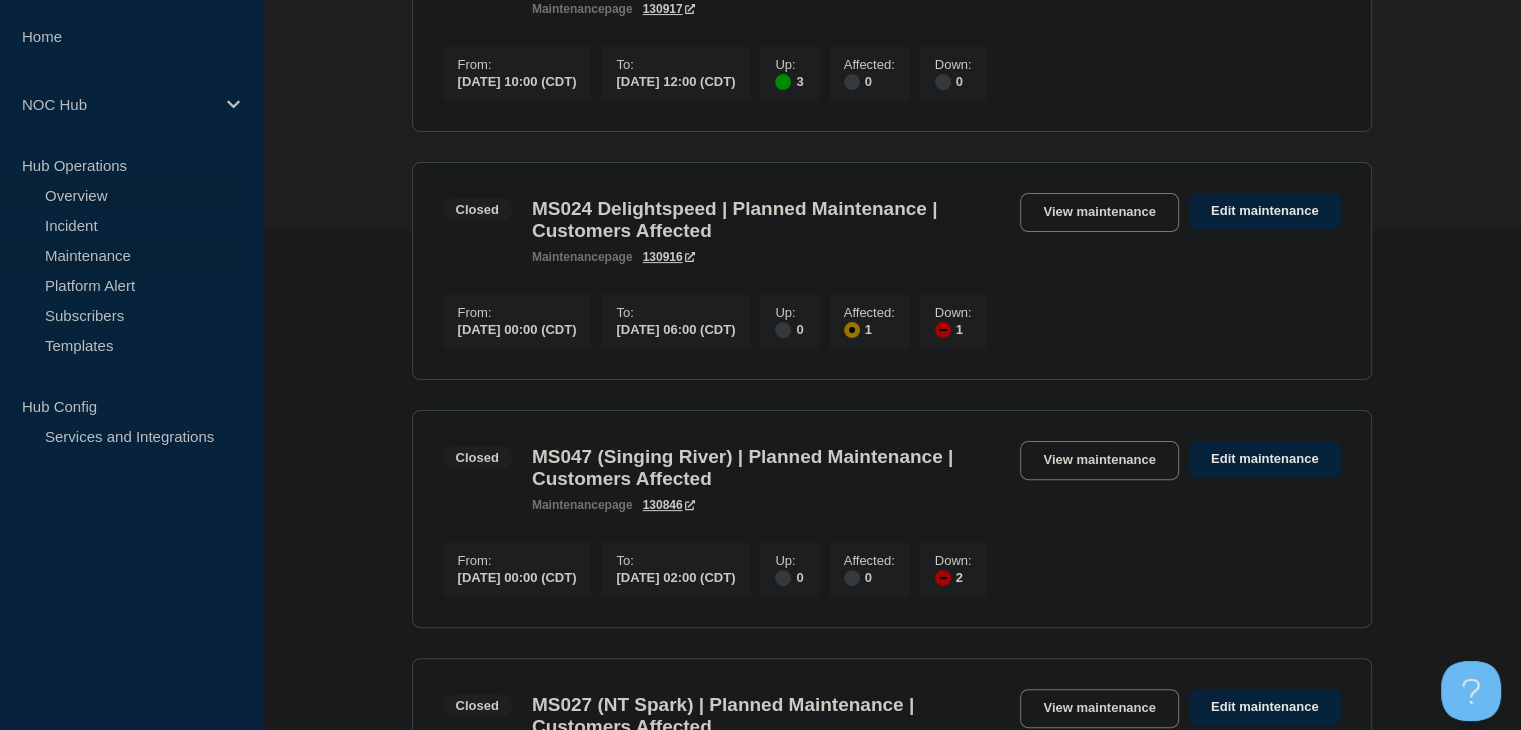 click on "Overview" at bounding box center (121, 195) 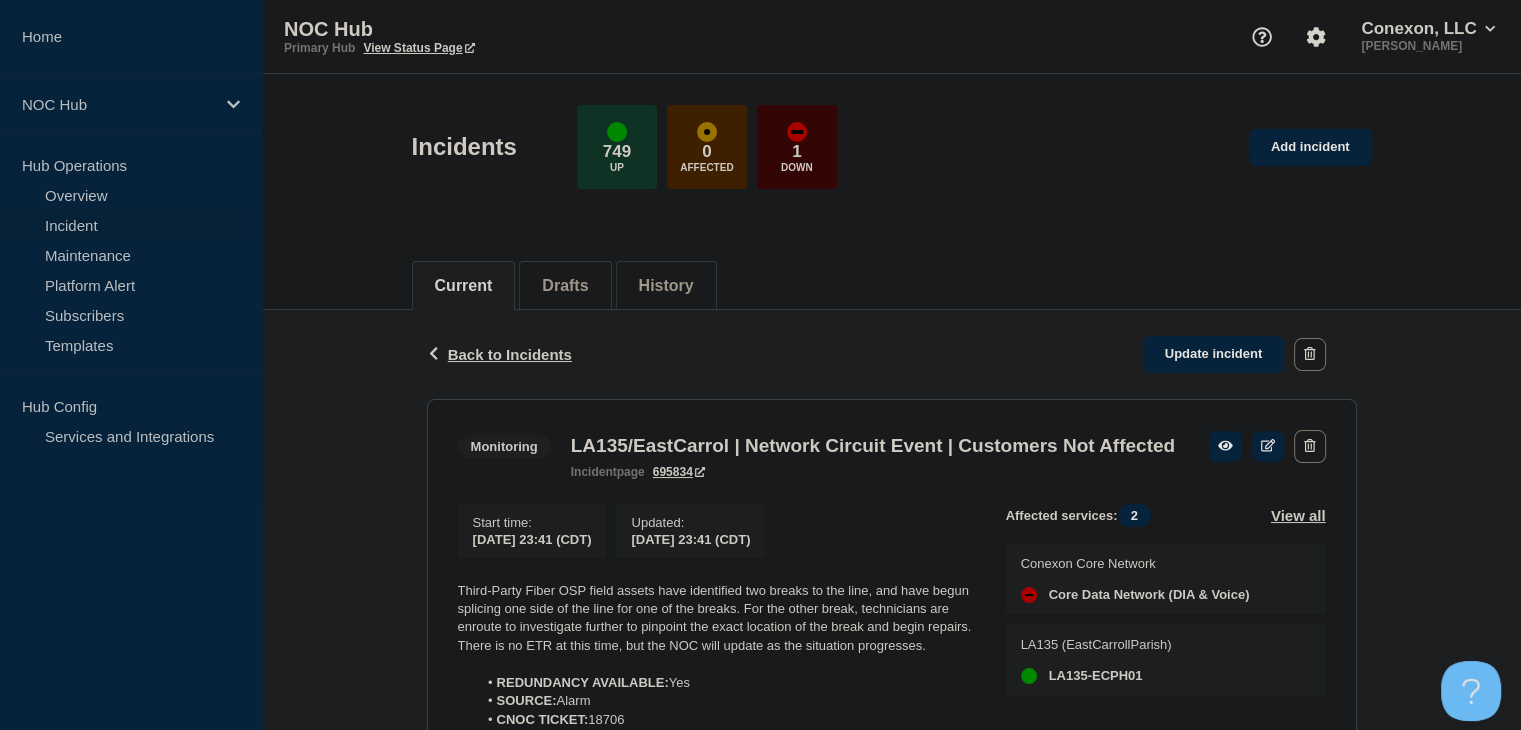 scroll, scrollTop: 0, scrollLeft: 0, axis: both 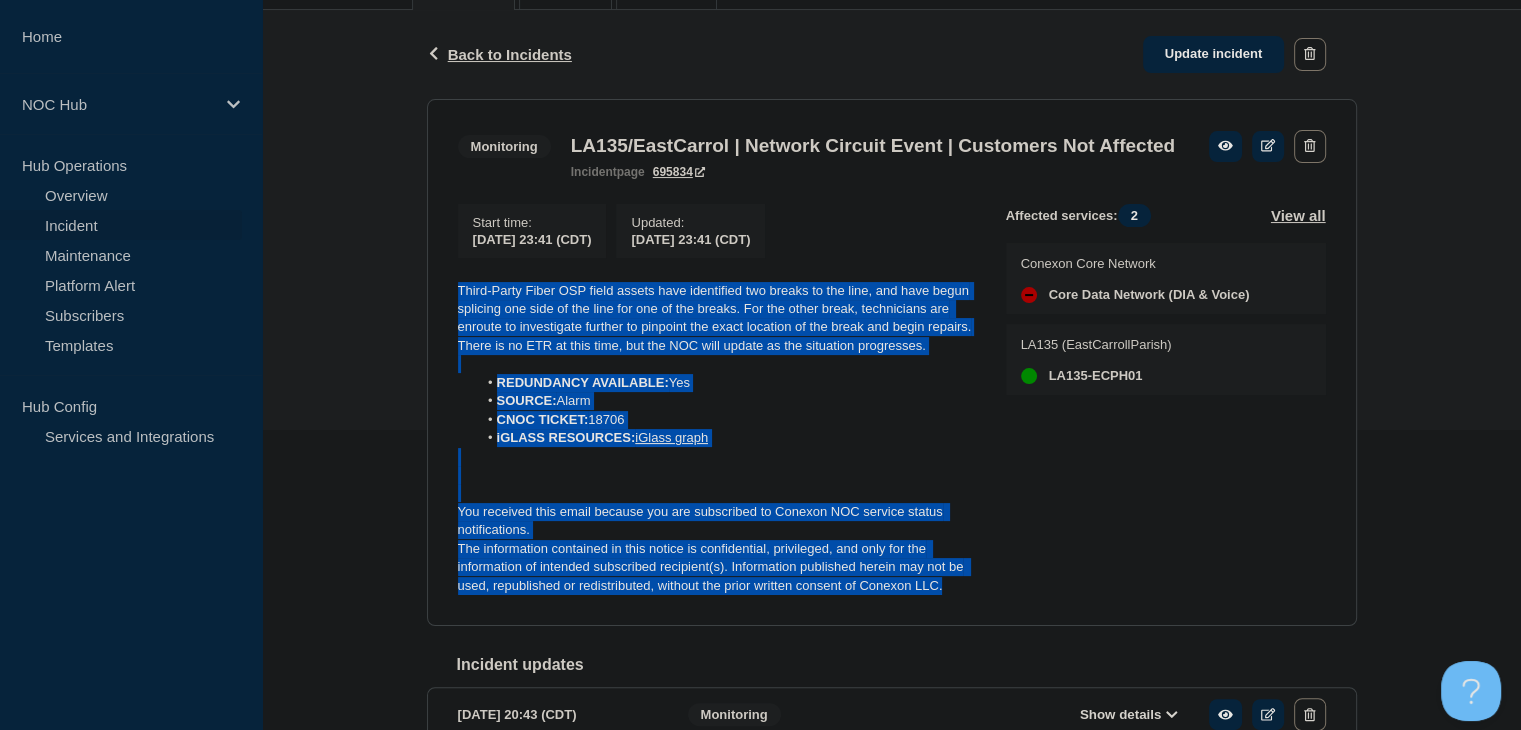 drag, startPoint x: 968, startPoint y: 617, endPoint x: 405, endPoint y: 310, distance: 641.2628 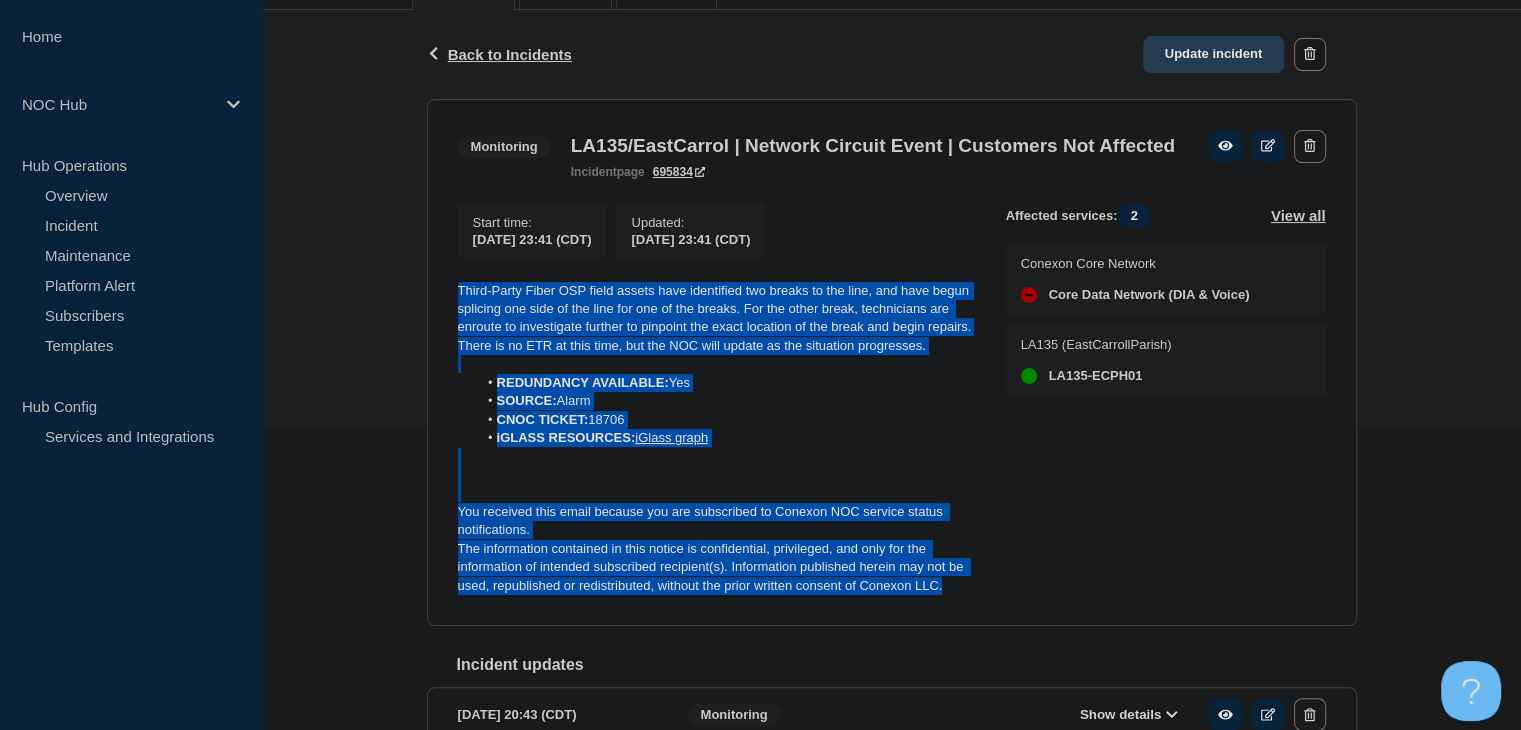 click on "Update incident" 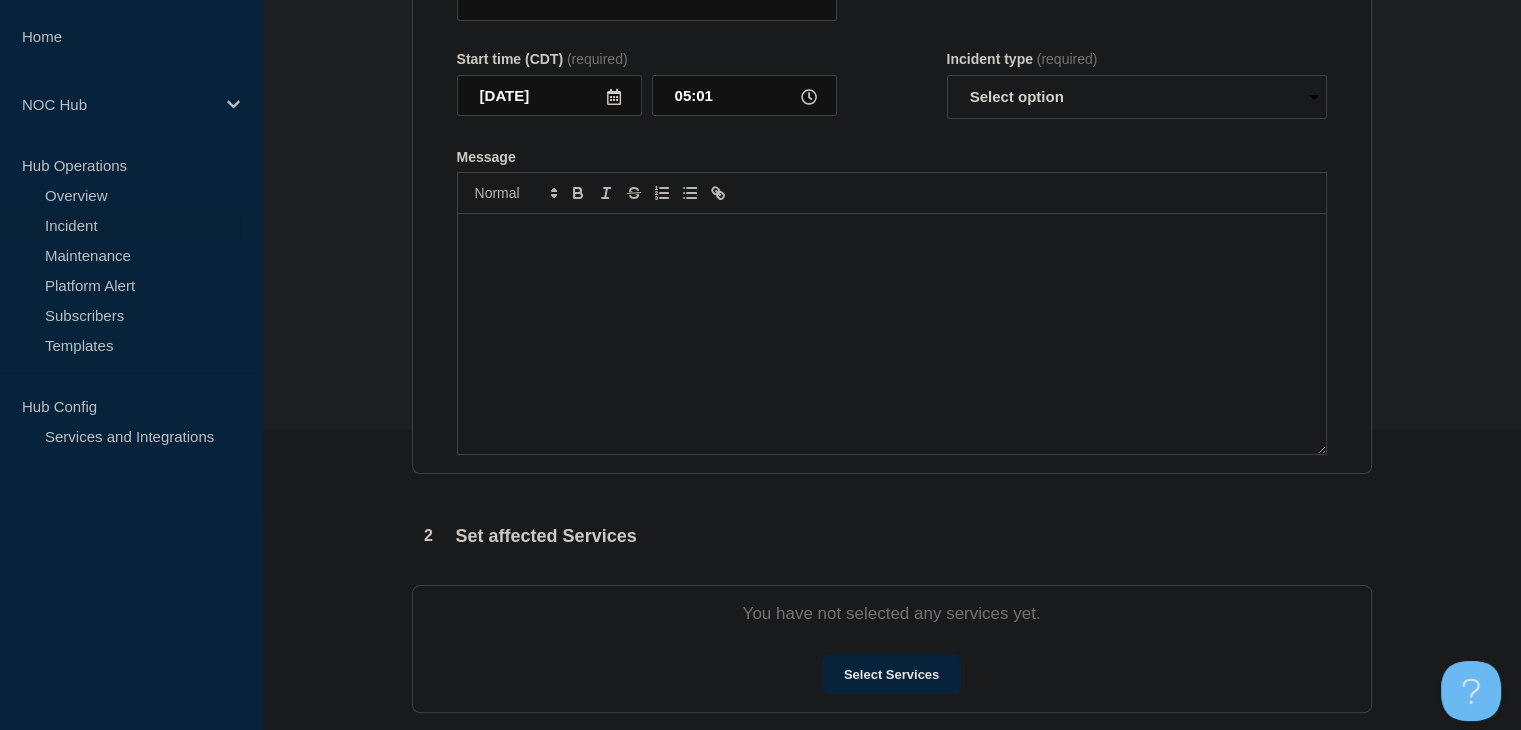 type on "LA135/EastCarrol | Network Circuit Event | Customers Not Affected" 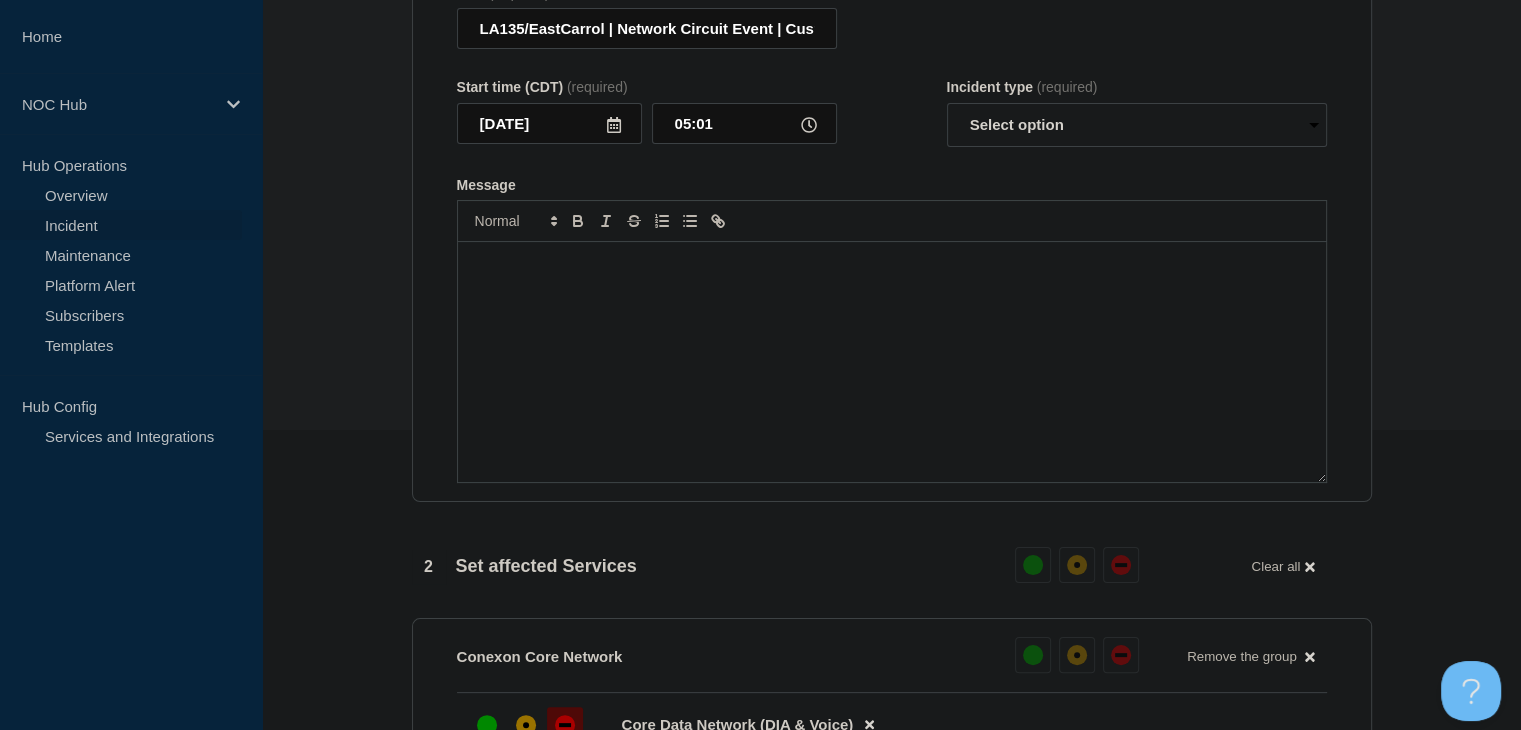 click at bounding box center [892, 362] 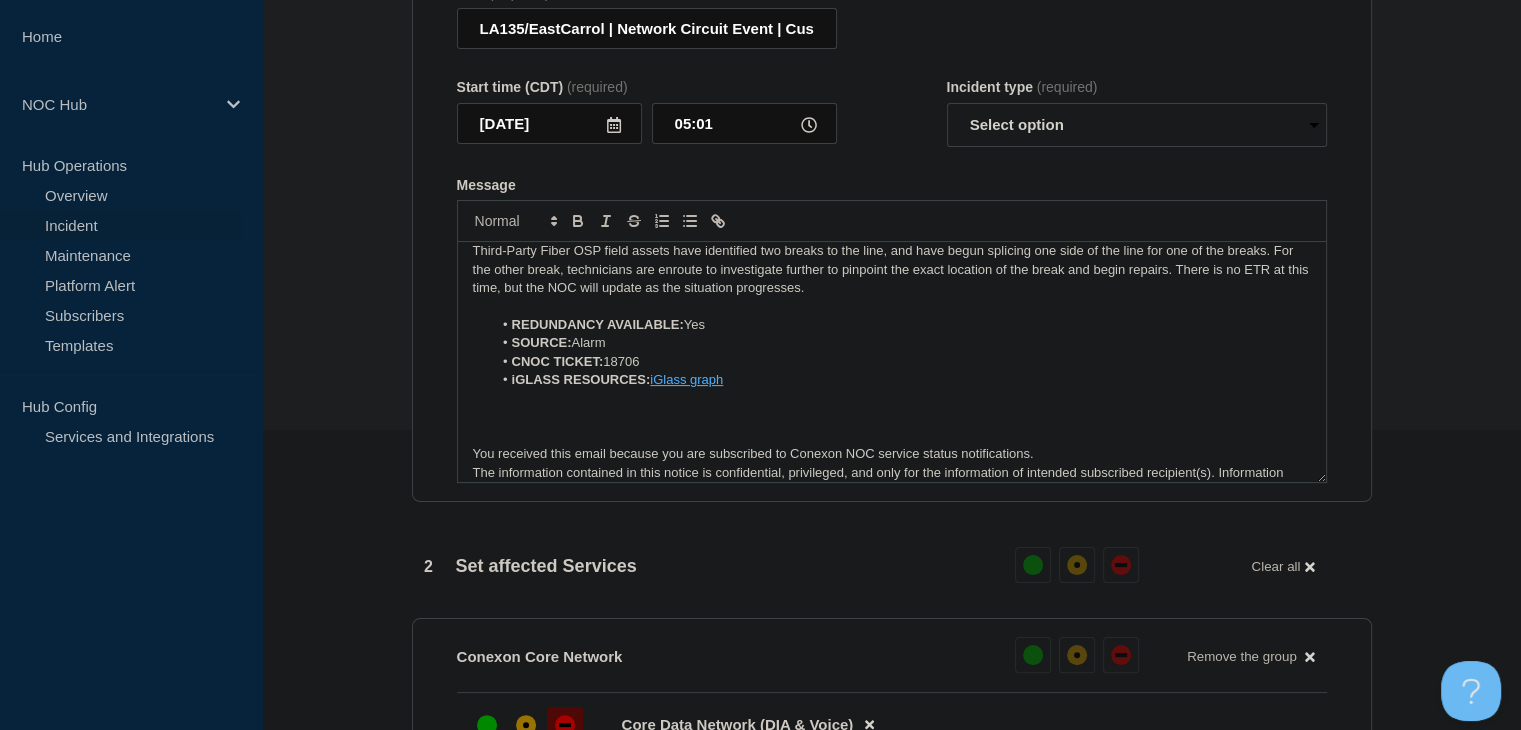 scroll, scrollTop: 0, scrollLeft: 0, axis: both 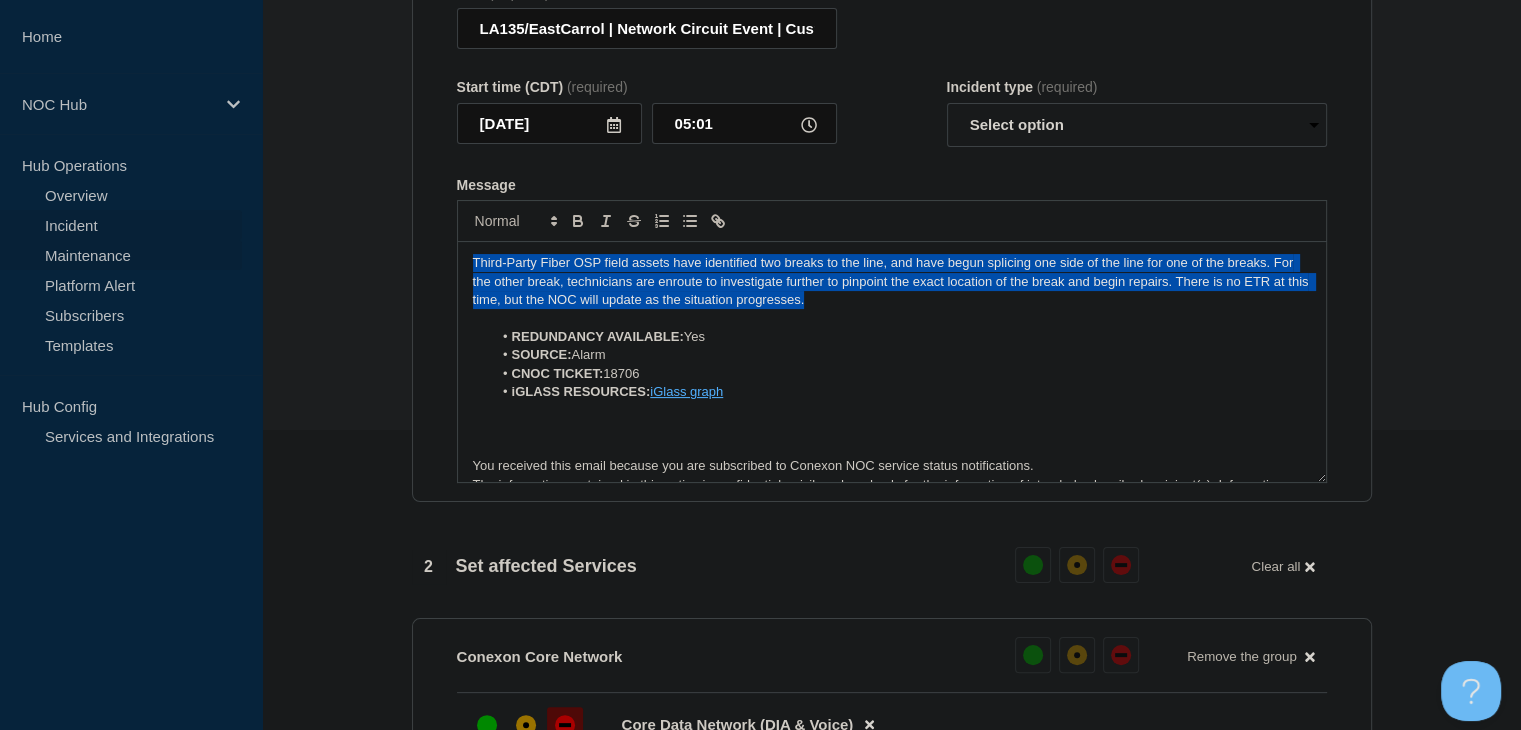drag, startPoint x: 503, startPoint y: 289, endPoint x: 239, endPoint y: 259, distance: 265.69907 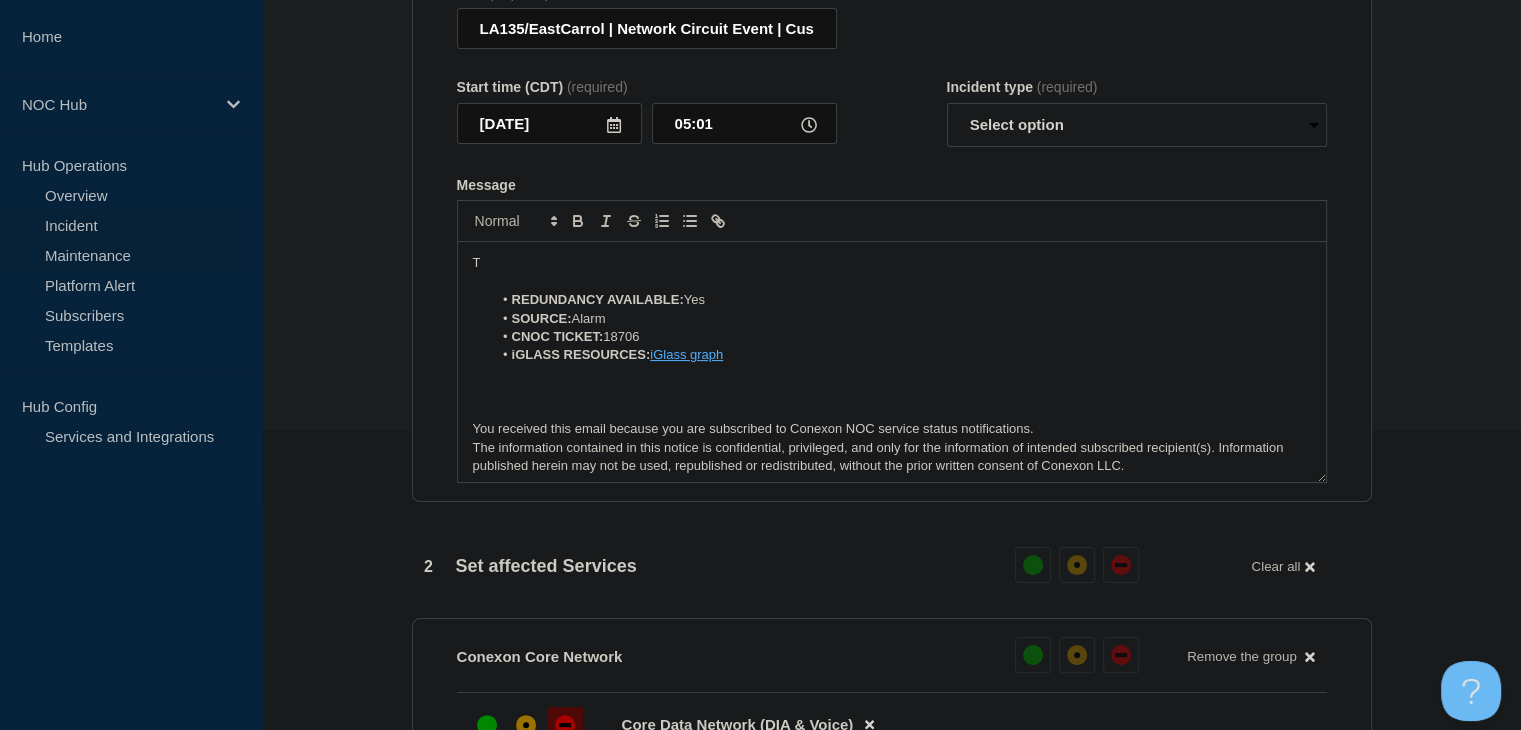 type 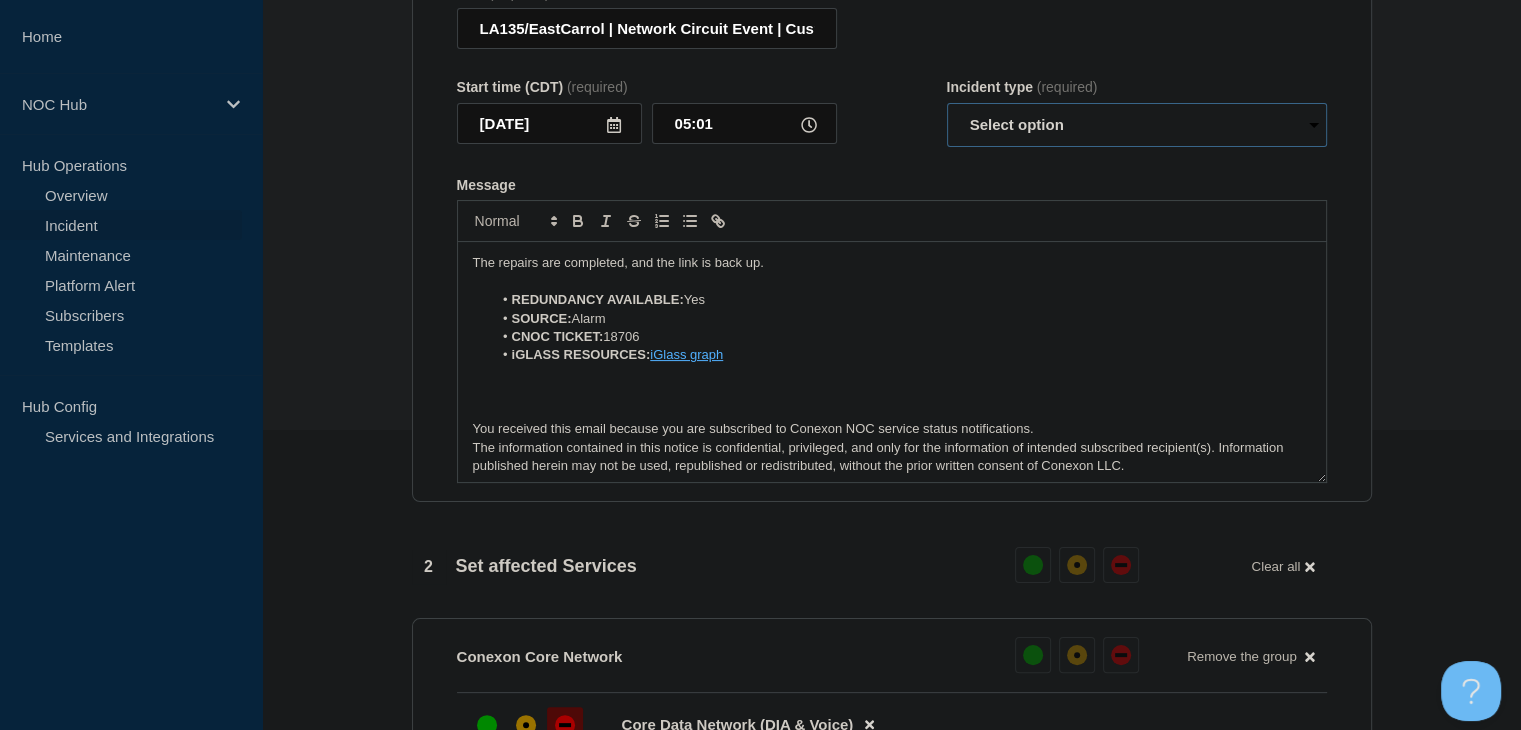 click on "Select option Investigating Identified Monitoring Resolved" at bounding box center [1137, 125] 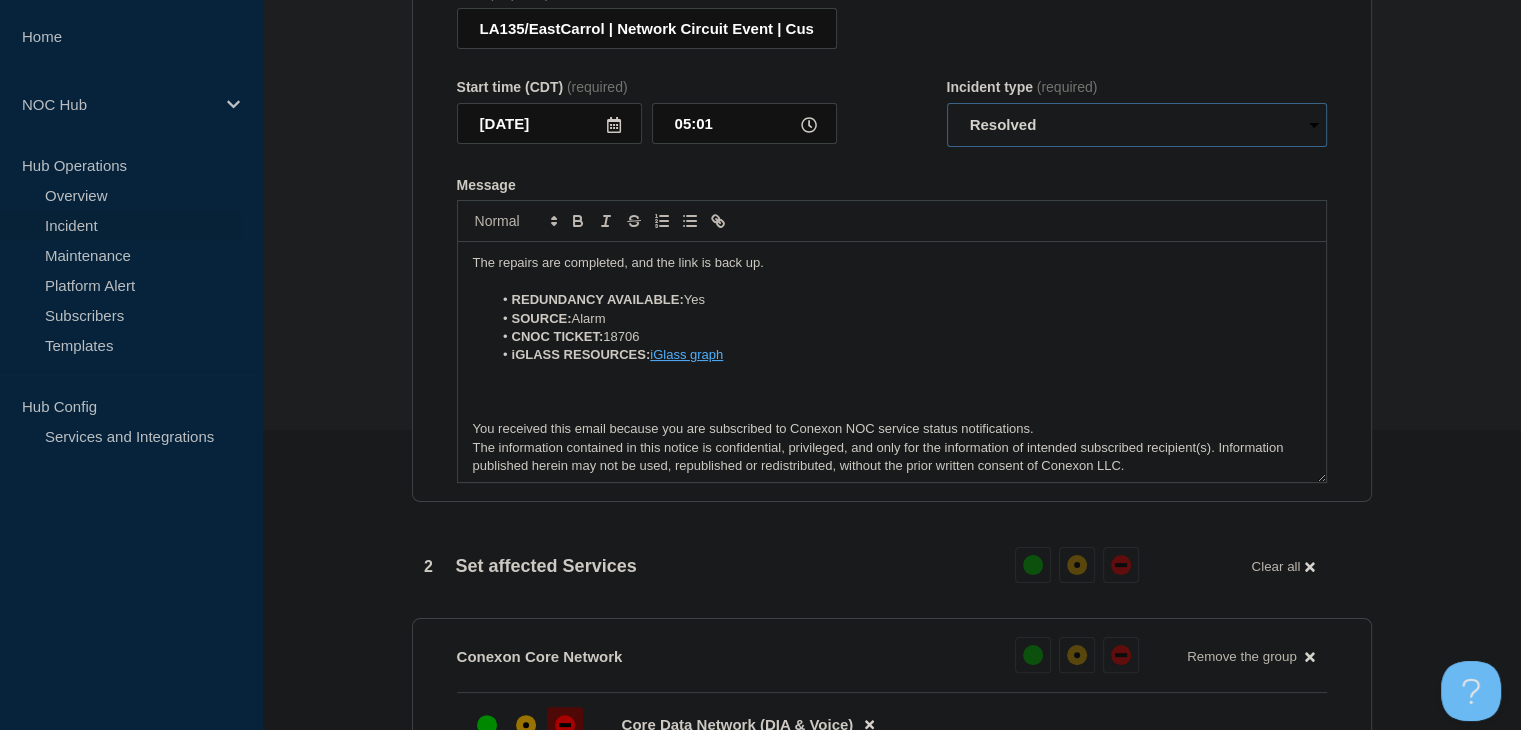 click on "Select option Investigating Identified Monitoring Resolved" at bounding box center [1137, 125] 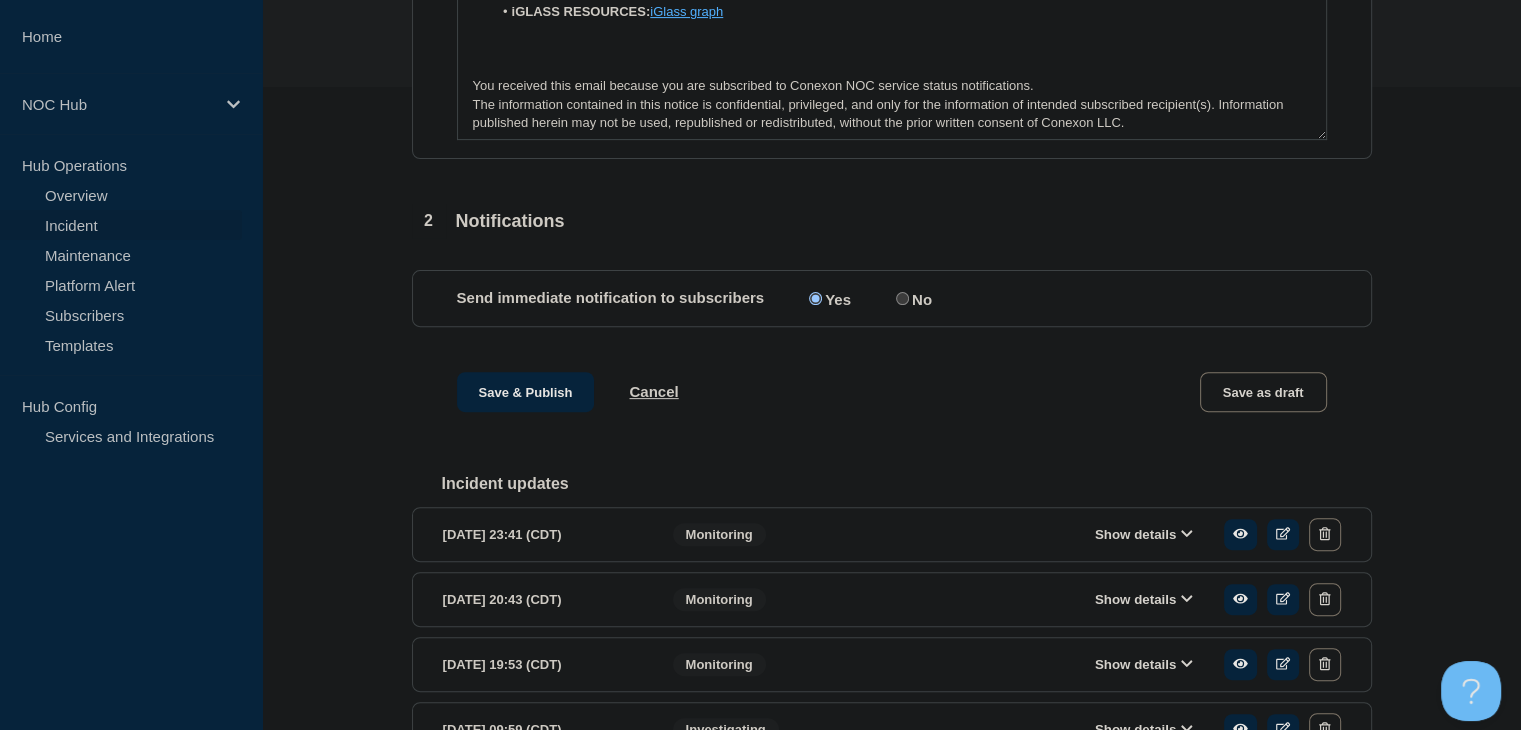 scroll, scrollTop: 778, scrollLeft: 0, axis: vertical 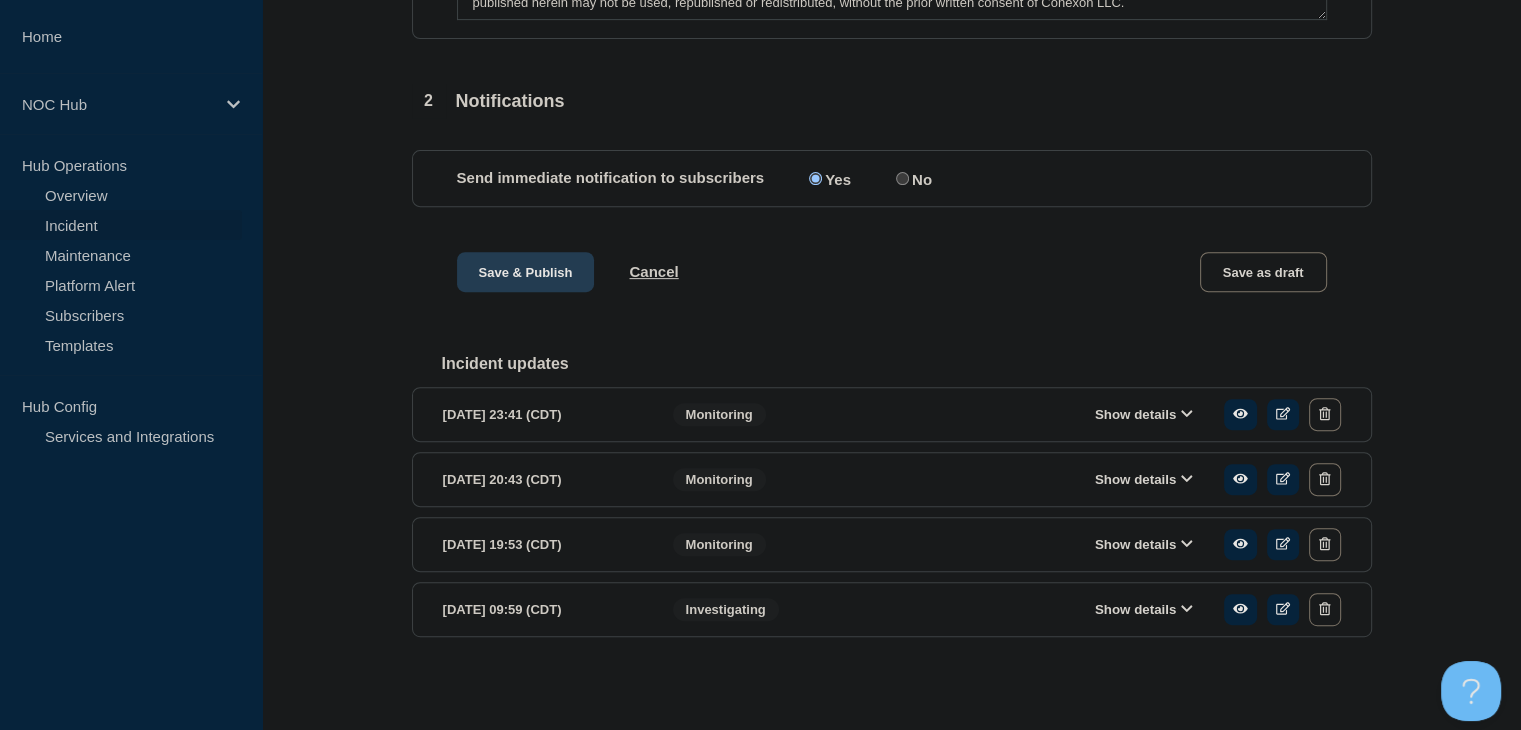click on "Save & Publish" at bounding box center [526, 272] 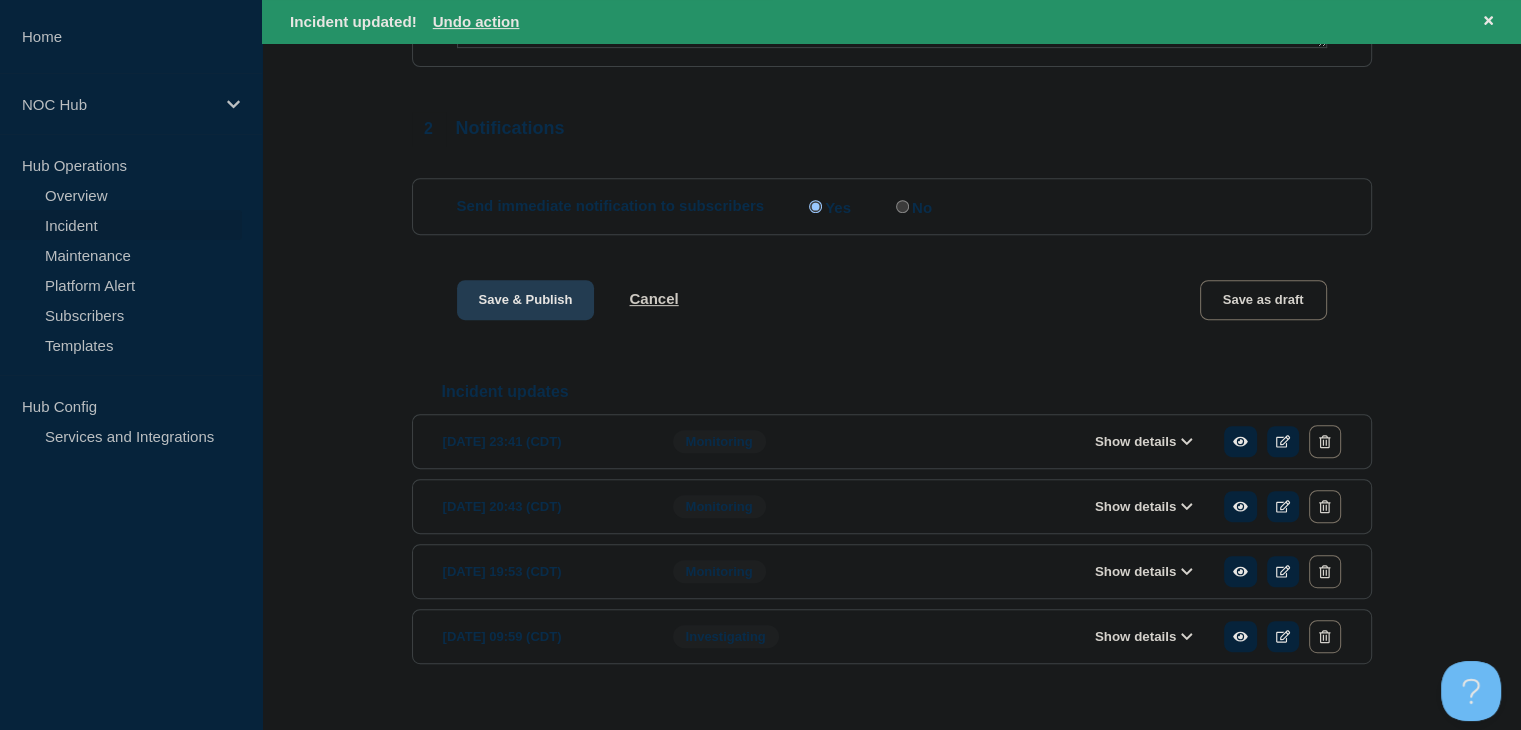 scroll, scrollTop: 0, scrollLeft: 0, axis: both 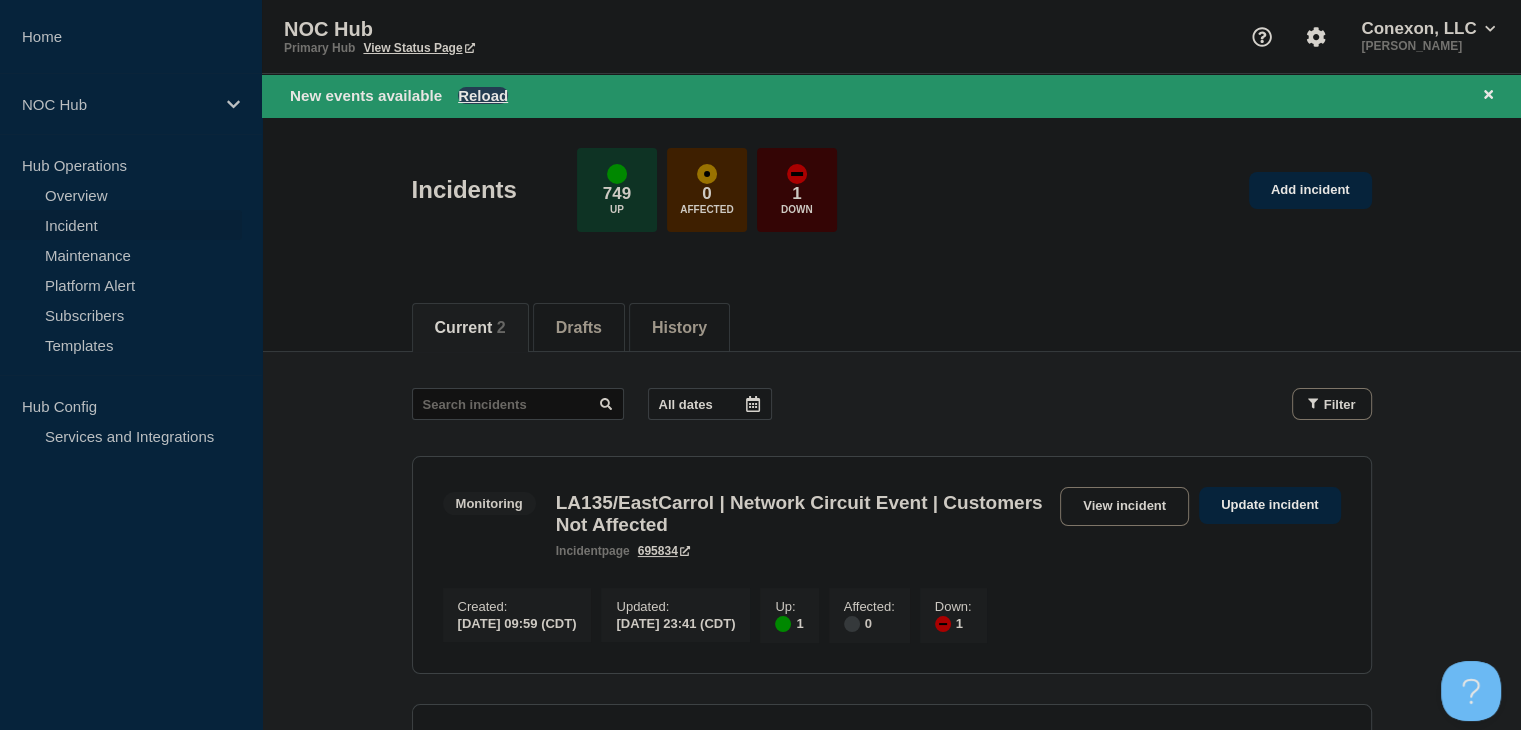 click on "Reload" at bounding box center [483, 95] 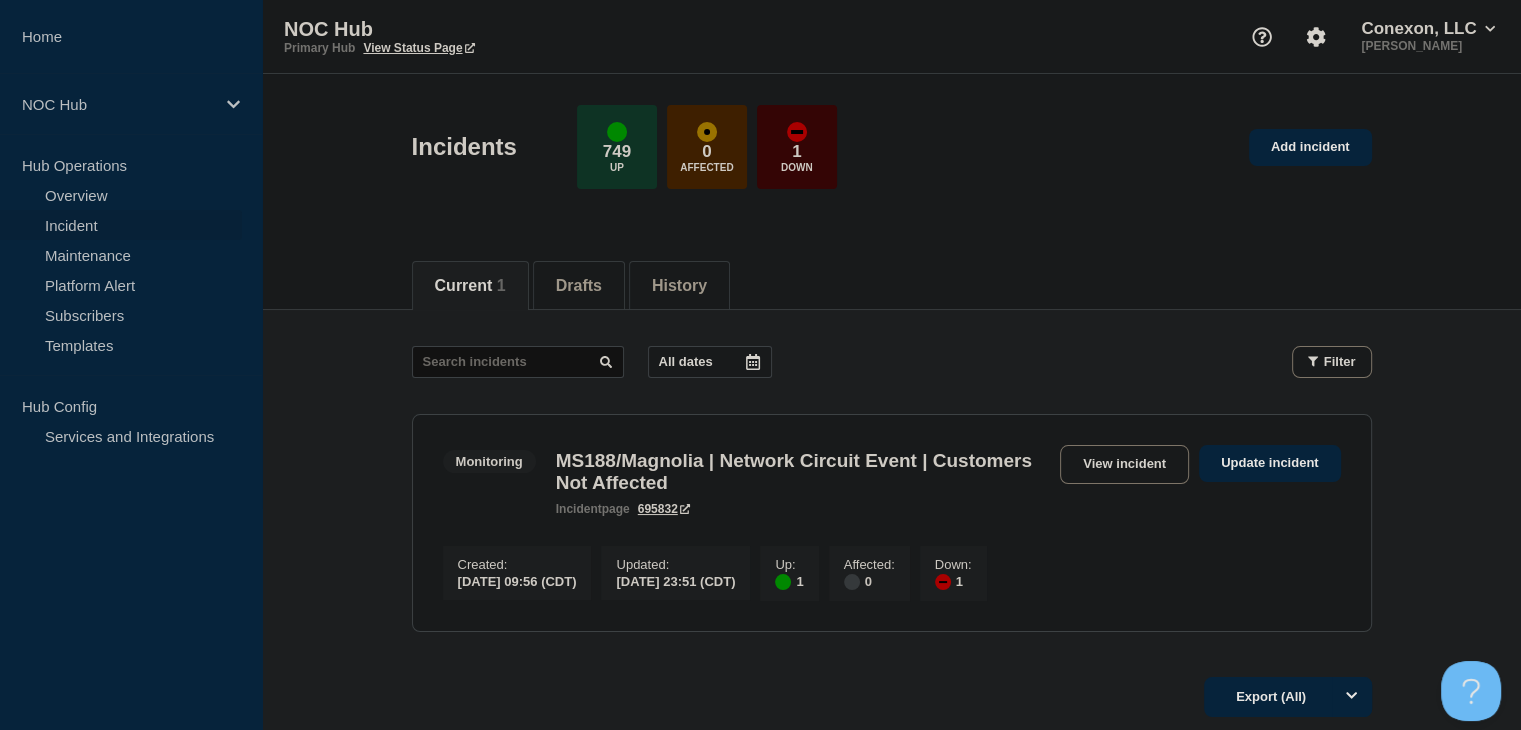 scroll, scrollTop: 100, scrollLeft: 0, axis: vertical 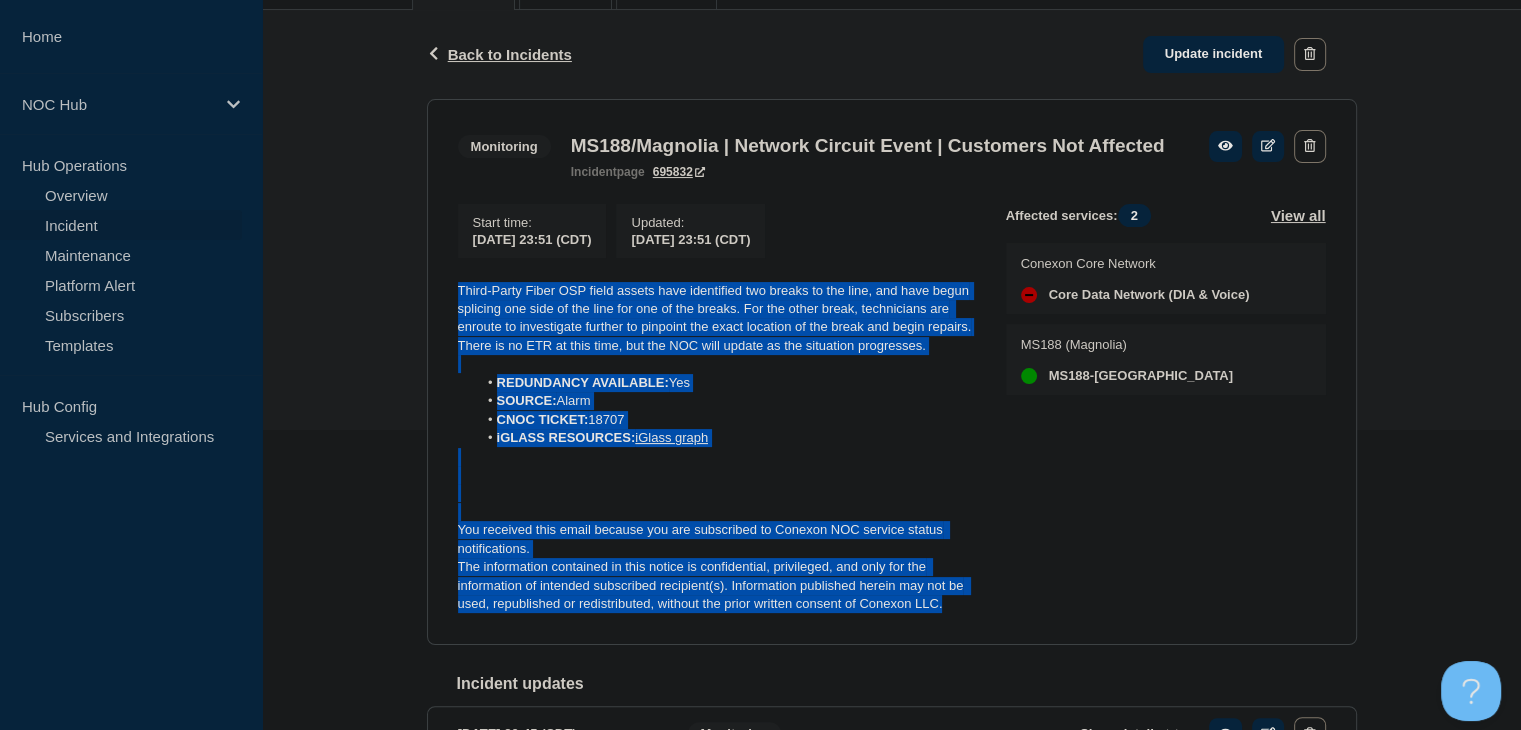 drag, startPoint x: 959, startPoint y: 641, endPoint x: 428, endPoint y: 316, distance: 622.564 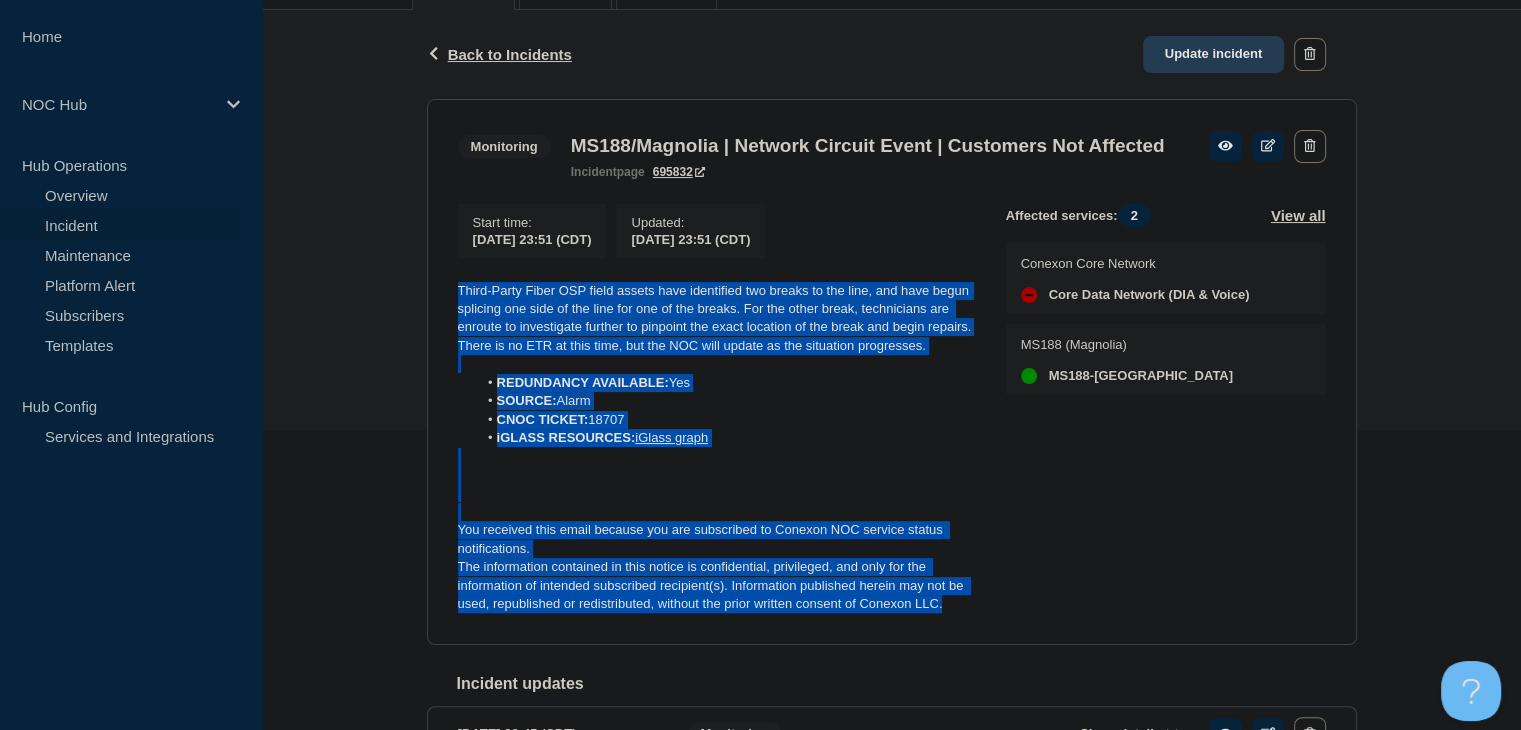 click on "Update incident" 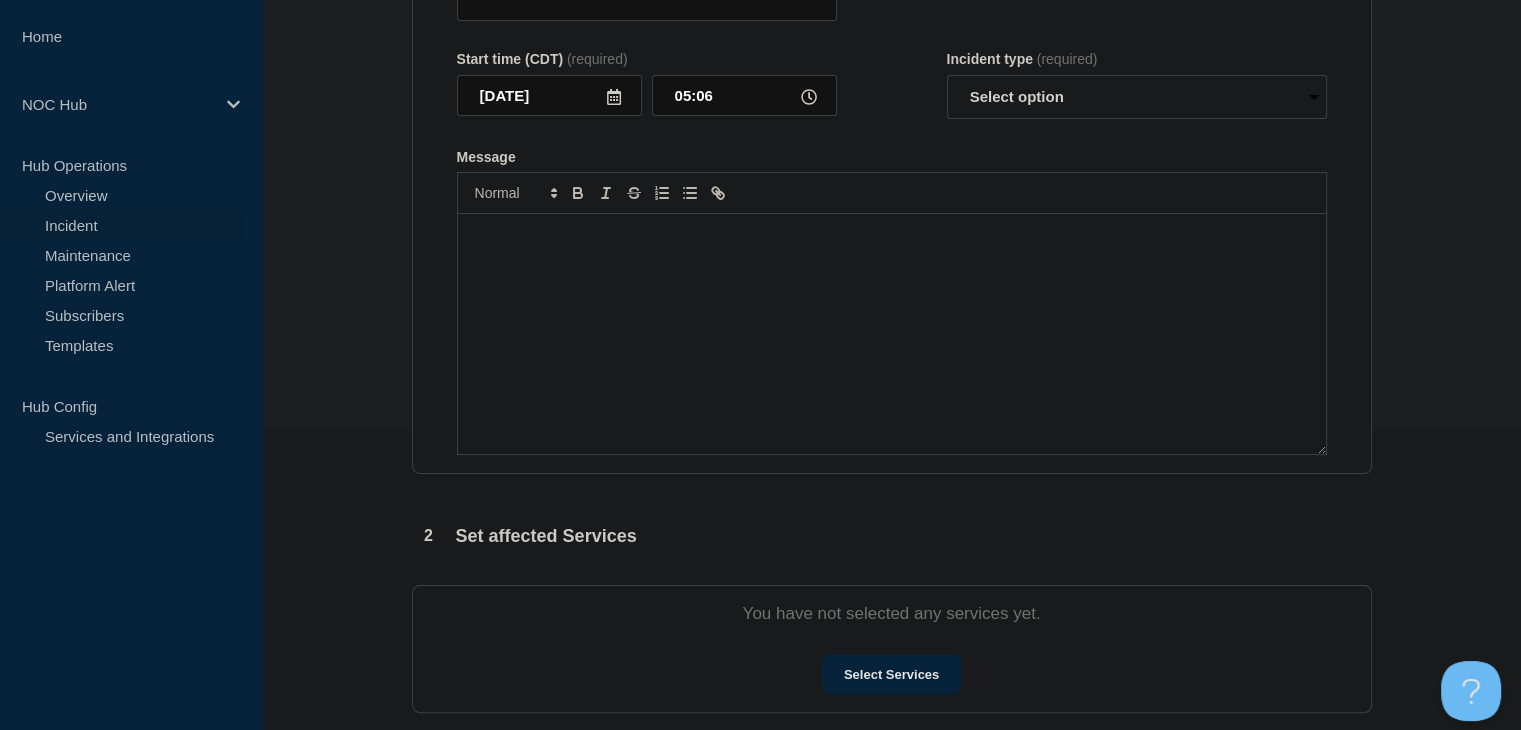 type on "MS188/Magnolia | Network Circuit Event | Customers Not Affected" 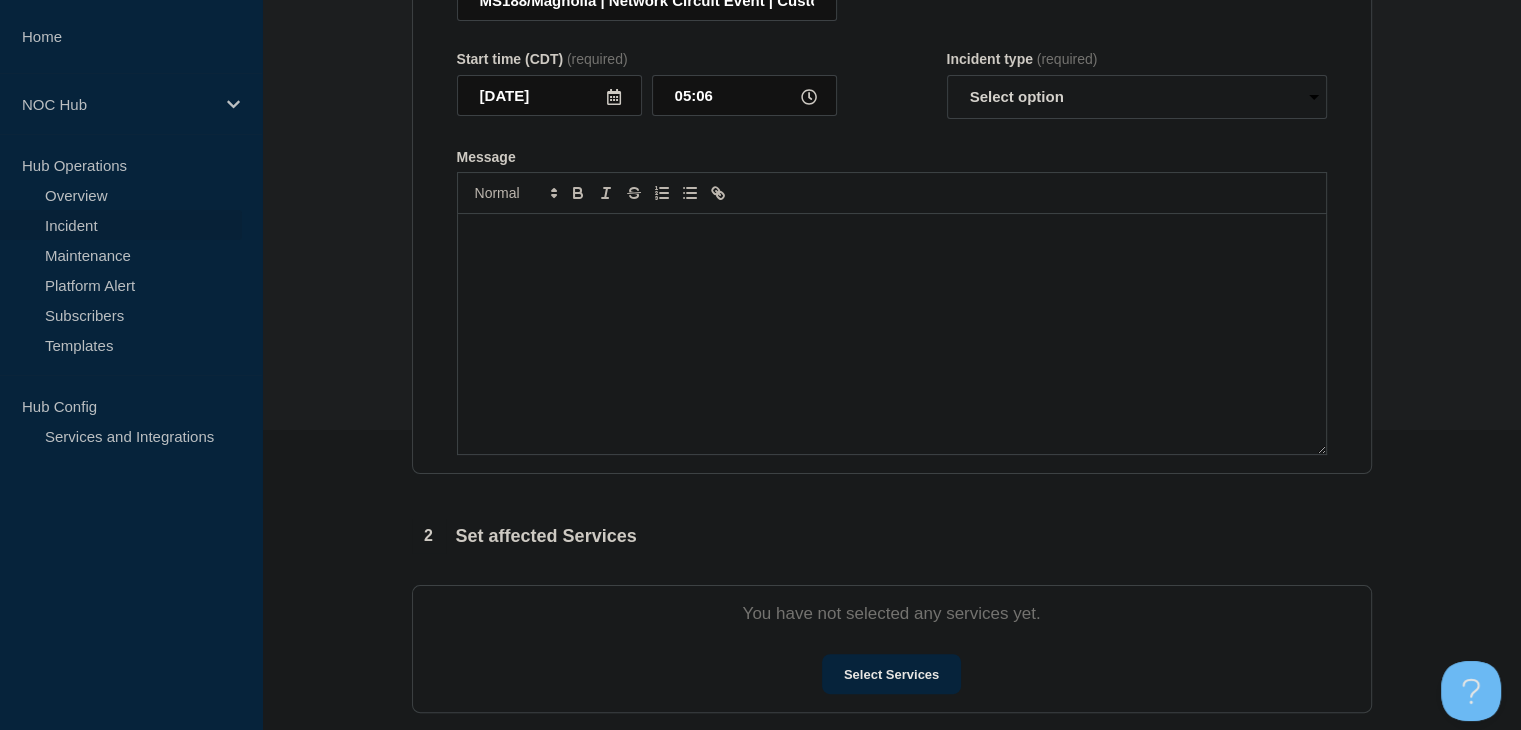 click at bounding box center (892, 334) 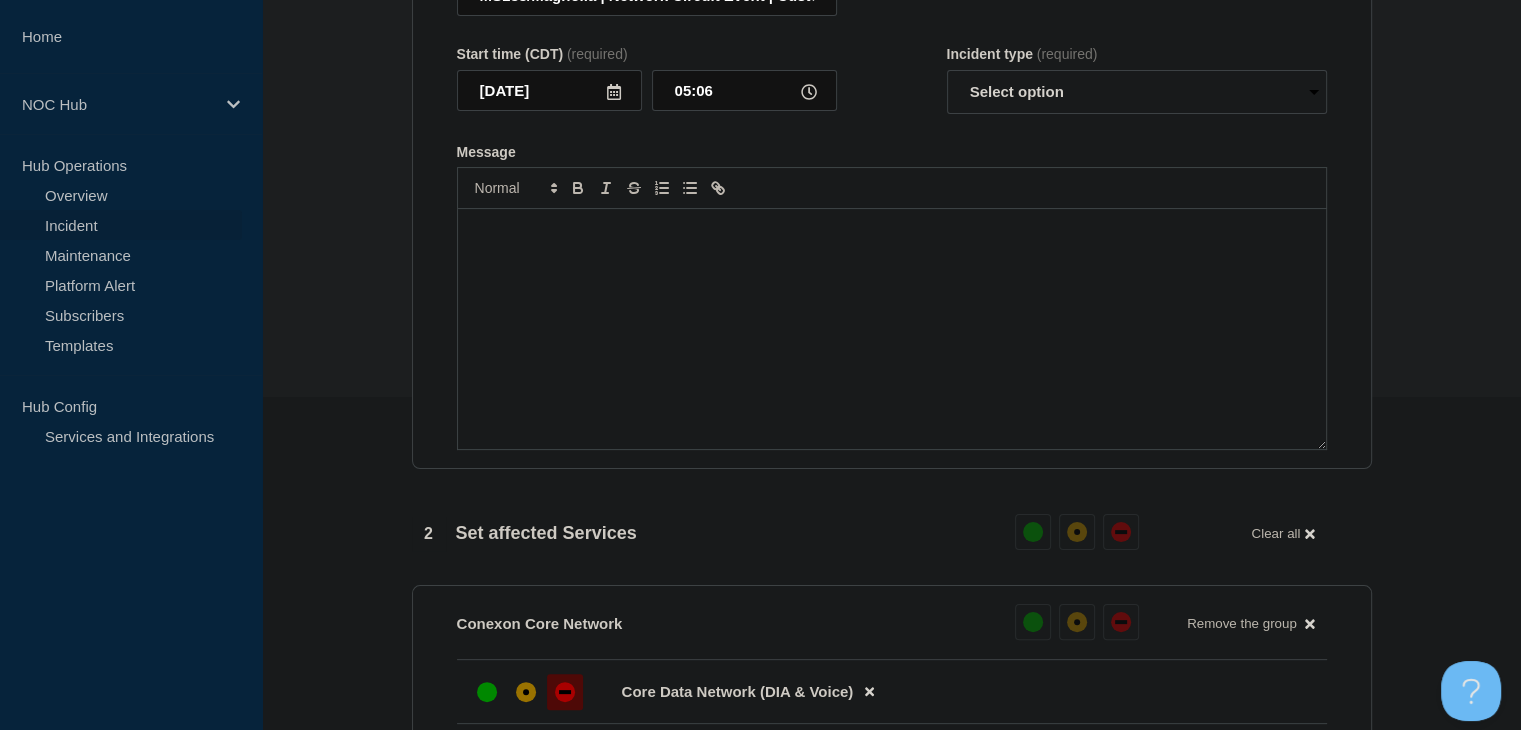 scroll, scrollTop: 46, scrollLeft: 0, axis: vertical 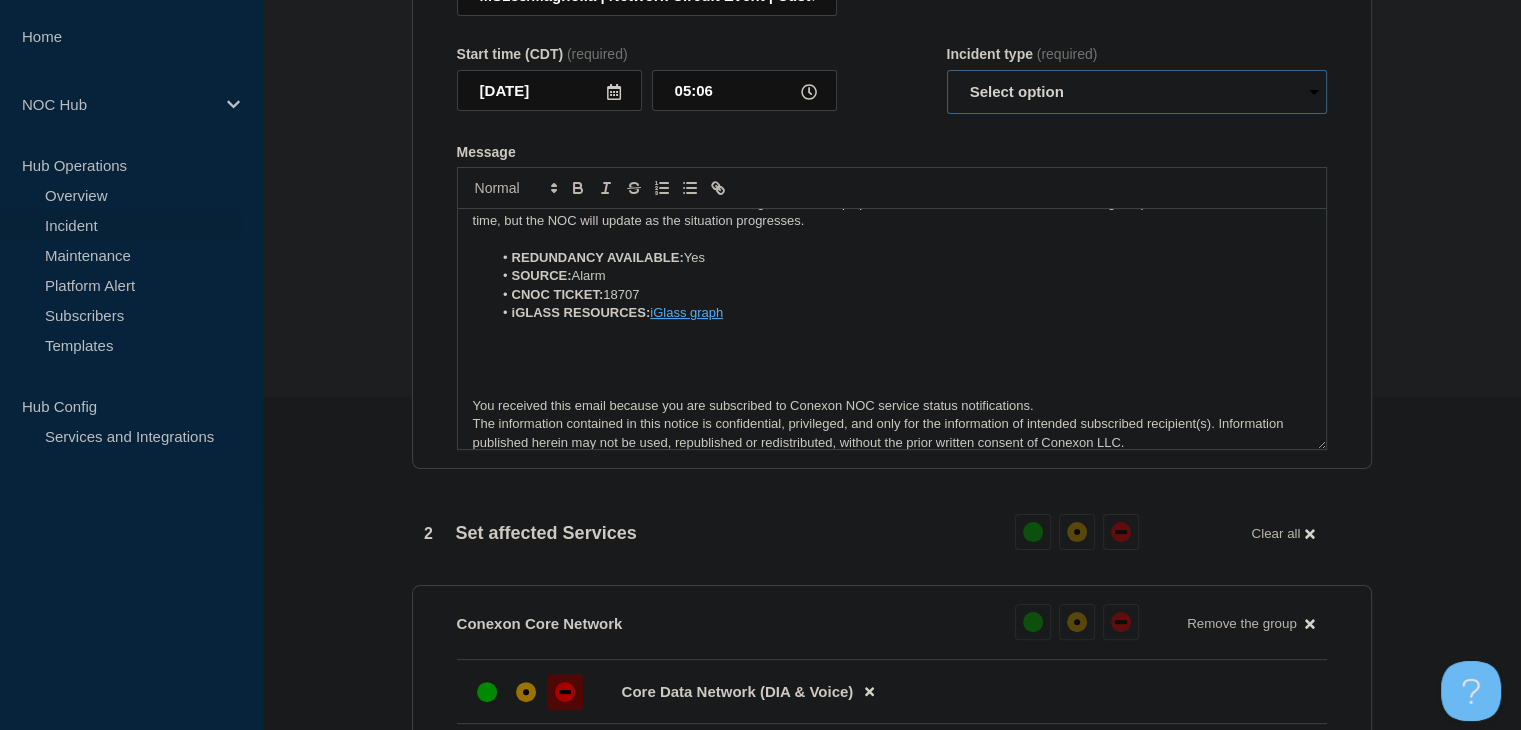 click on "Select option Investigating Identified Monitoring Resolved" at bounding box center [1137, 92] 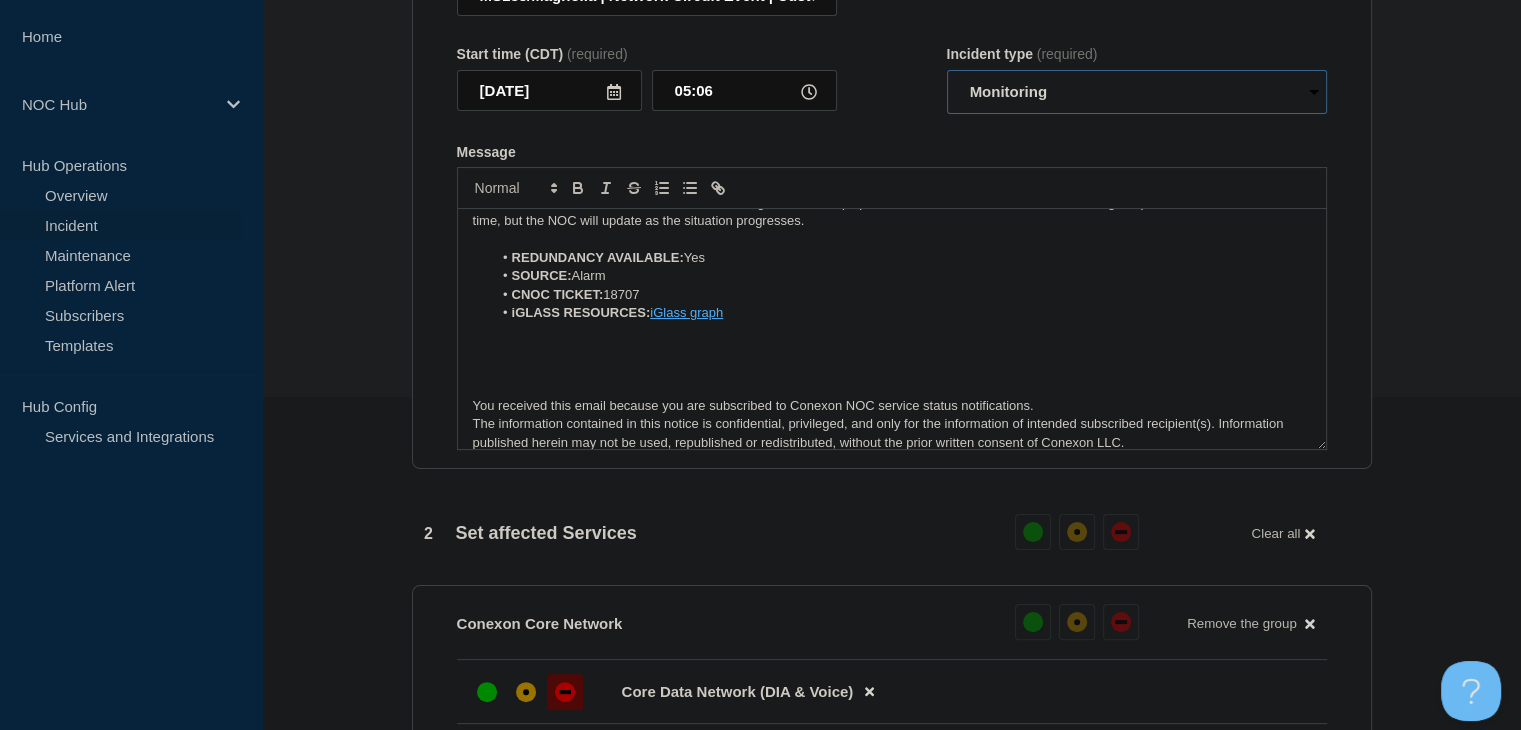 click on "Select option Investigating Identified Monitoring Resolved" at bounding box center (1137, 92) 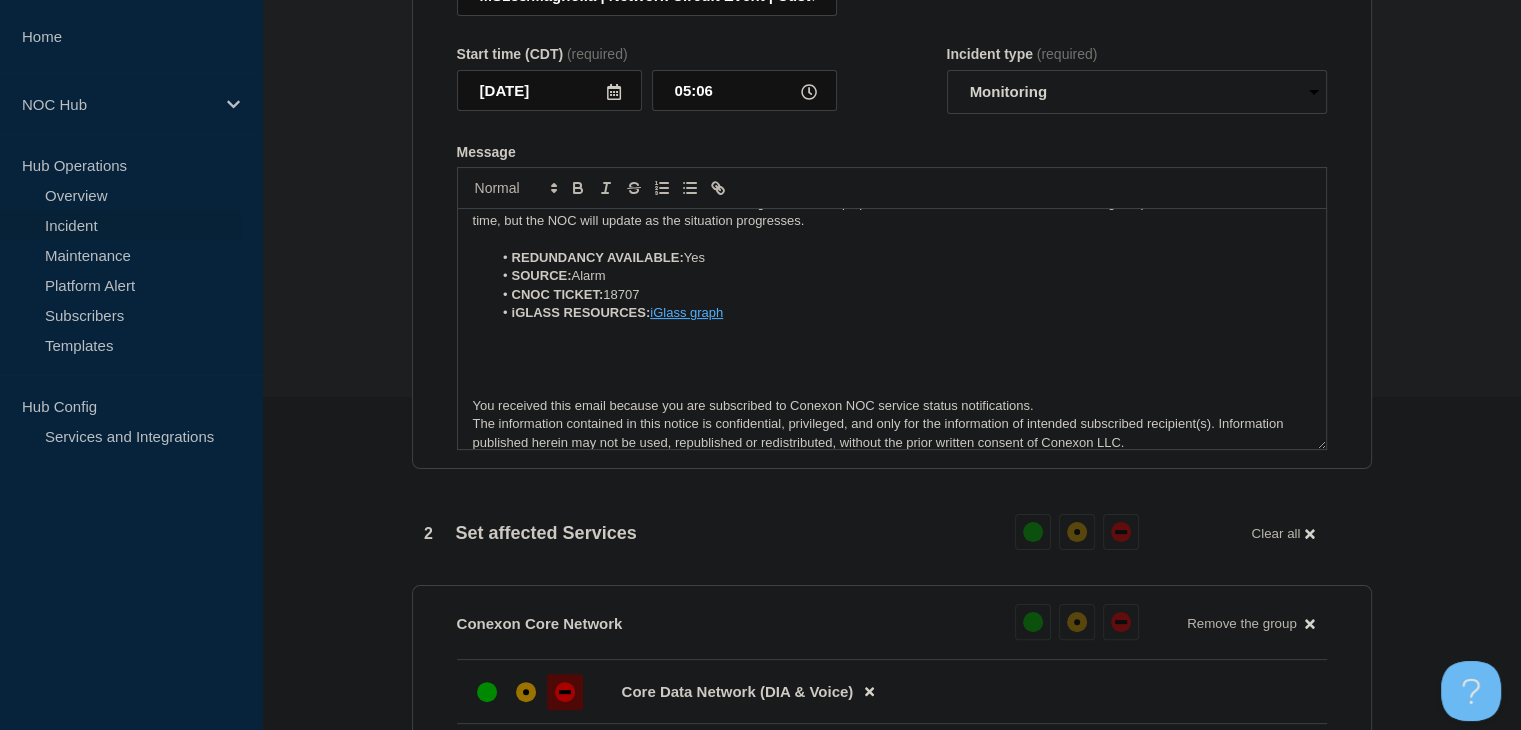 click on "Third-Party Fiber OSP field assets have identified two breaks to the line, and have begun splicing one side of the line for one of the breaks. For the other break, technicians are enroute to investigate further to pinpoint the exact location of the break and begin repairs. There is no ETR at this time, but the NOC will update as the situation progresses." at bounding box center (892, 202) 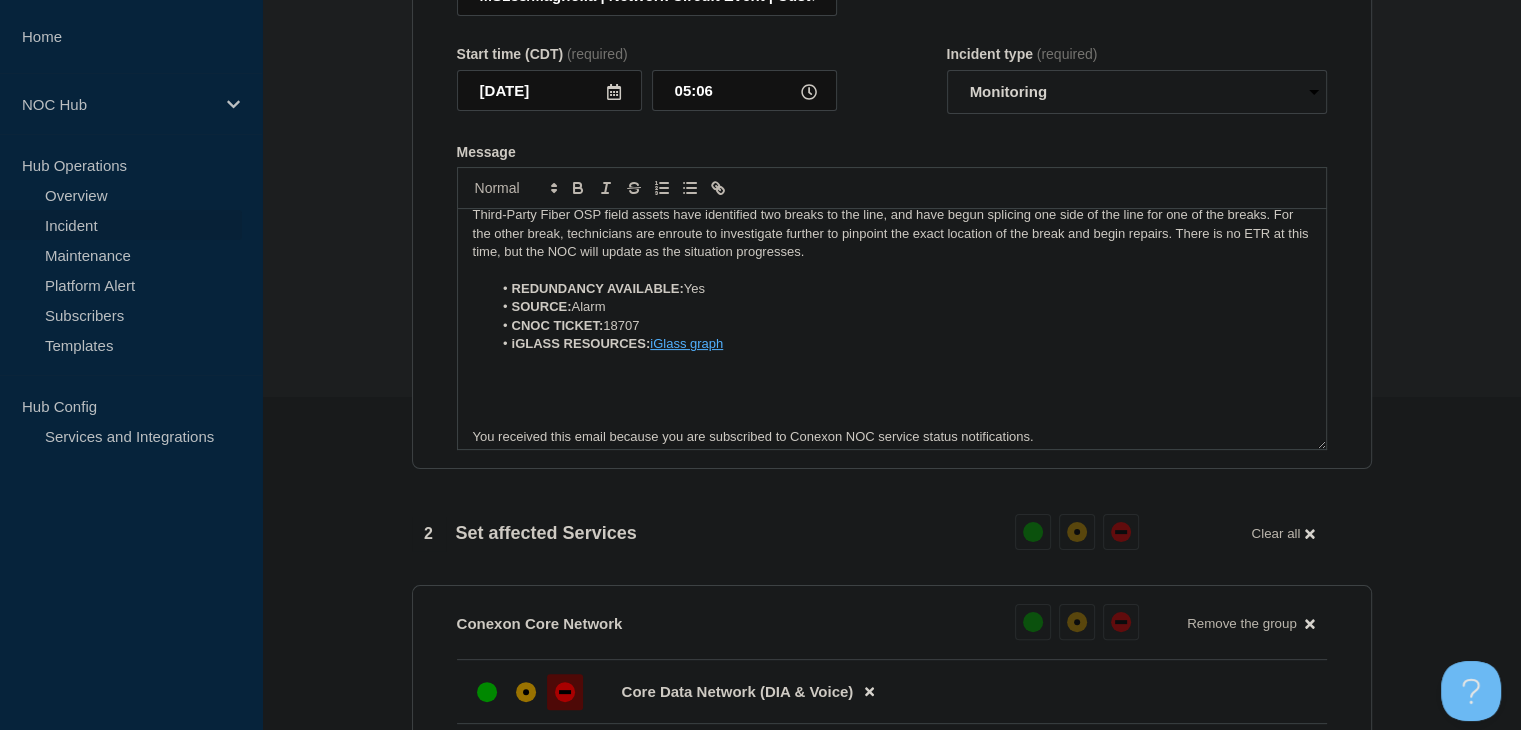 scroll, scrollTop: 0, scrollLeft: 0, axis: both 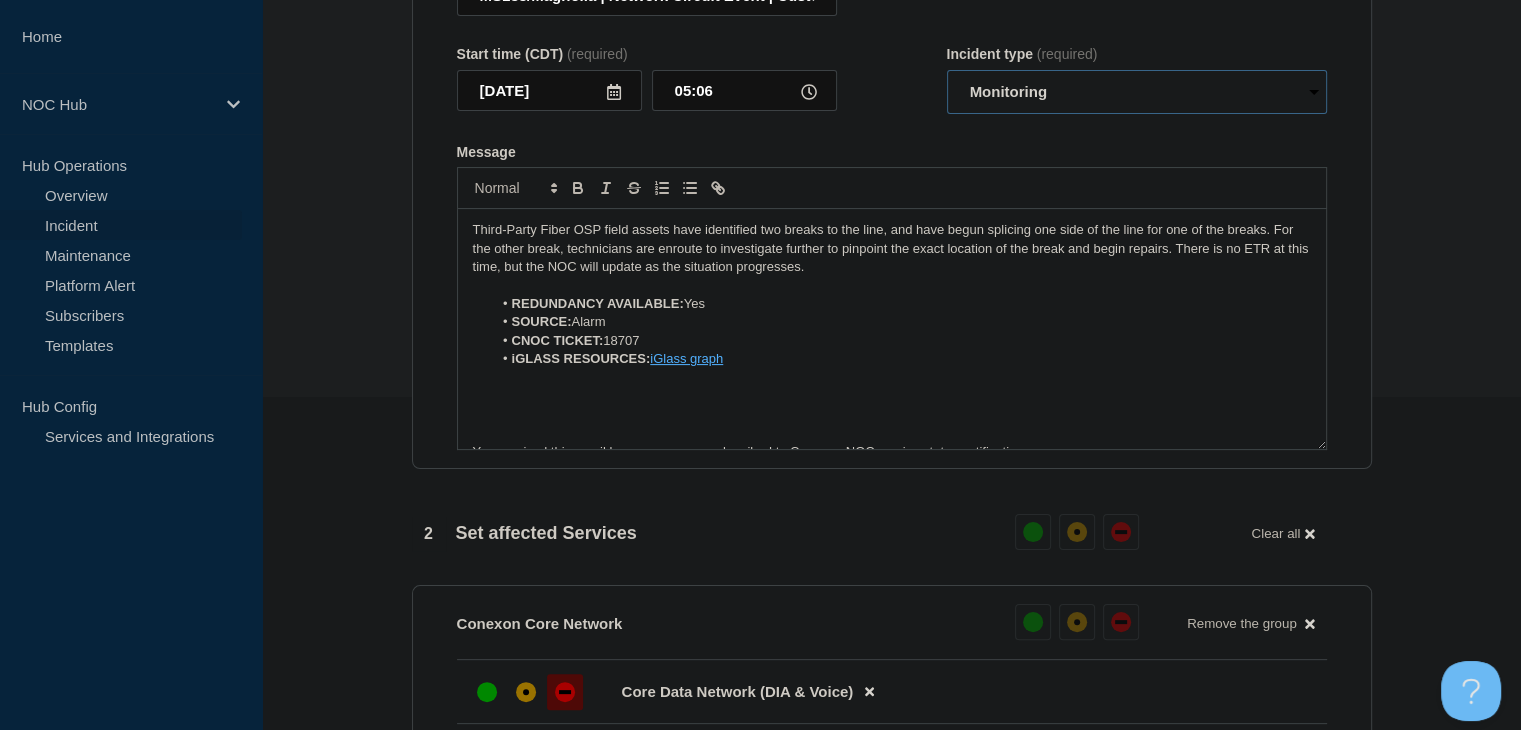 click on "Select option Investigating Identified Monitoring Resolved" at bounding box center (1137, 92) 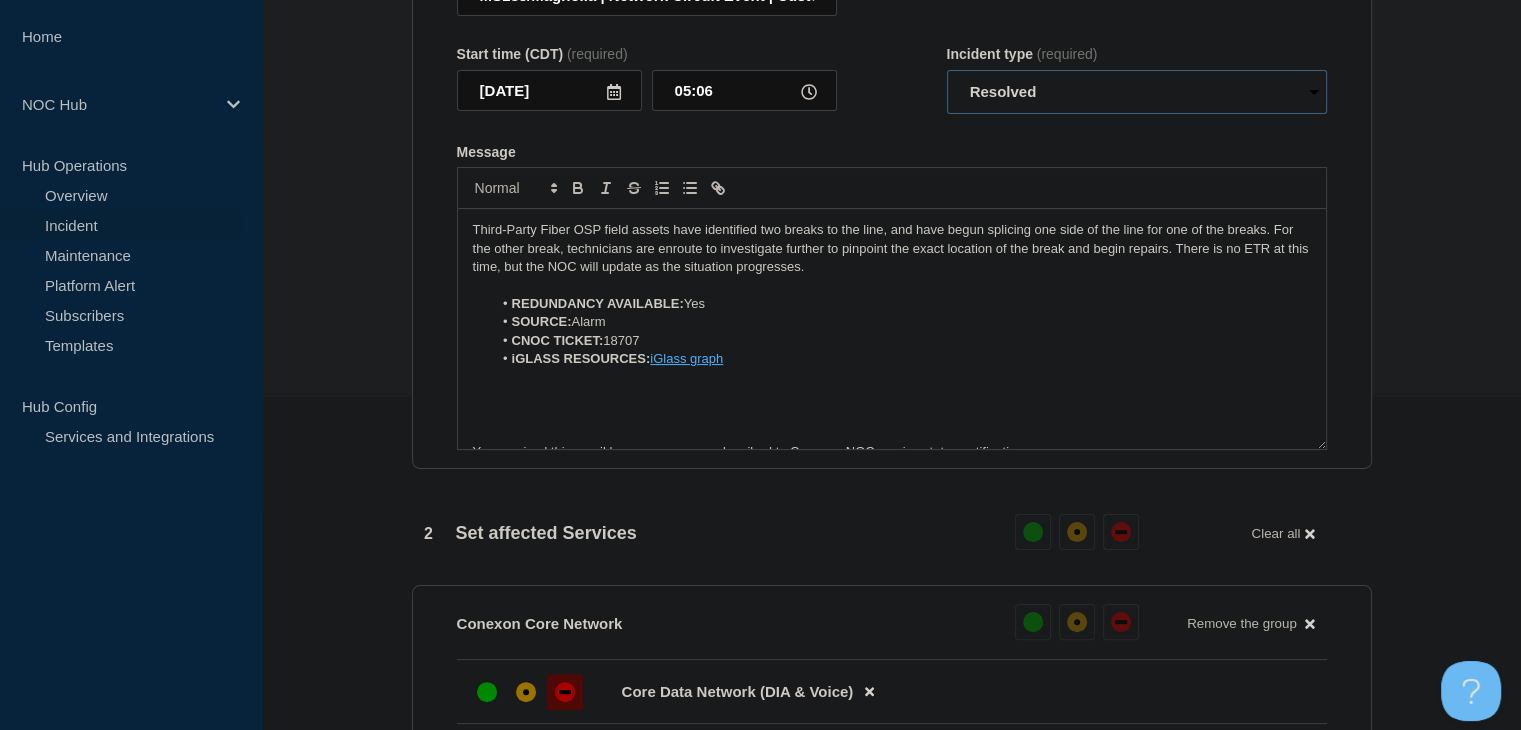 click on "Select option Investigating Identified Monitoring Resolved" at bounding box center (1137, 92) 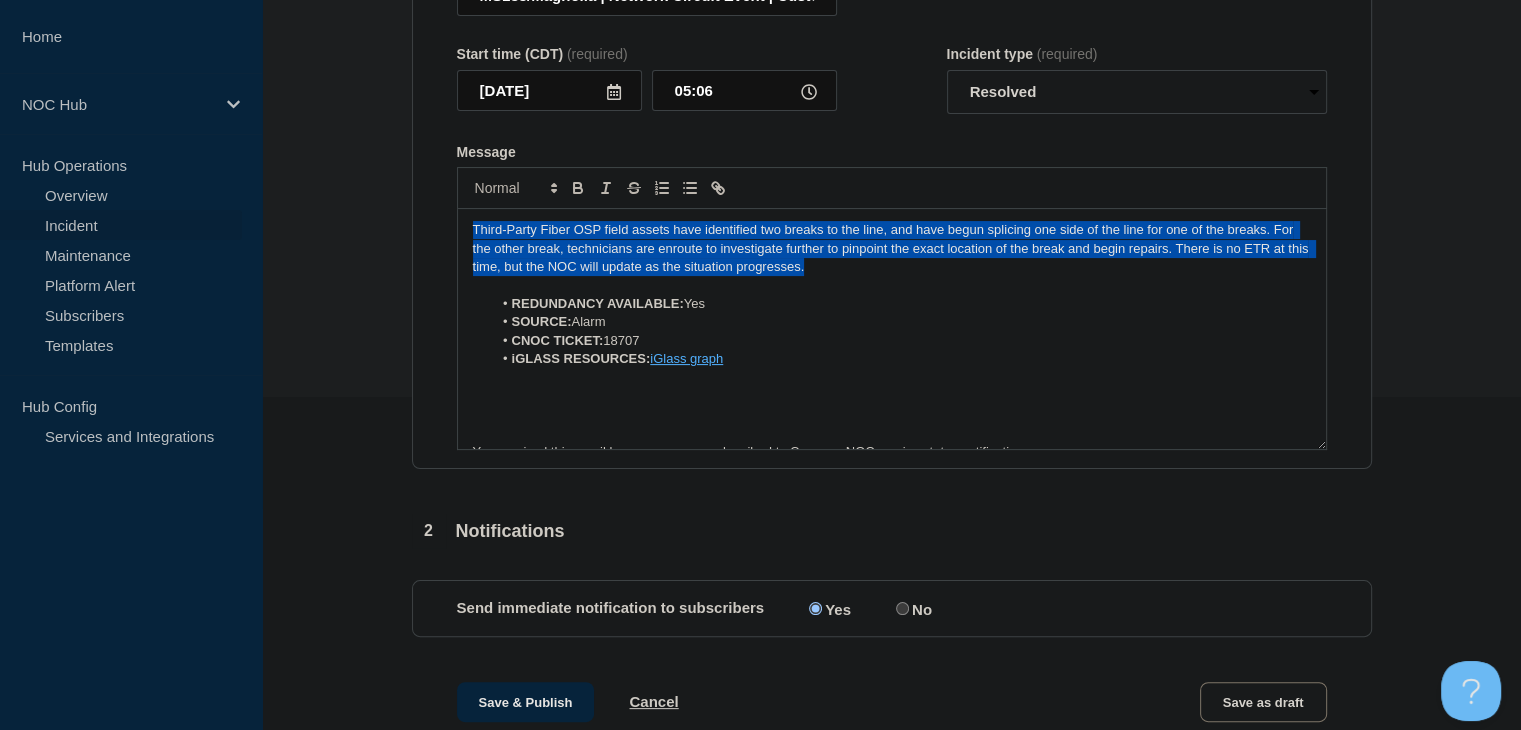drag, startPoint x: 872, startPoint y: 277, endPoint x: 295, endPoint y: 219, distance: 579.9078 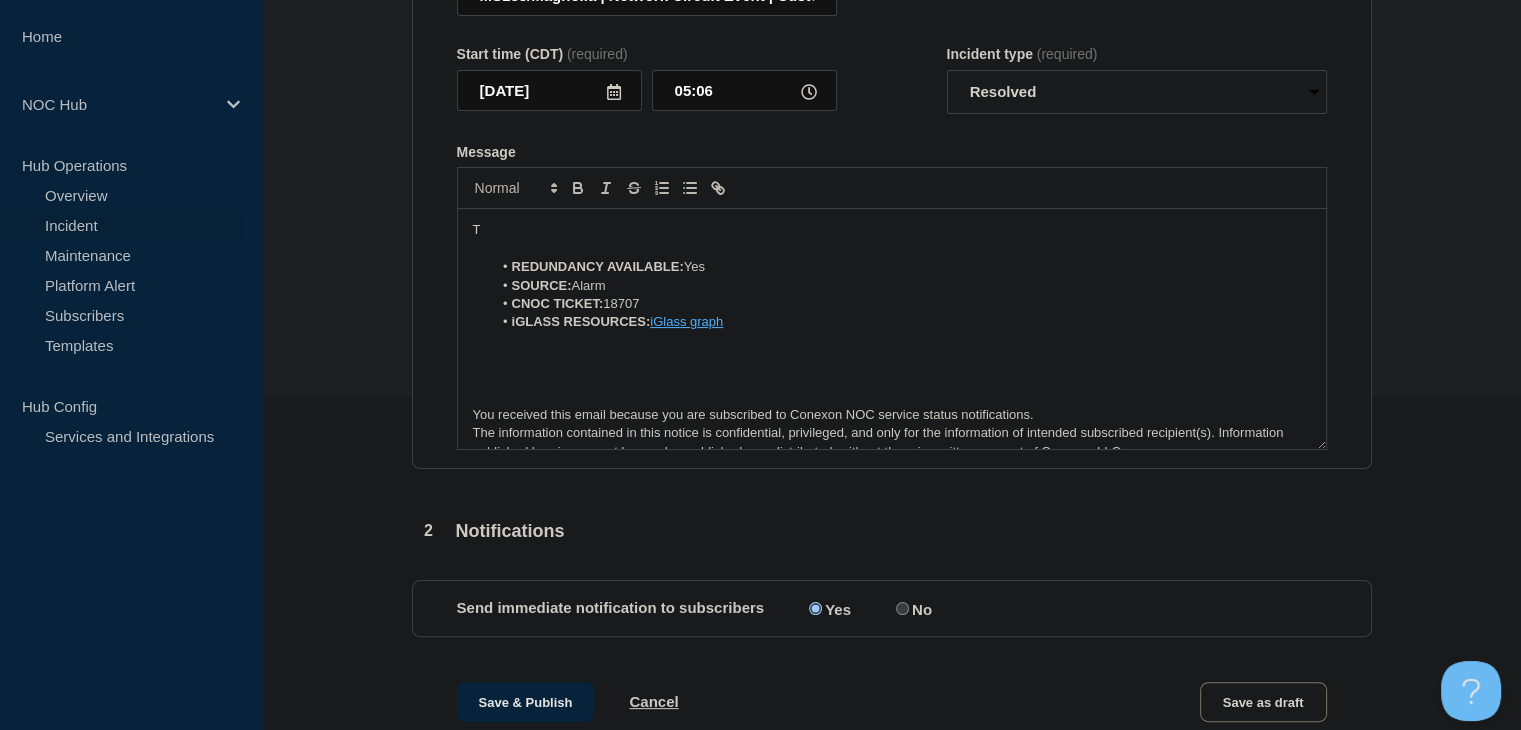 type 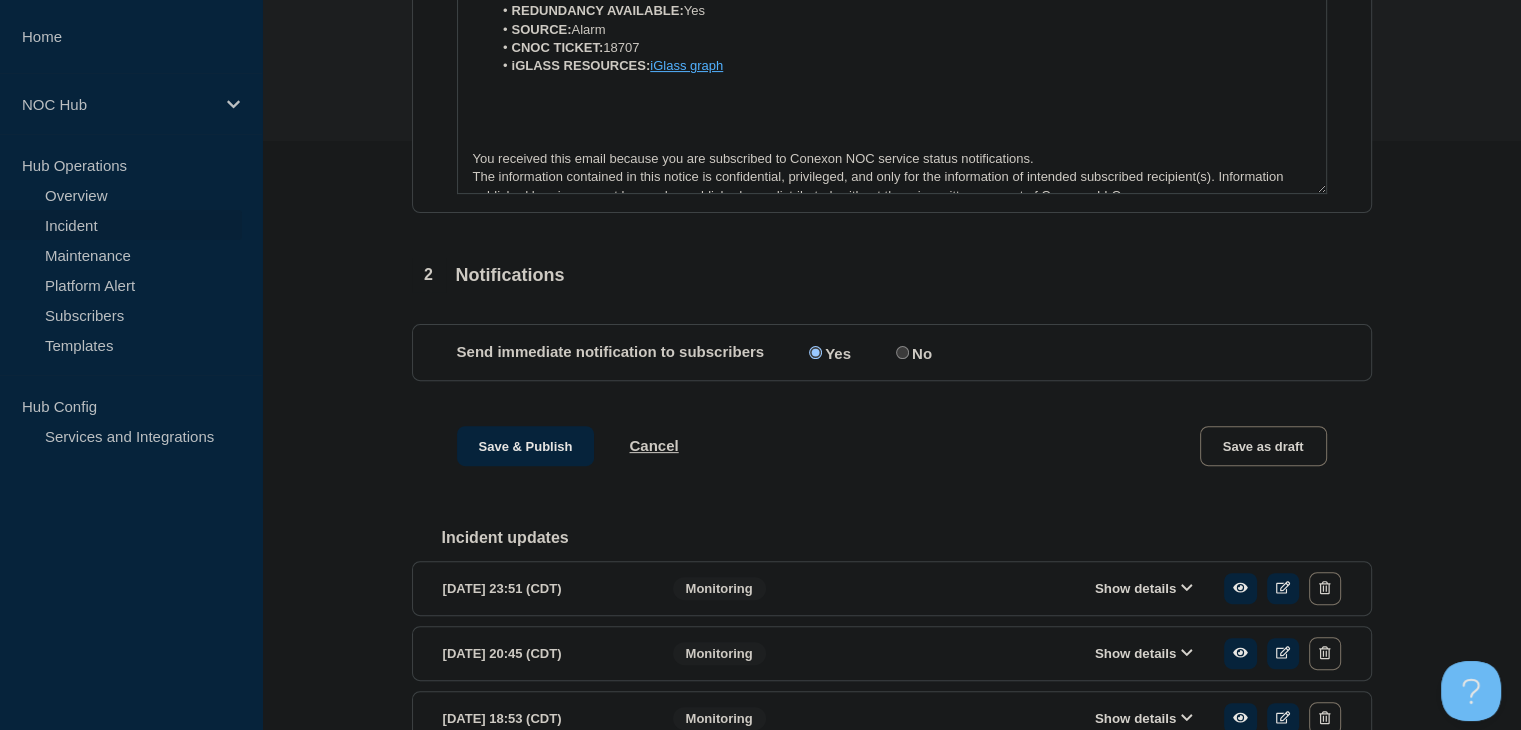 scroll, scrollTop: 733, scrollLeft: 0, axis: vertical 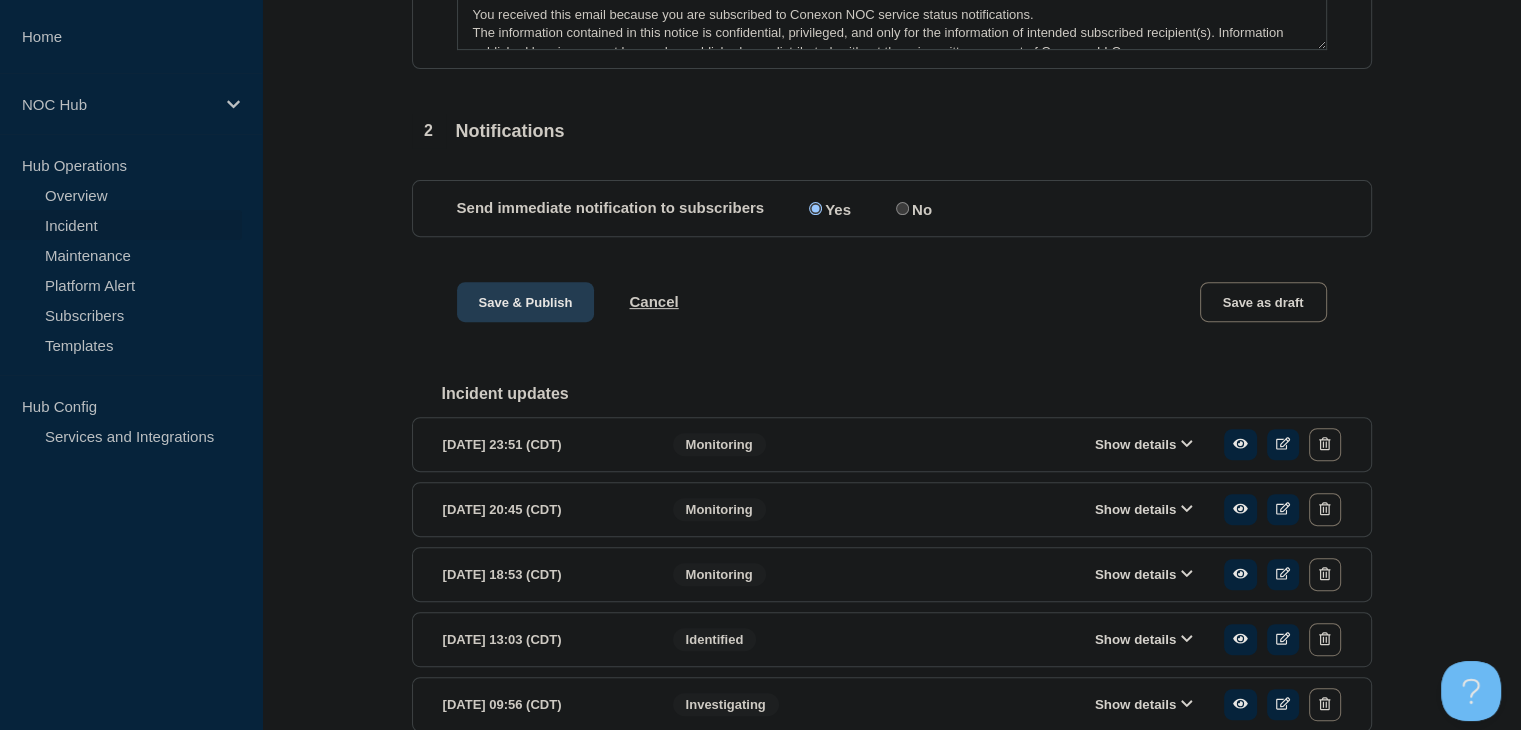 click on "Save & Publish" at bounding box center [526, 302] 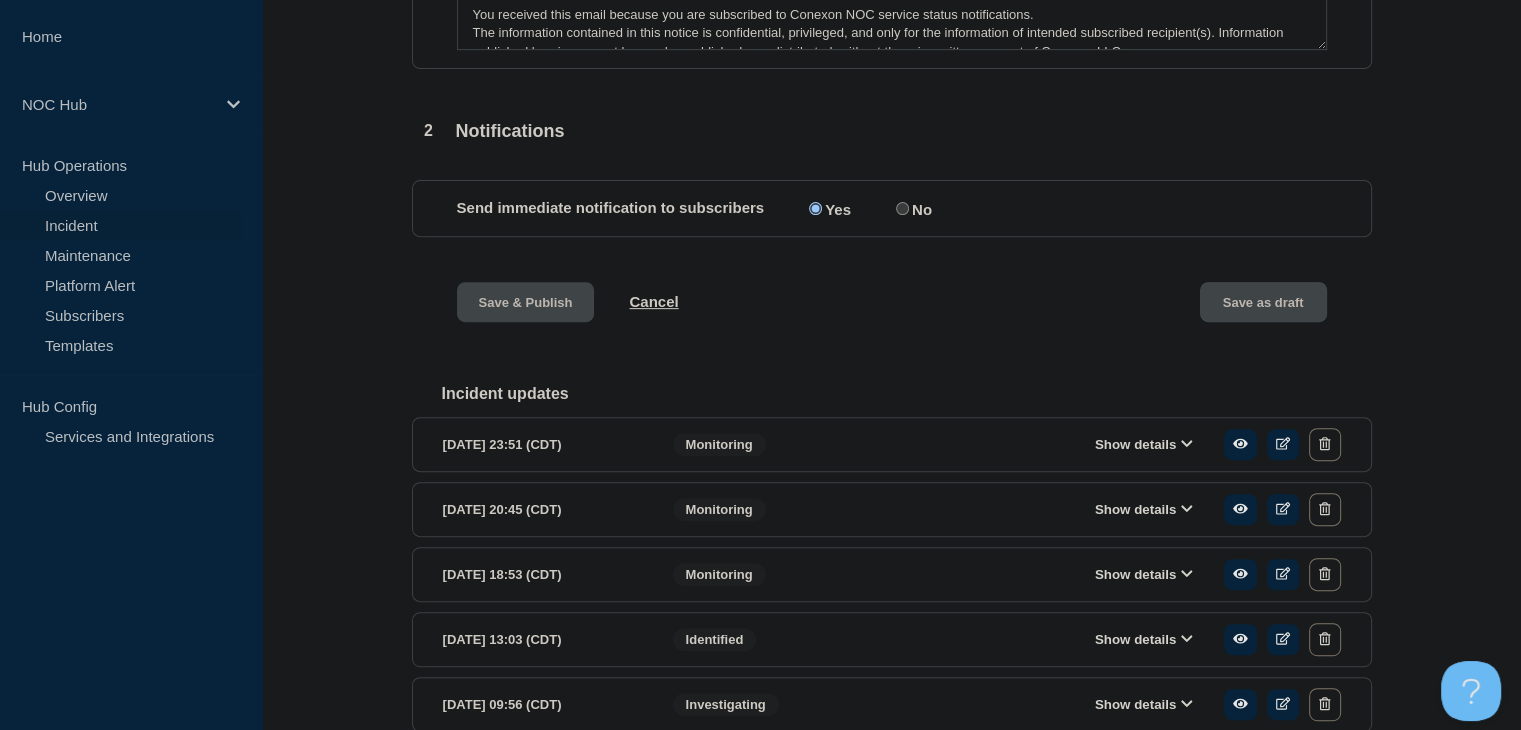 scroll, scrollTop: 0, scrollLeft: 0, axis: both 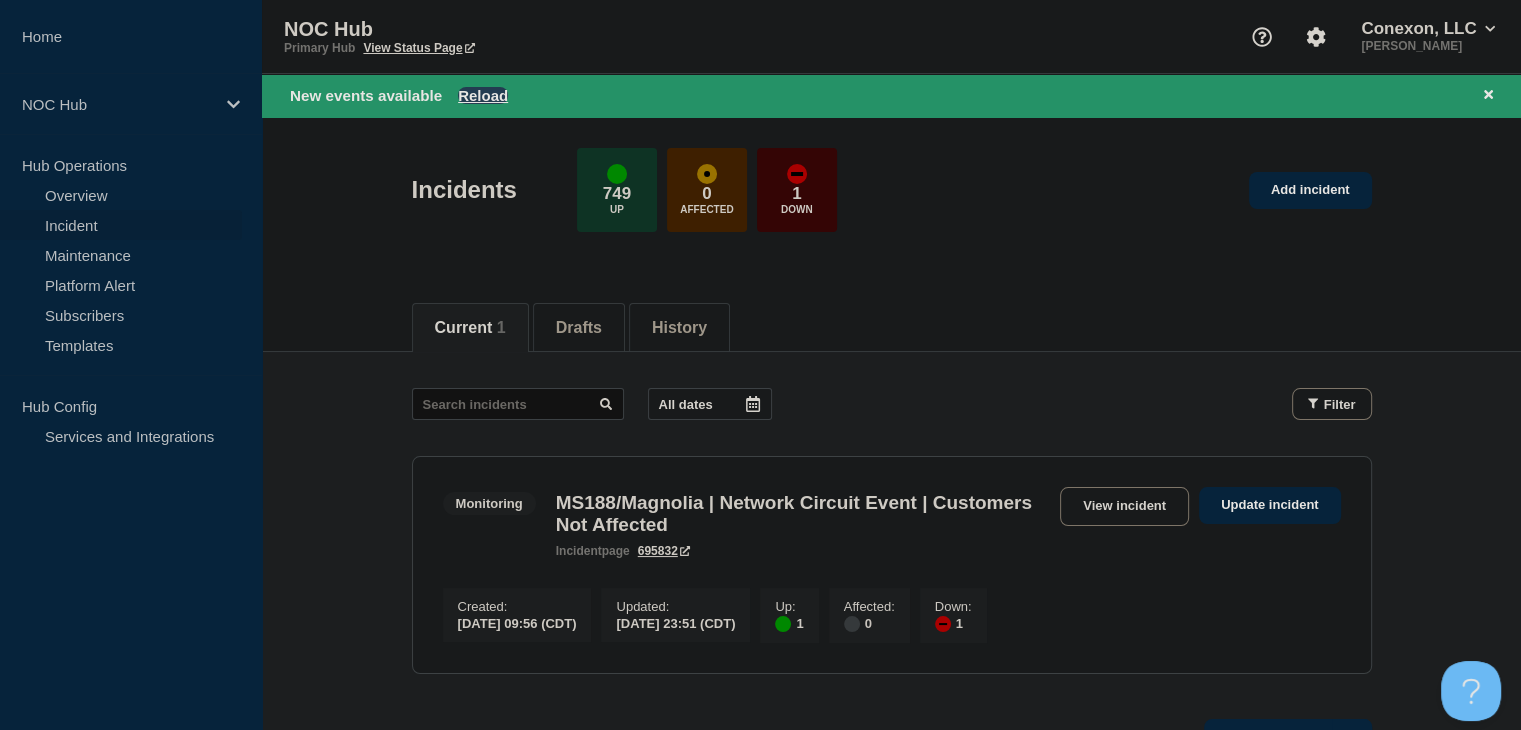 click on "Reload" at bounding box center [483, 95] 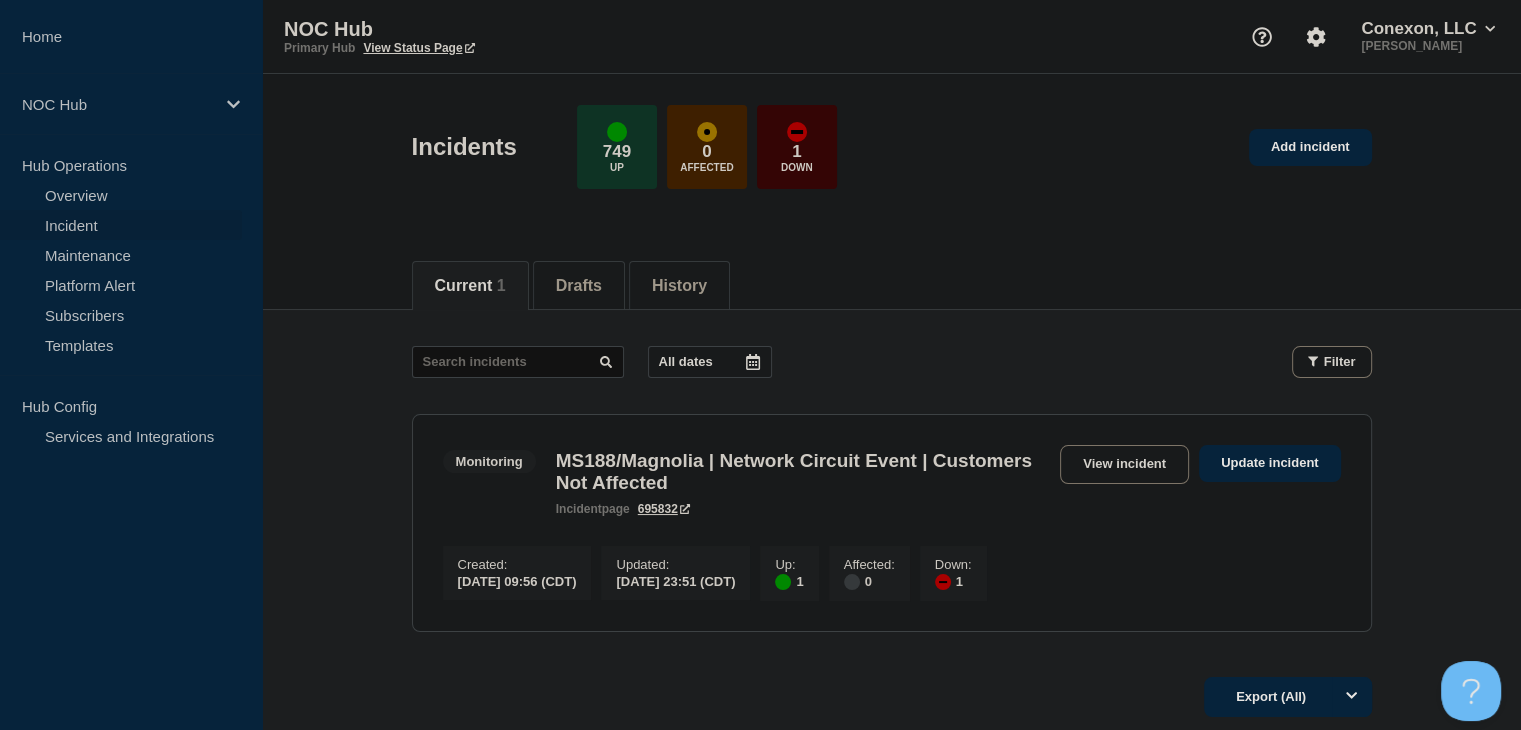 click on "Incident" at bounding box center [121, 225] 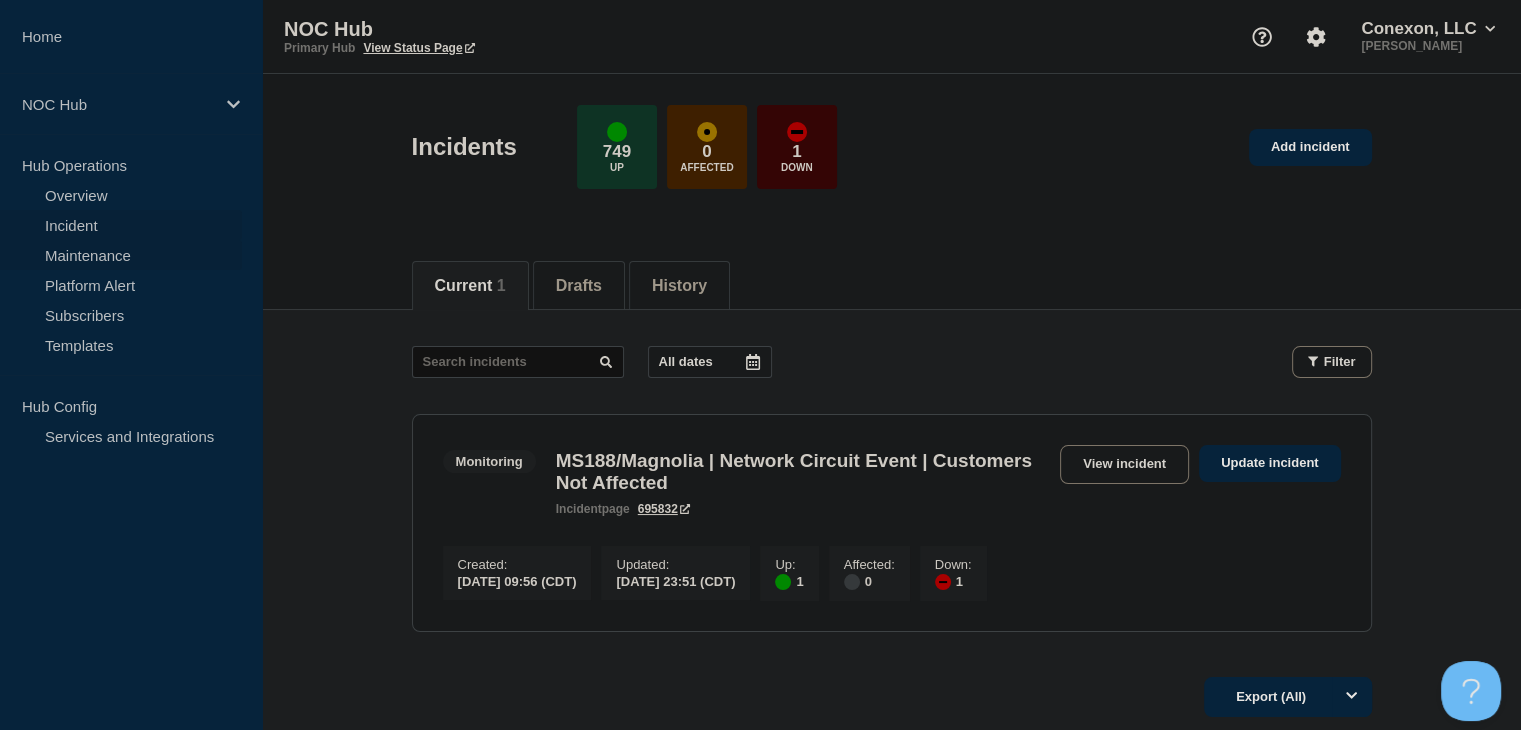 click on "Maintenance" at bounding box center (121, 255) 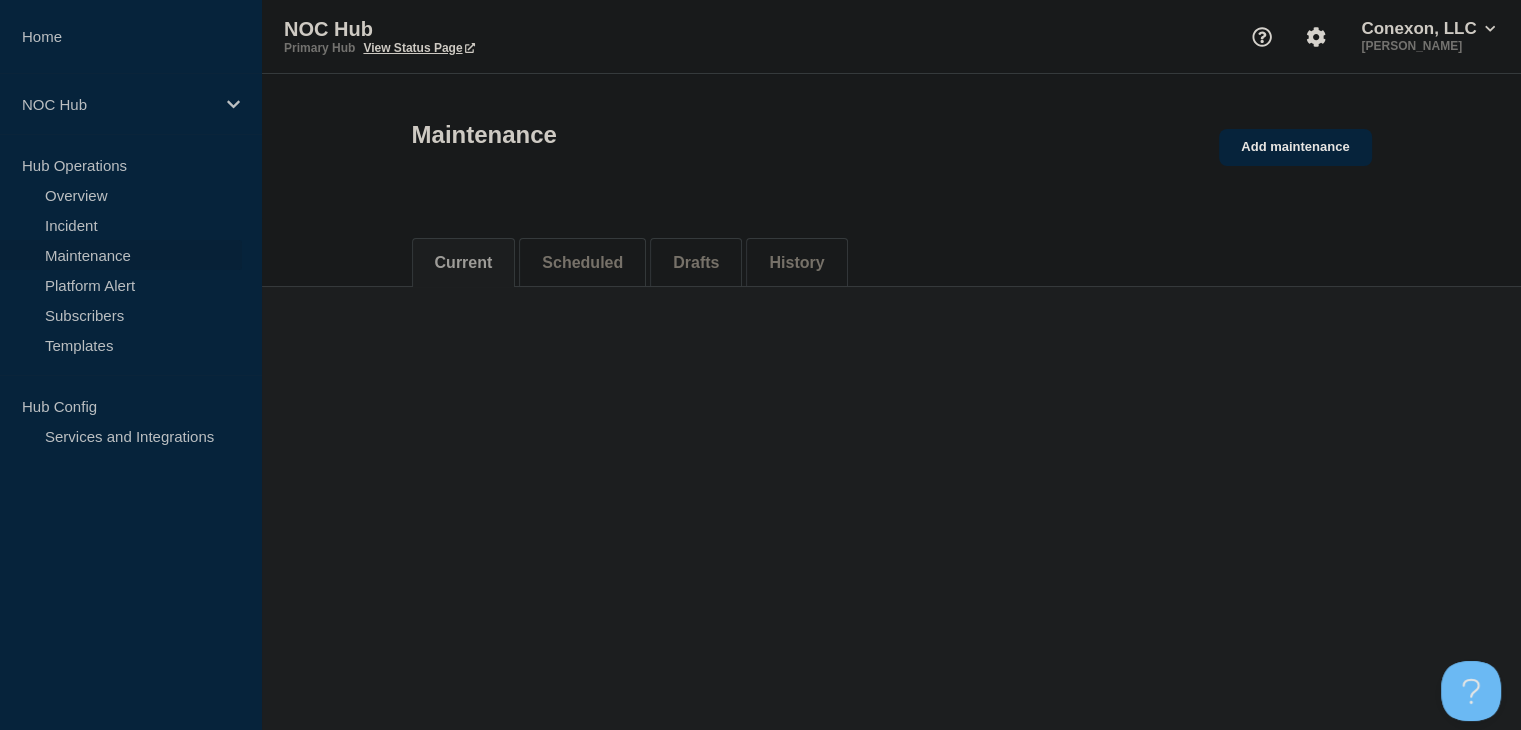 click on "Maintenance" at bounding box center (121, 255) 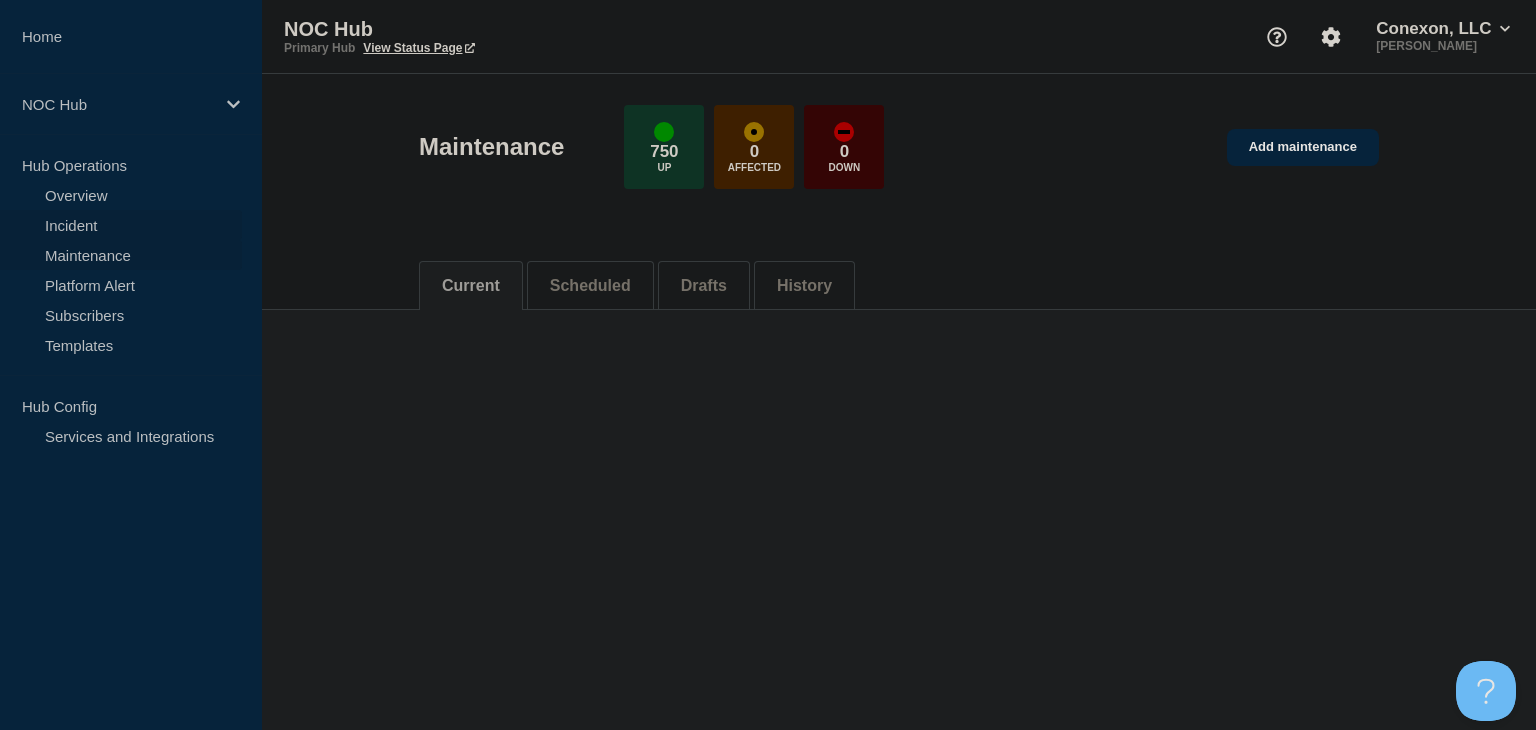 click on "Incident" at bounding box center [121, 225] 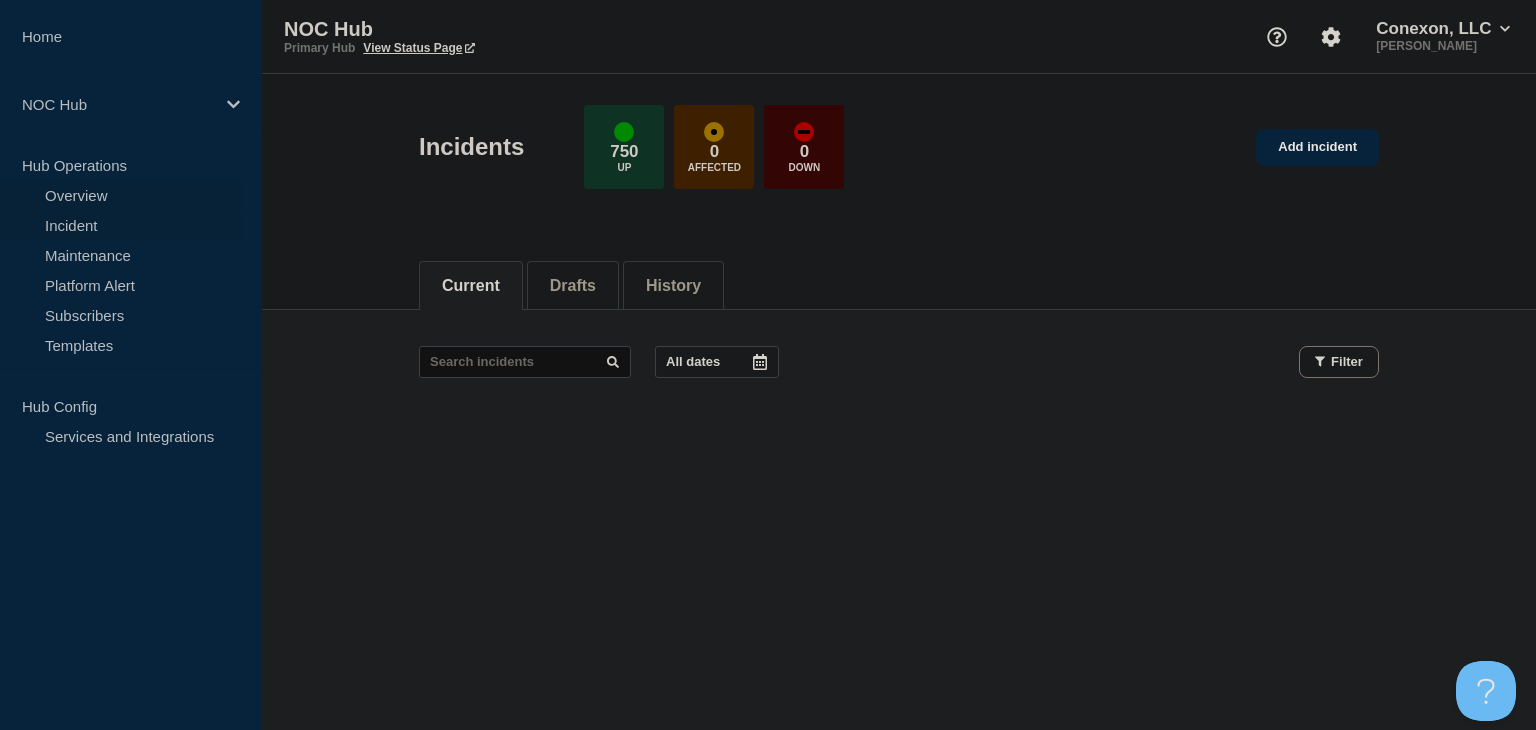 click on "Overview" at bounding box center [121, 195] 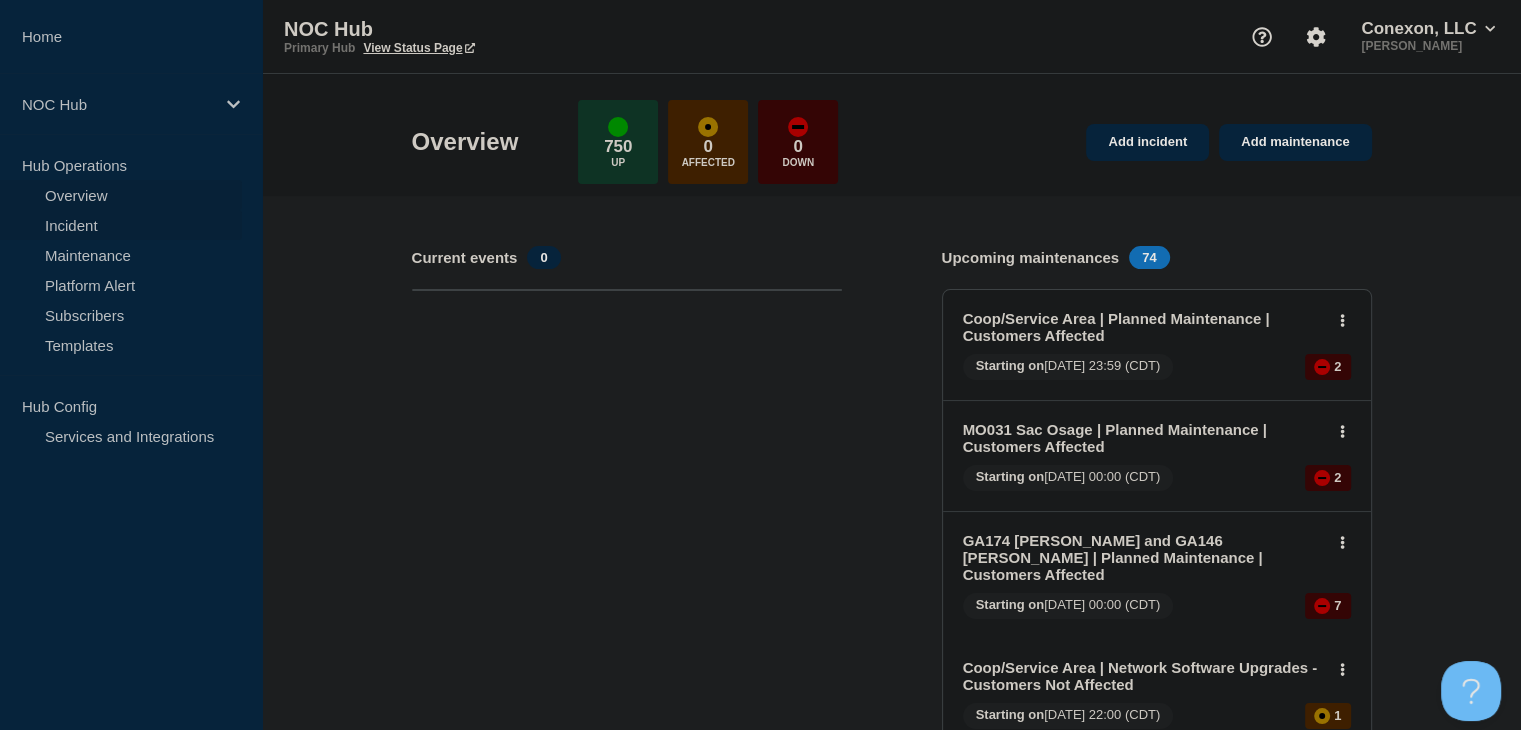 click on "Incident" at bounding box center [121, 225] 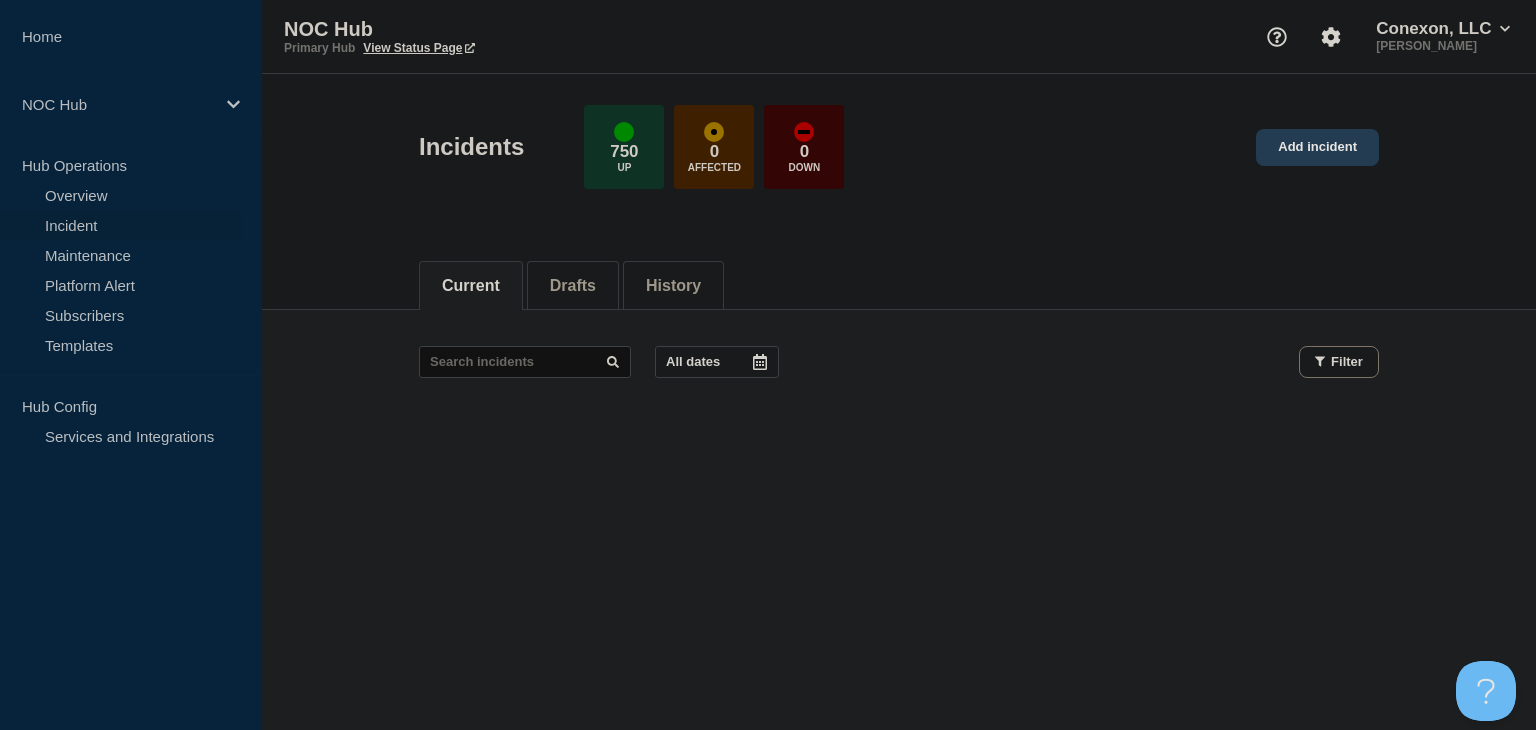click on "Add incident" 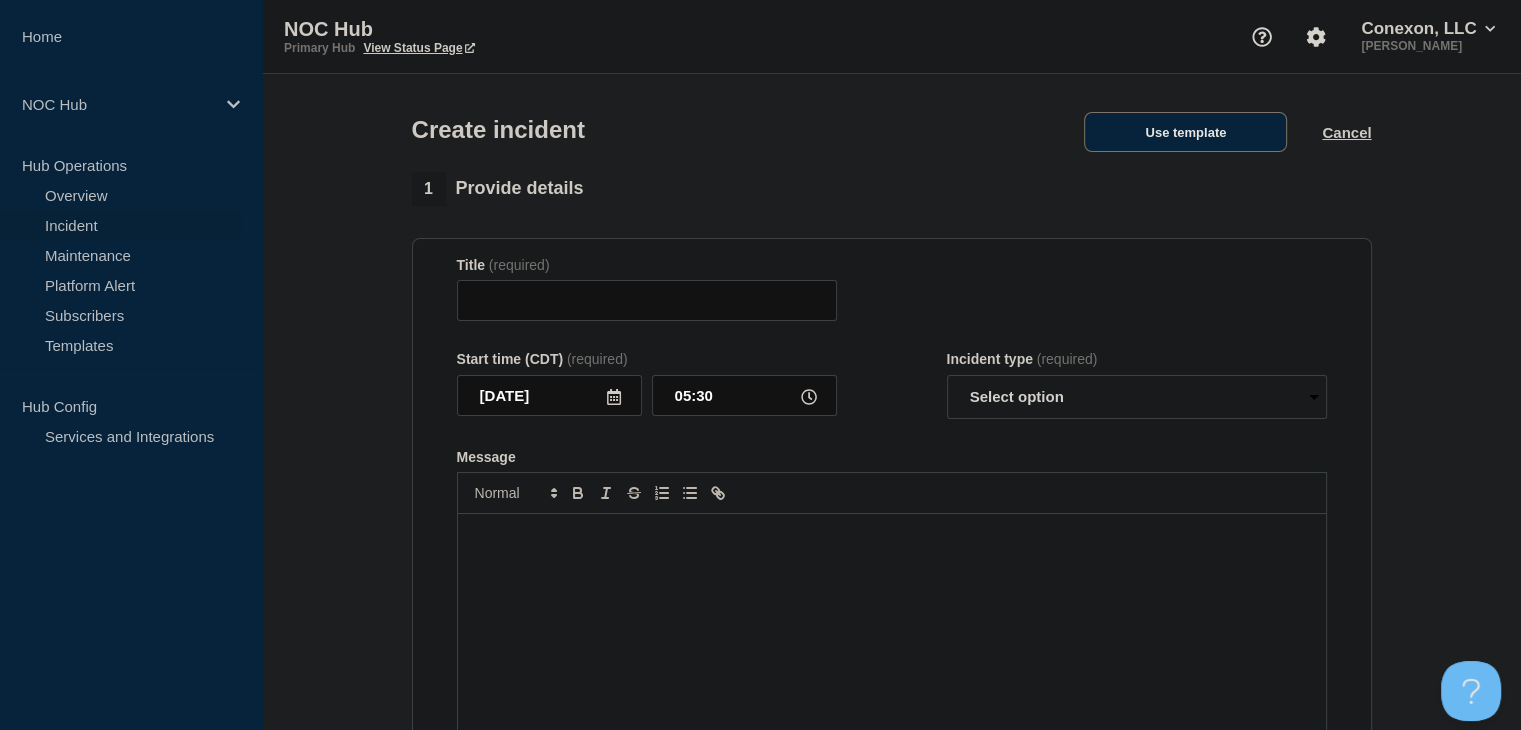 click on "Use template" at bounding box center [1185, 132] 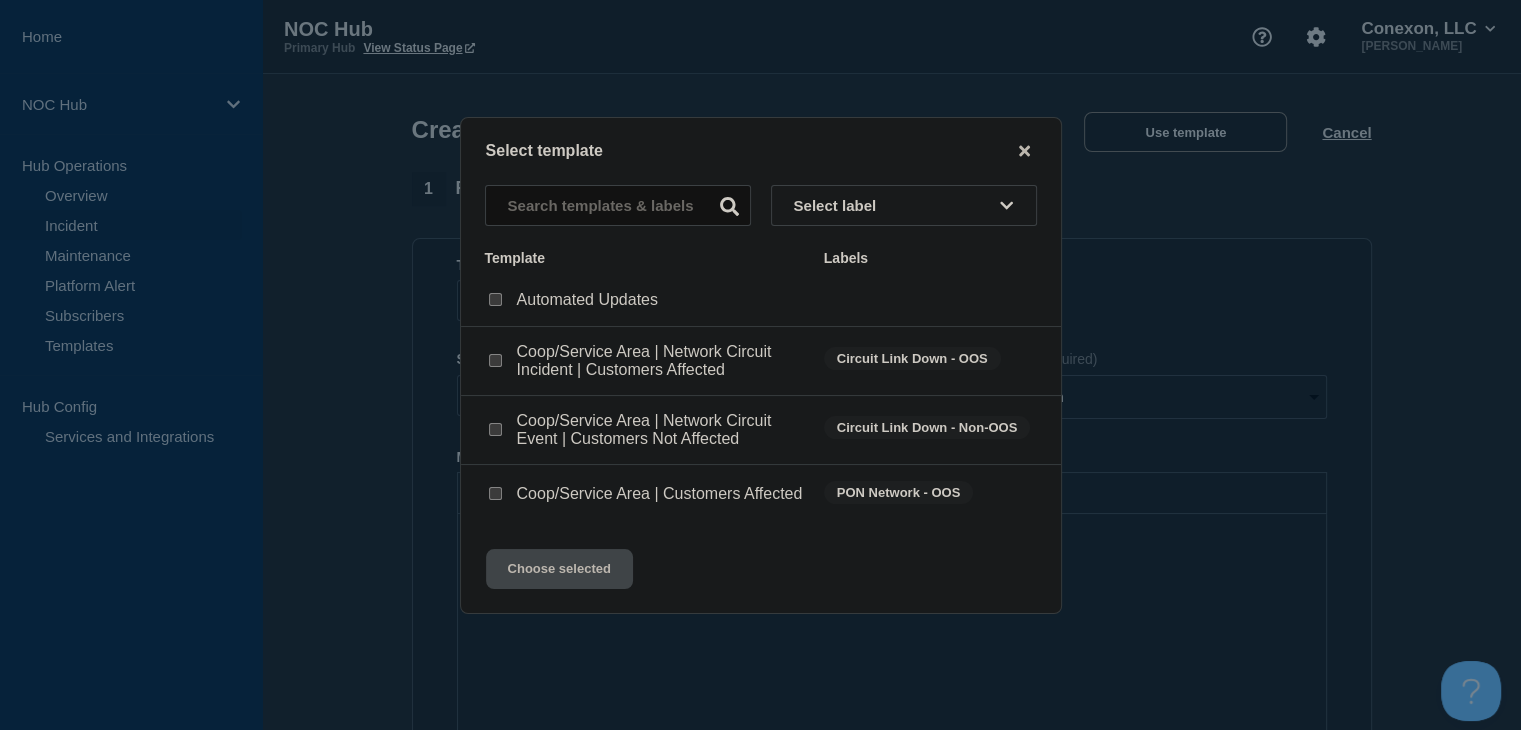 click at bounding box center [495, 493] 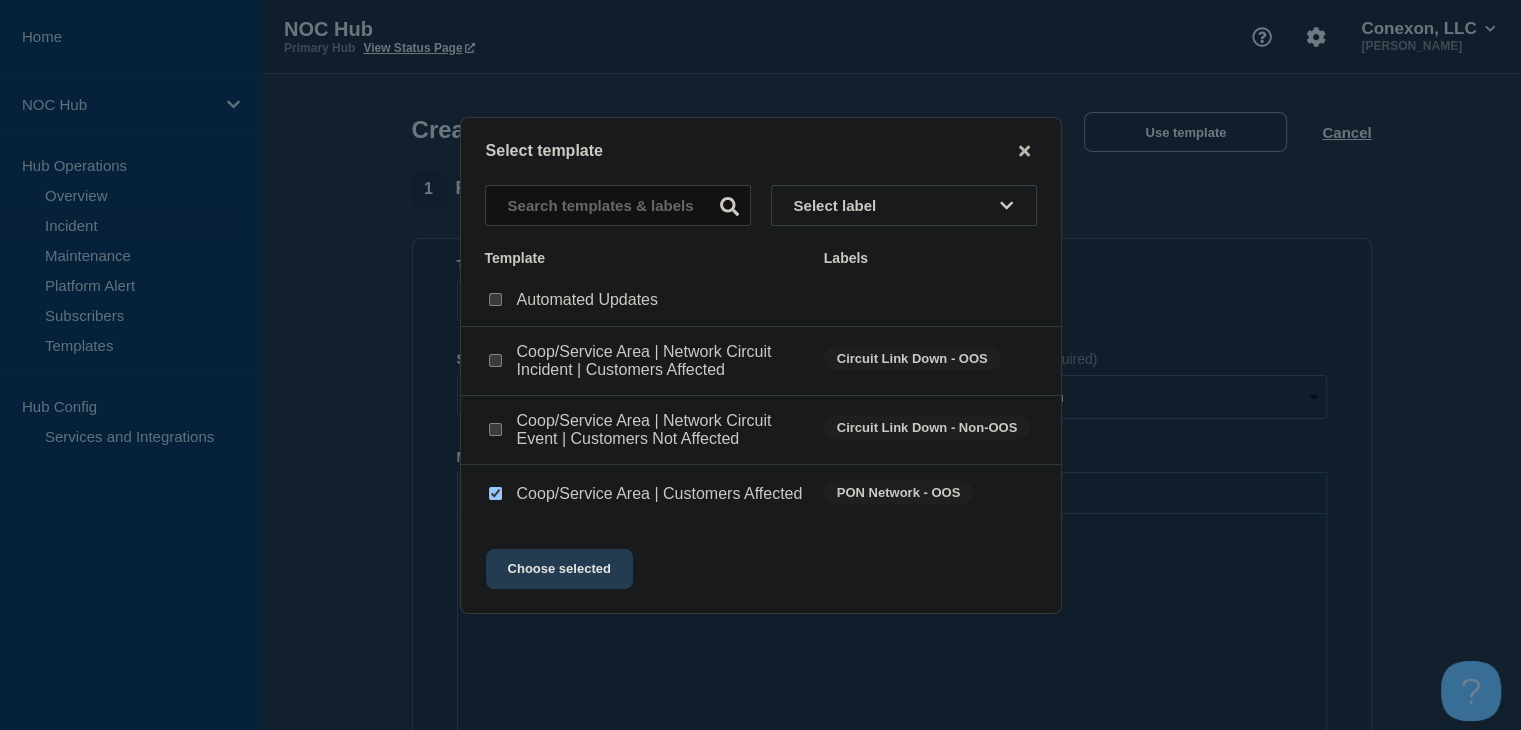 click on "Choose selected" 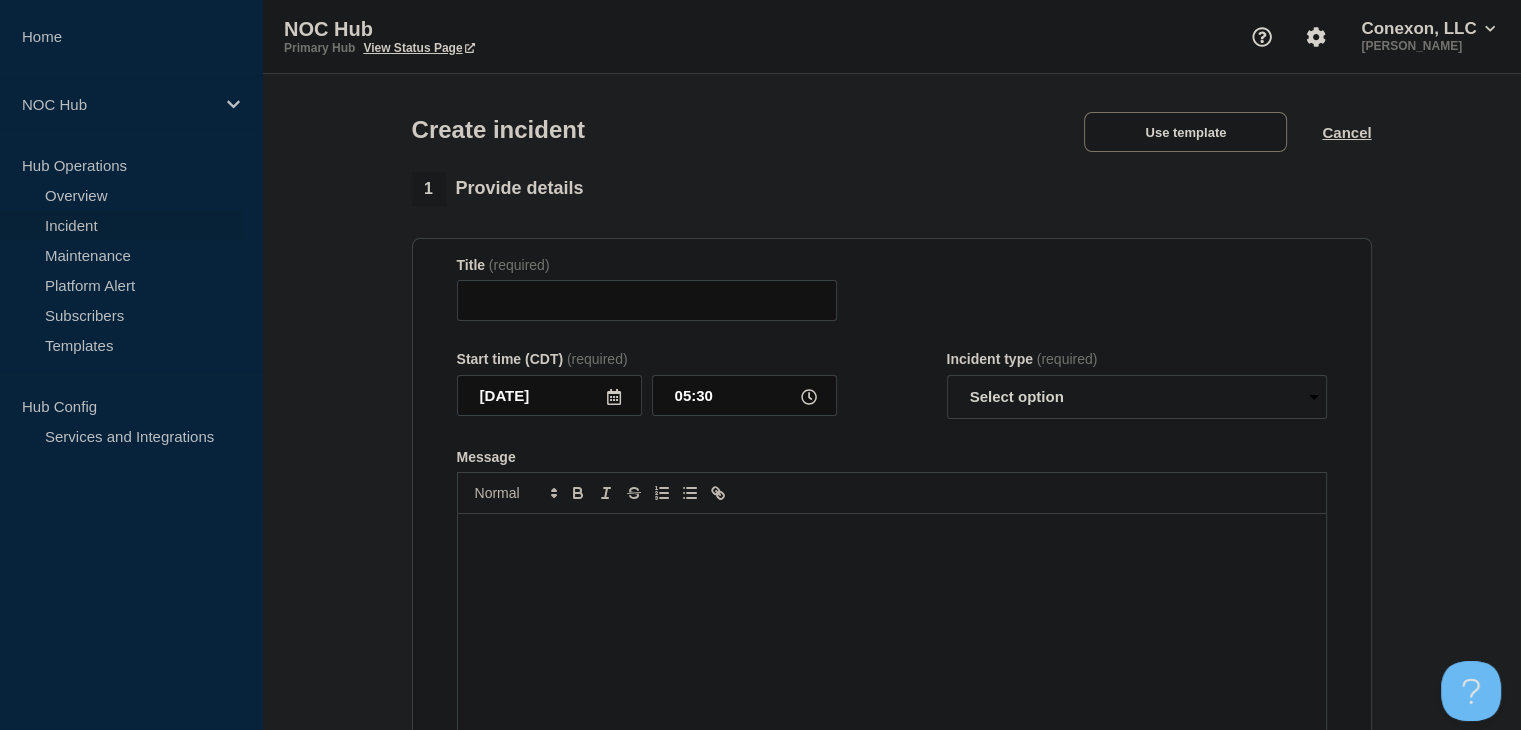 type on "Coop/Service Area | Customers Affected" 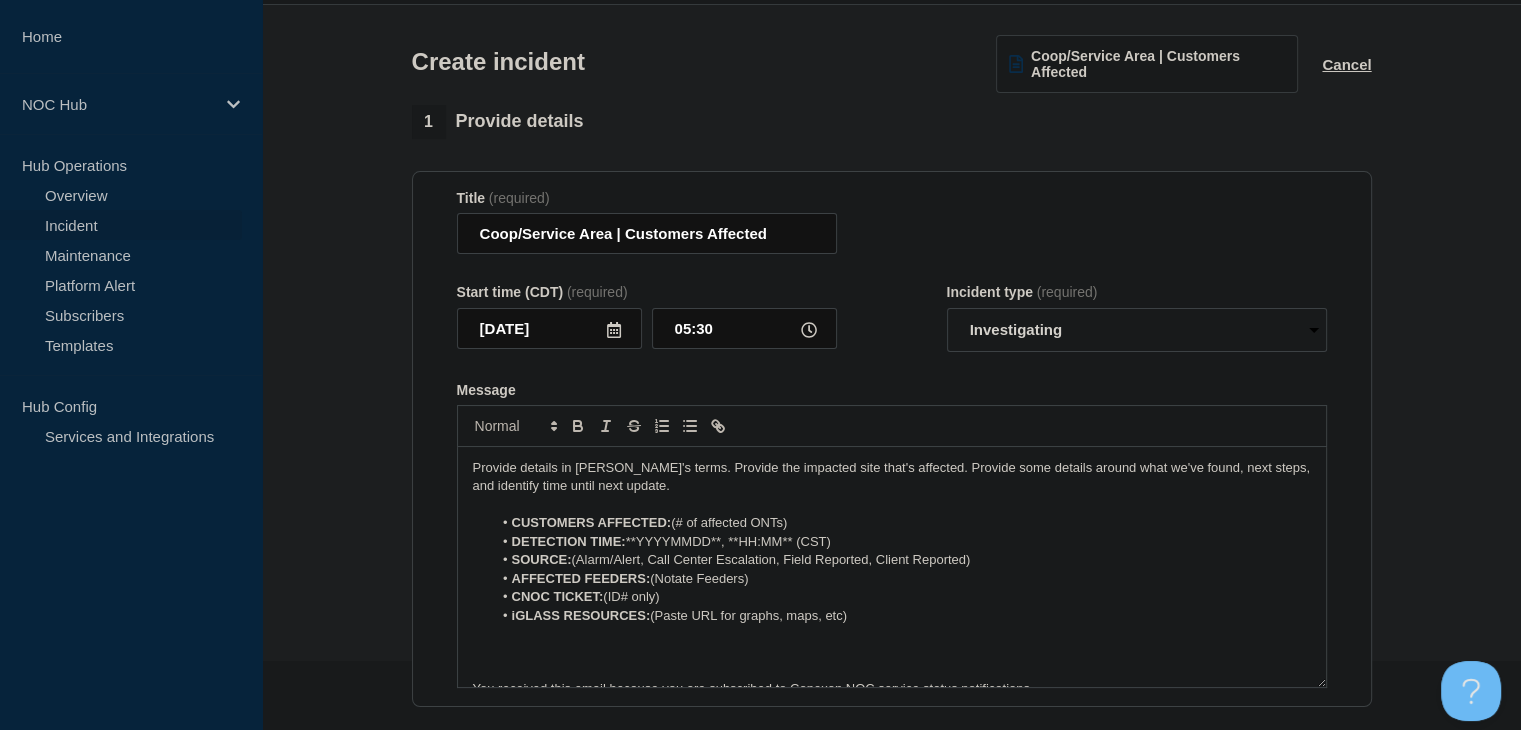 scroll, scrollTop: 100, scrollLeft: 0, axis: vertical 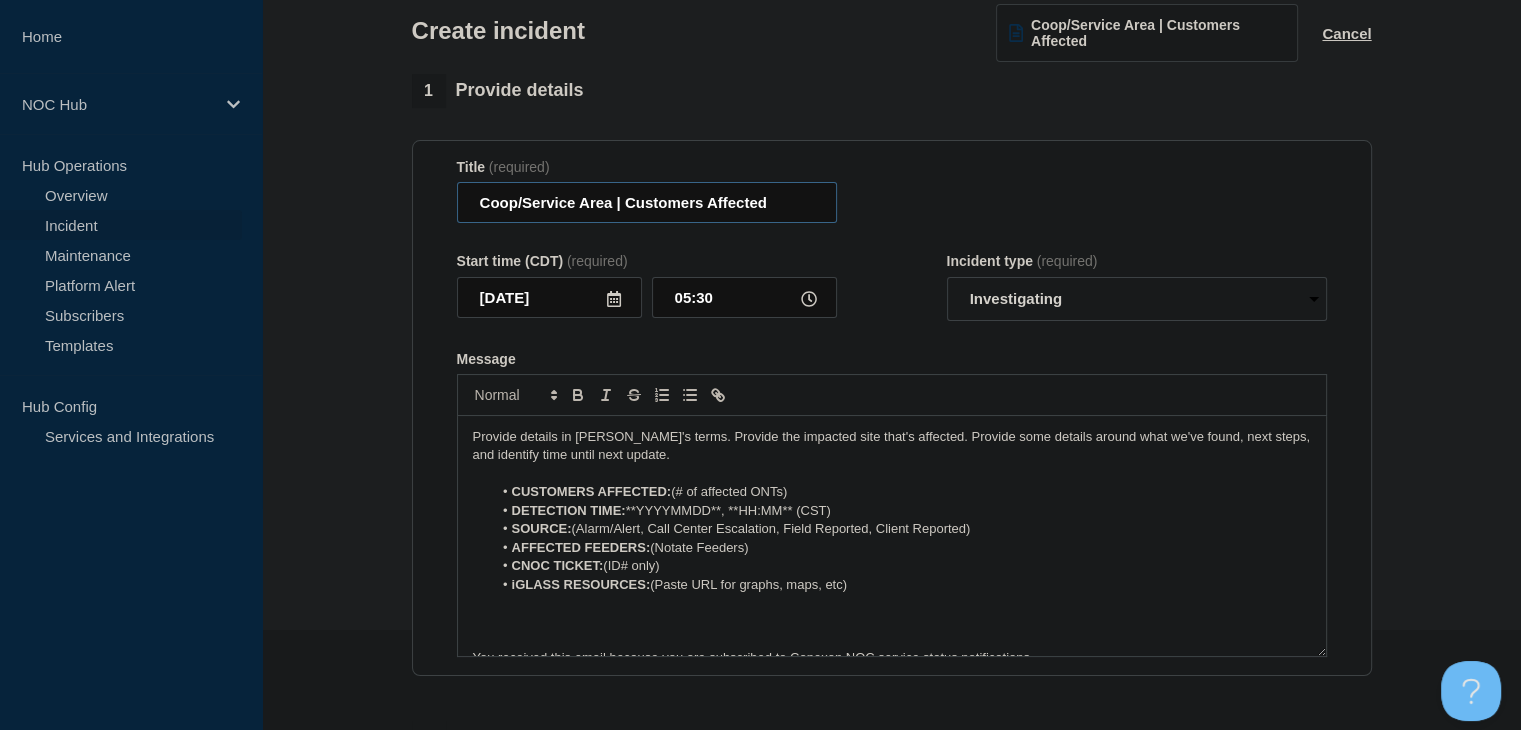 drag, startPoint x: 612, startPoint y: 205, endPoint x: 457, endPoint y: 210, distance: 155.08063 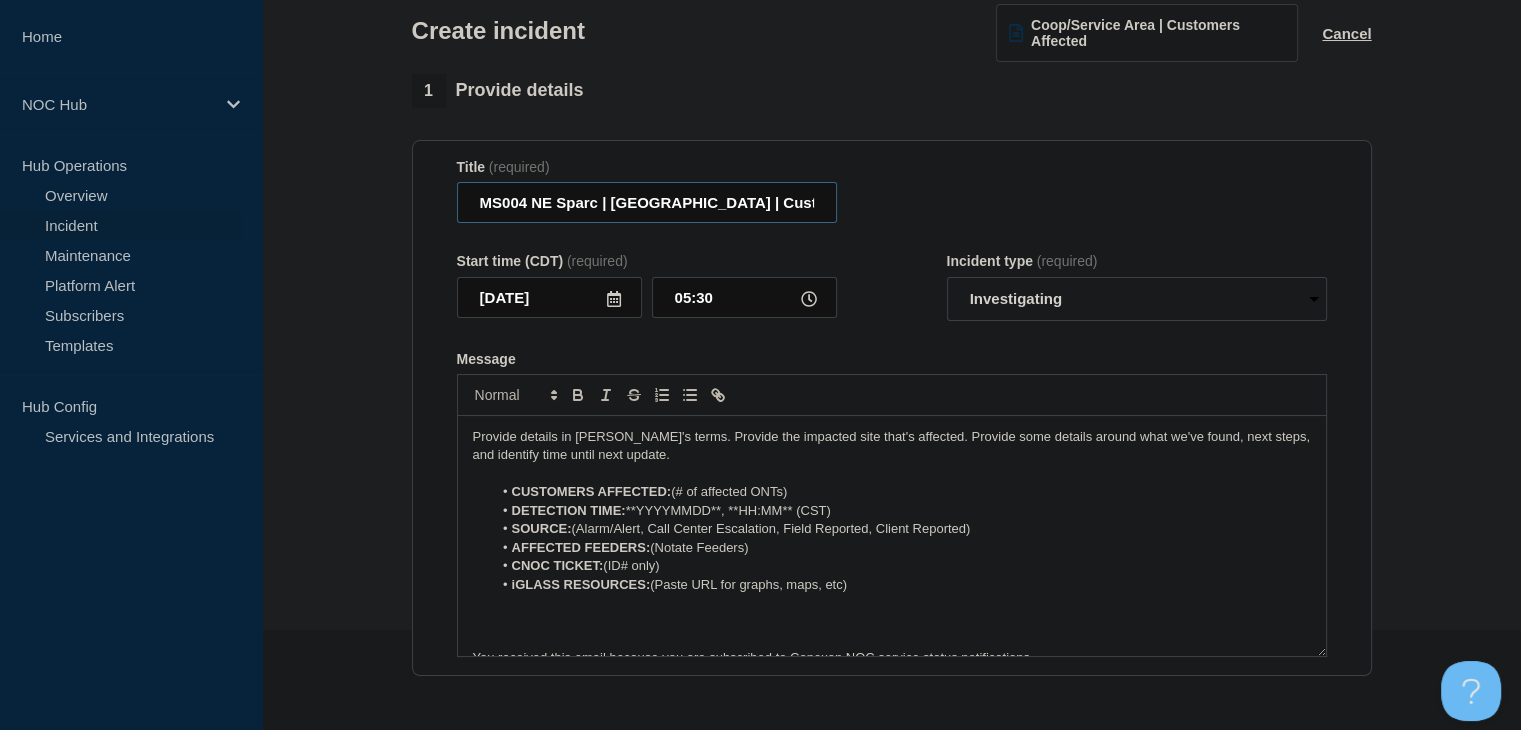 scroll, scrollTop: 200, scrollLeft: 0, axis: vertical 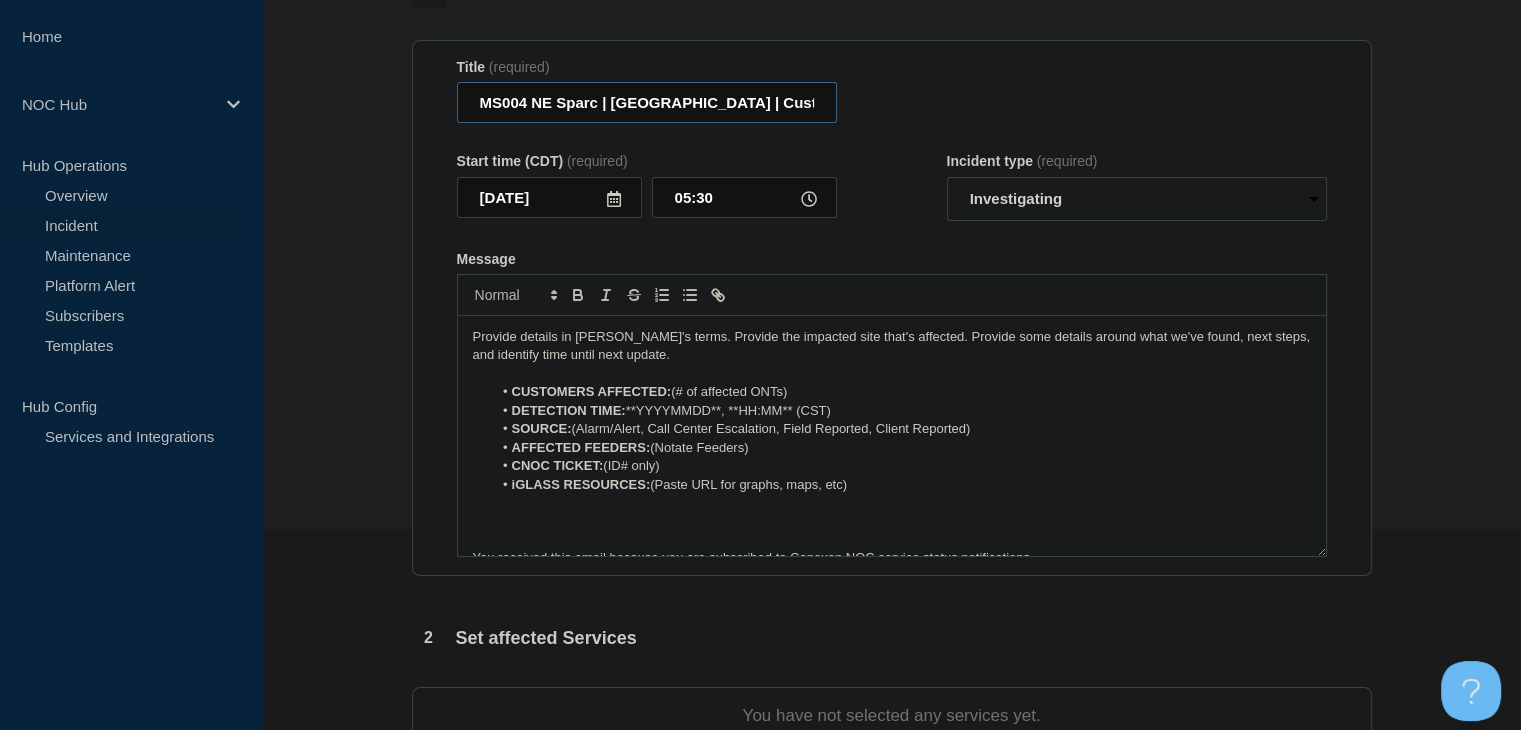 type on "MS004 NE Sparc | Sardis Lake | Customers Affected" 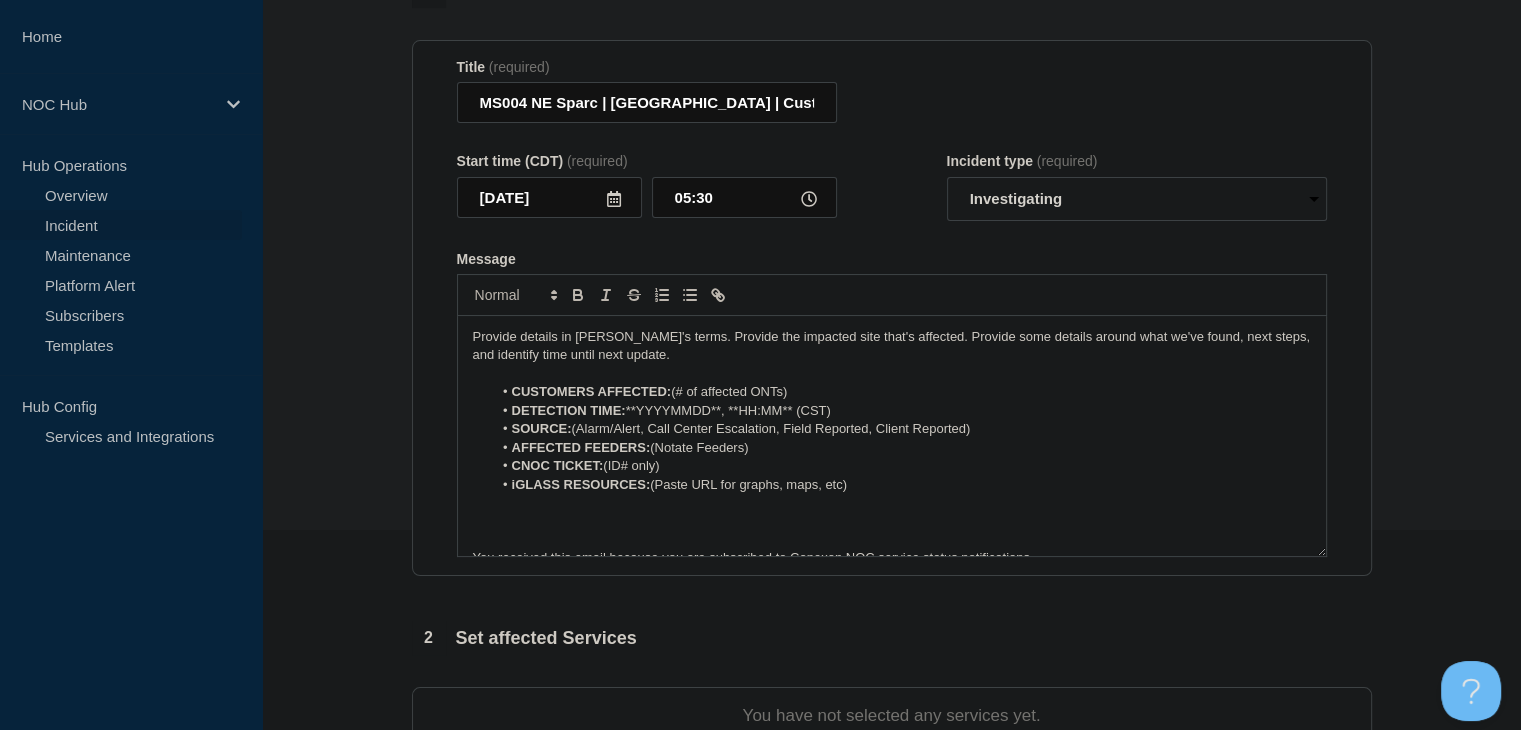 drag, startPoint x: 828, startPoint y: 384, endPoint x: 788, endPoint y: 386, distance: 40.04997 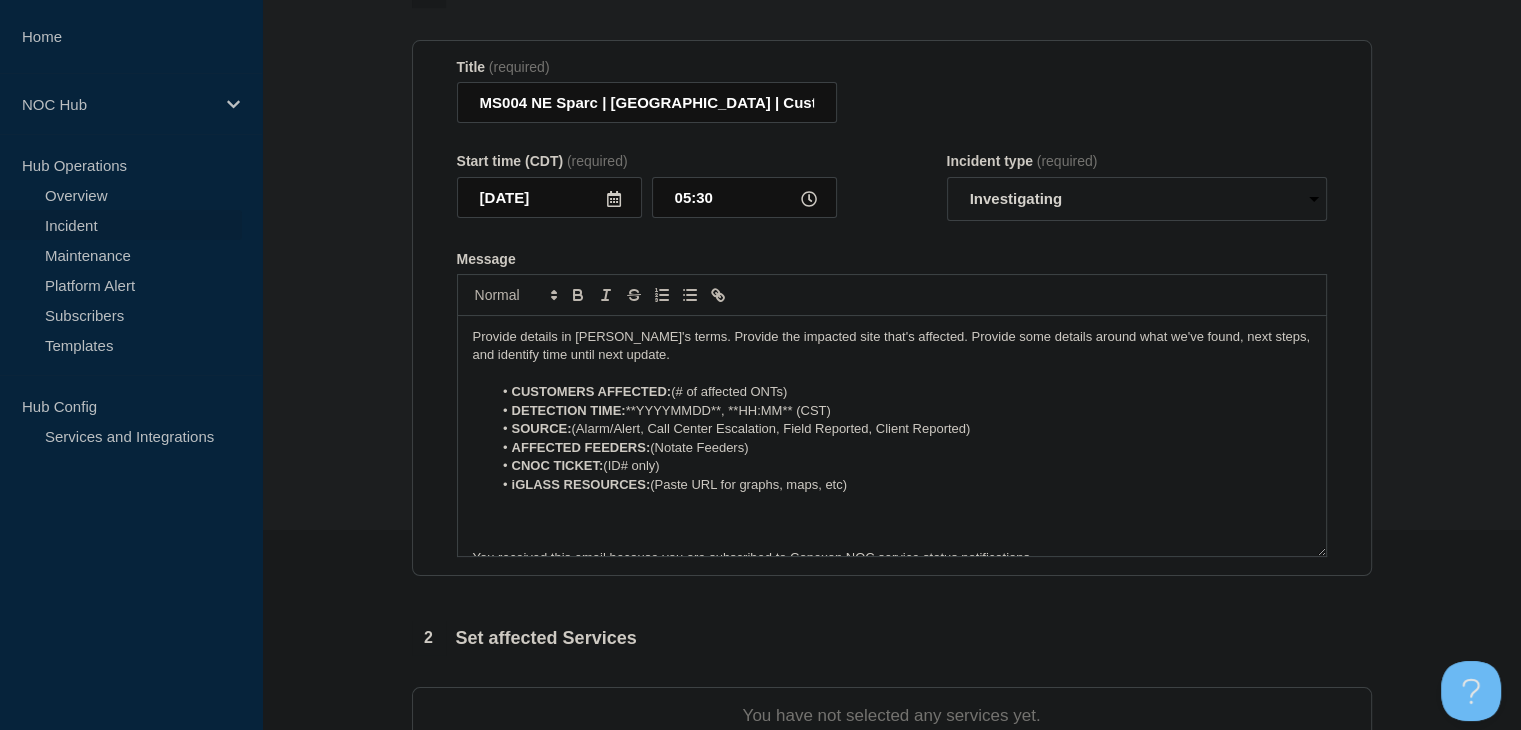 click at bounding box center (892, 374) 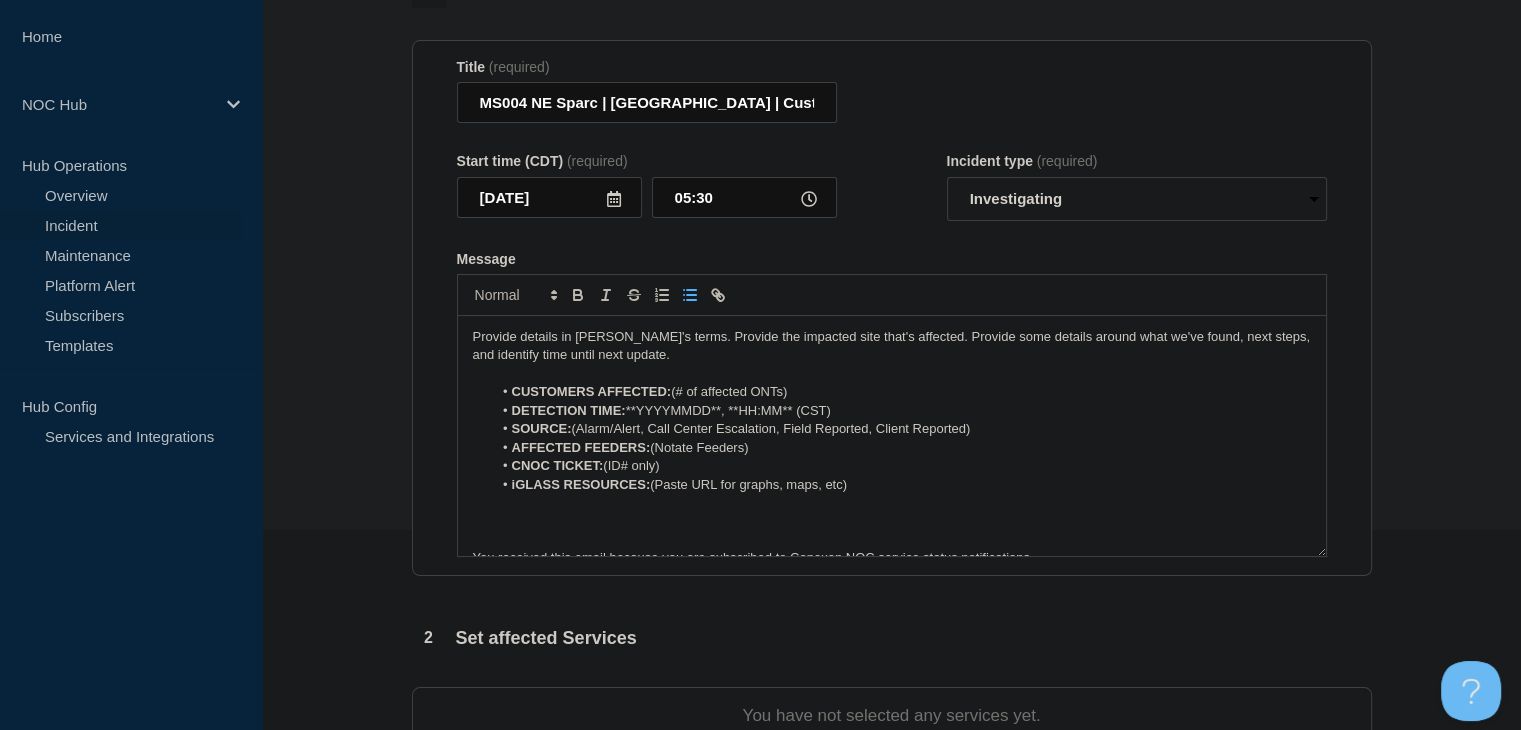 drag, startPoint x: 823, startPoint y: 396, endPoint x: 712, endPoint y: 399, distance: 111.040535 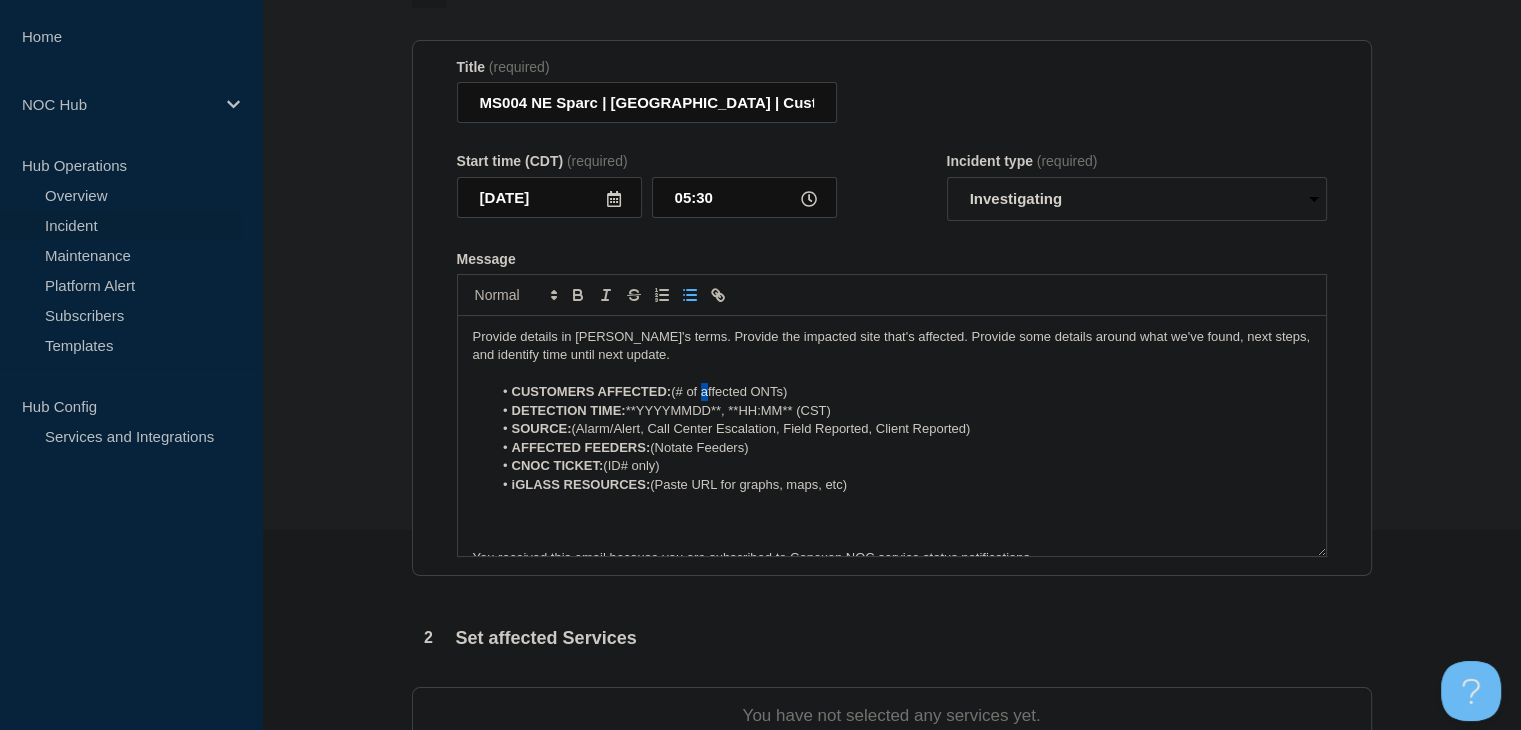 click on "CUSTOMERS AFFECTED:  (# of affected ONTs)" at bounding box center (901, 392) 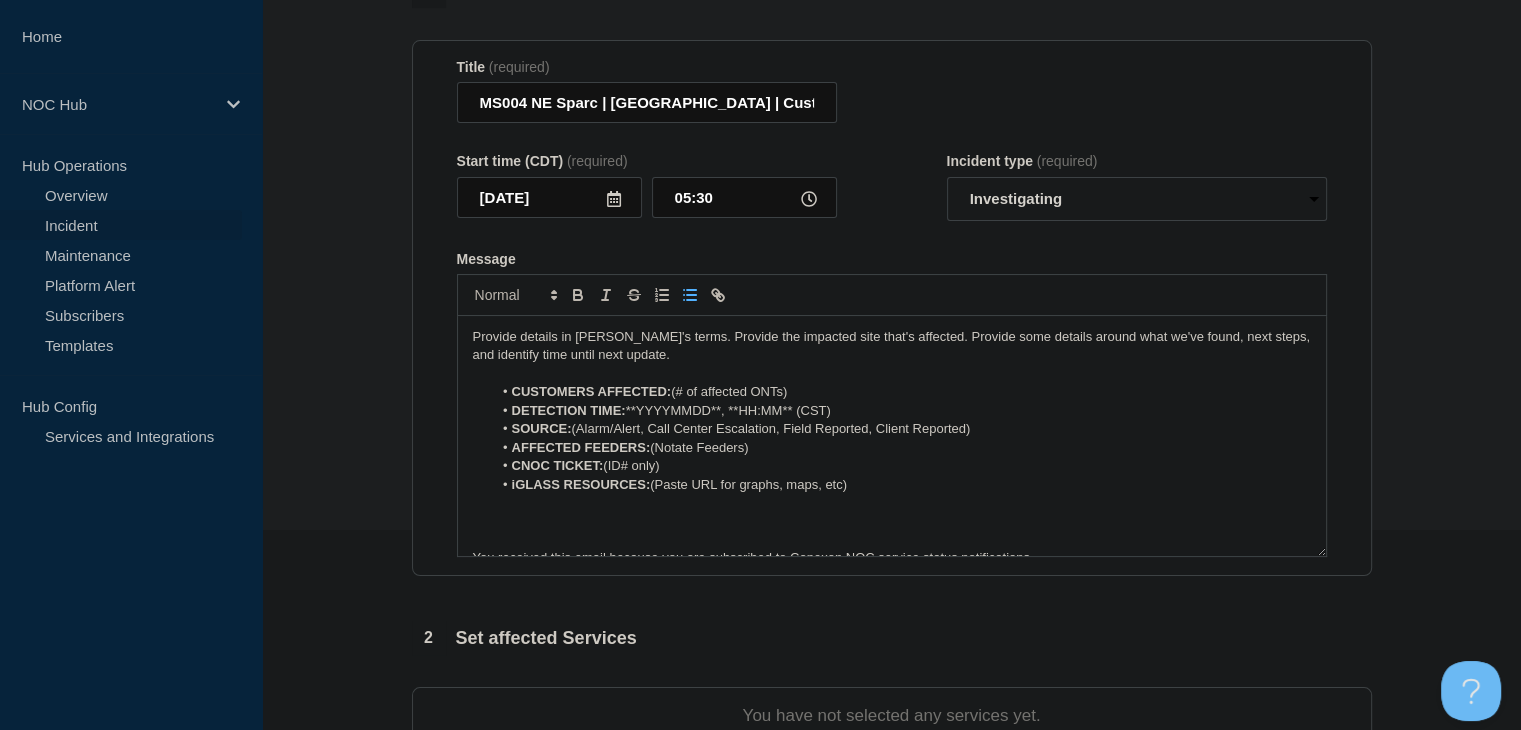 drag, startPoint x: 695, startPoint y: 399, endPoint x: 683, endPoint y: 399, distance: 12 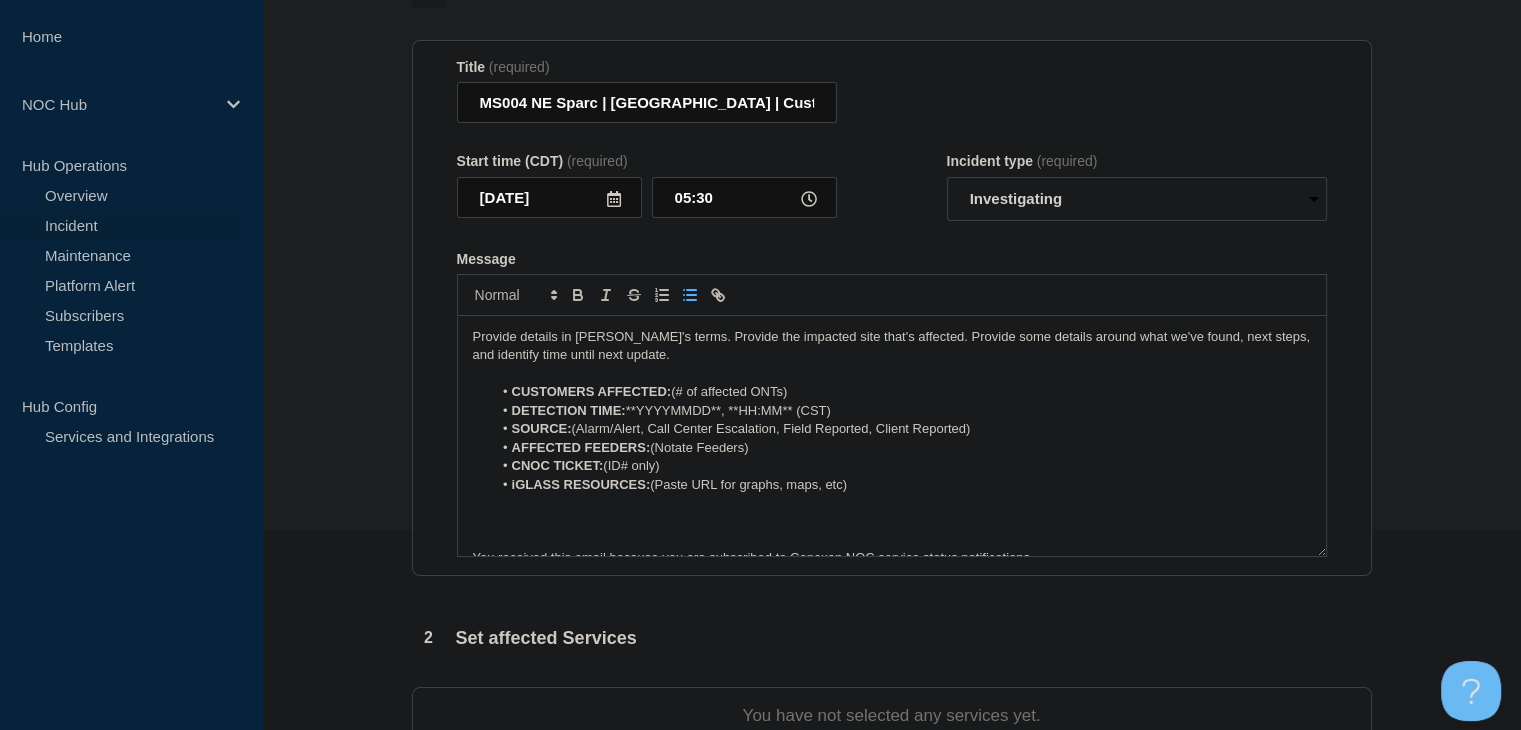 drag, startPoint x: 804, startPoint y: 396, endPoint x: 676, endPoint y: 399, distance: 128.03516 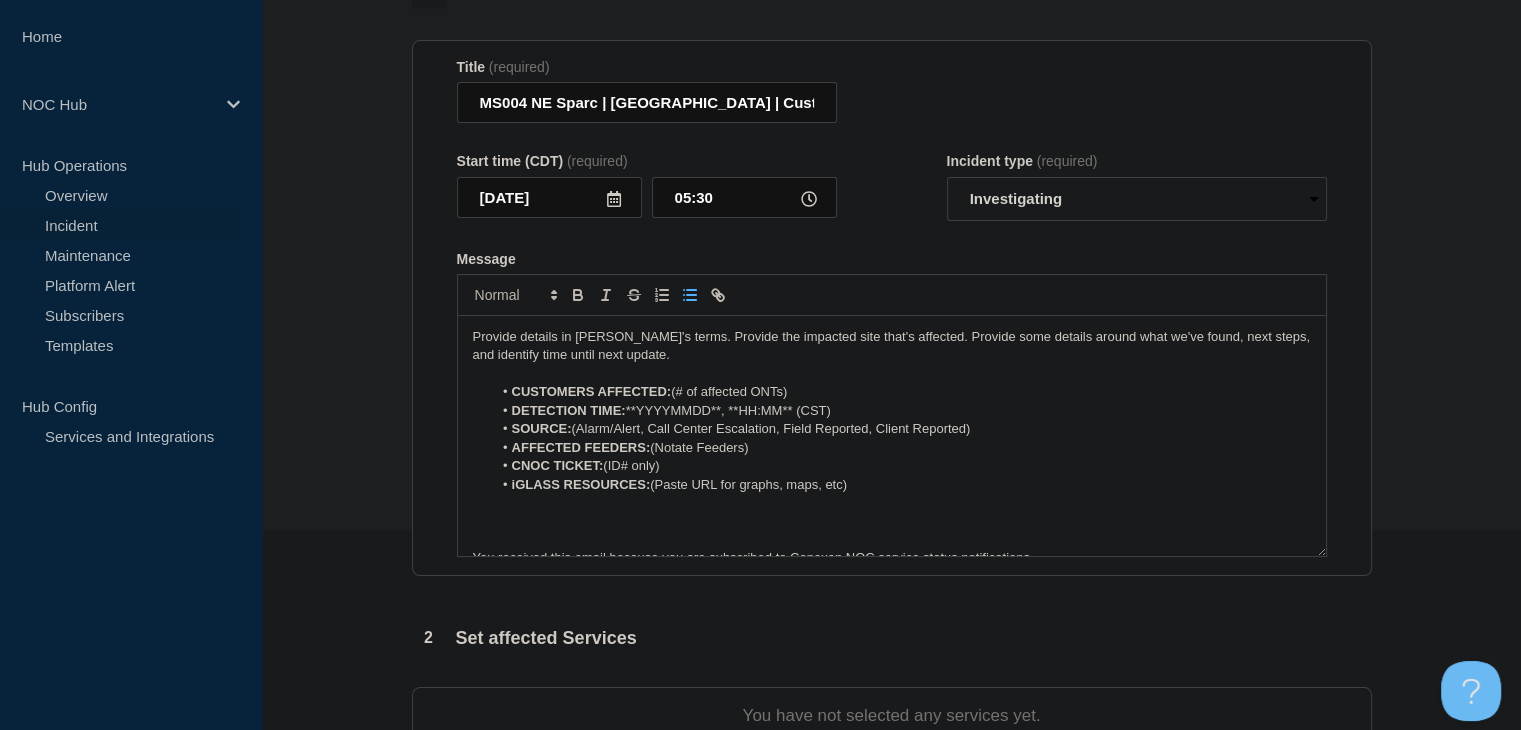 click on "CUSTOMERS AFFECTED:  (# of affected ONTs)" at bounding box center [901, 392] 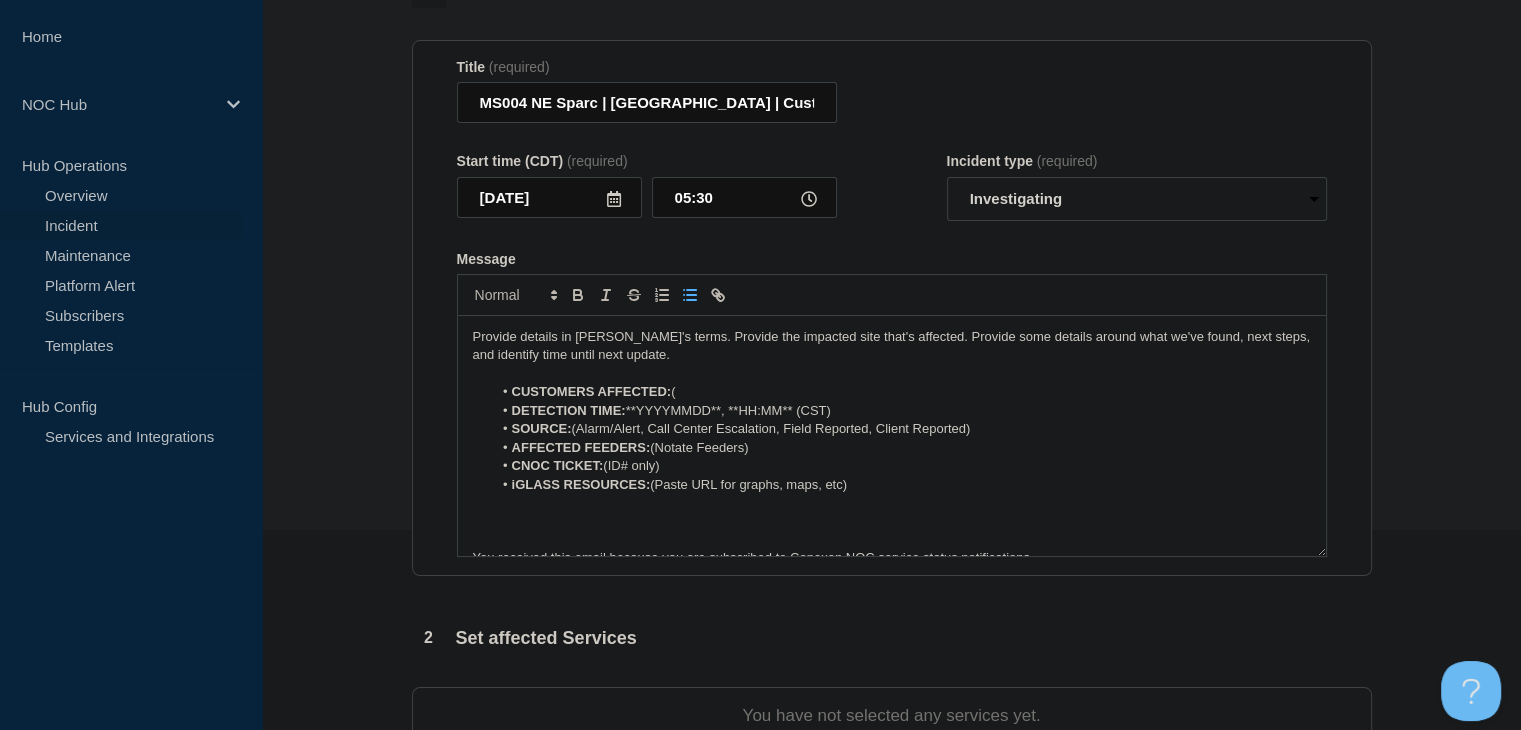 type 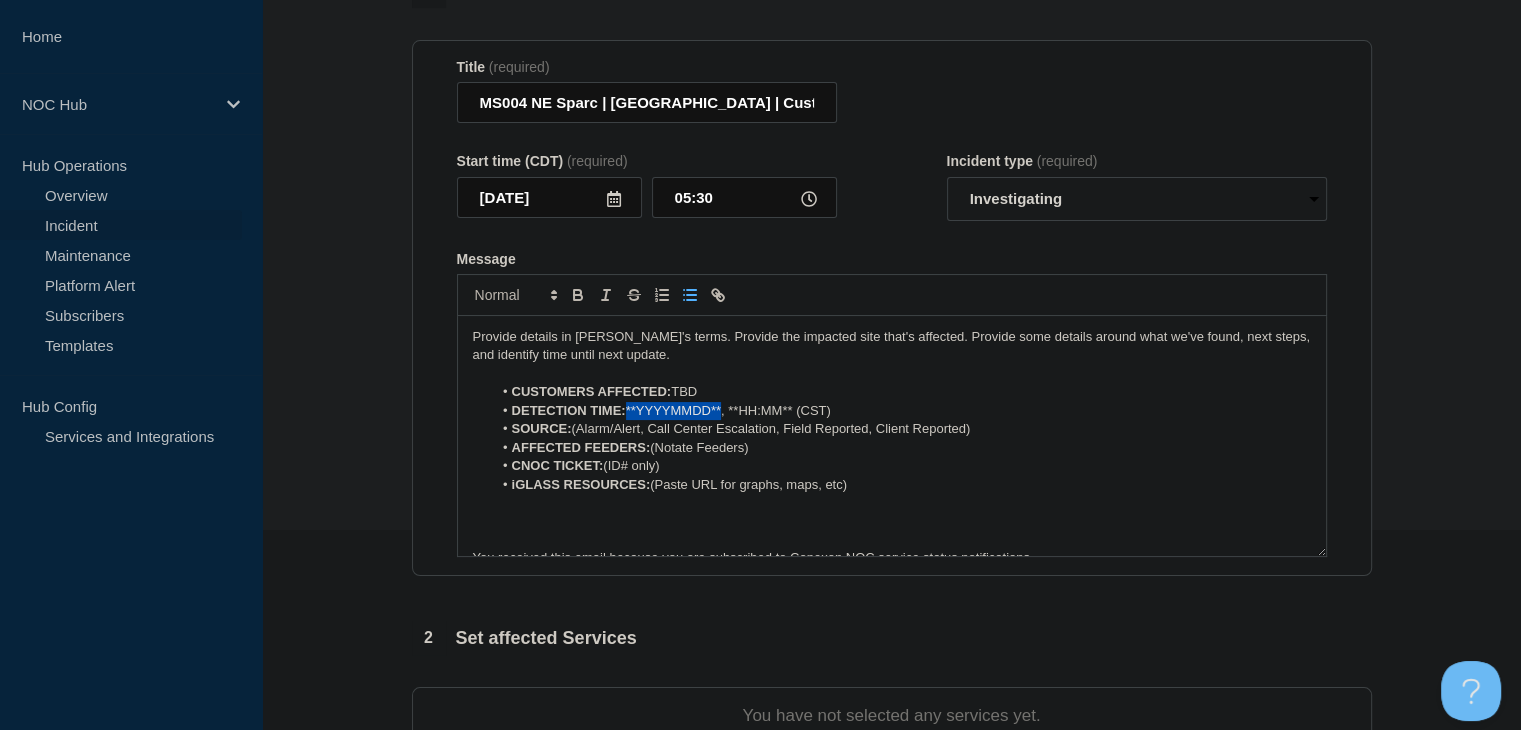 drag, startPoint x: 722, startPoint y: 414, endPoint x: 628, endPoint y: 413, distance: 94.00532 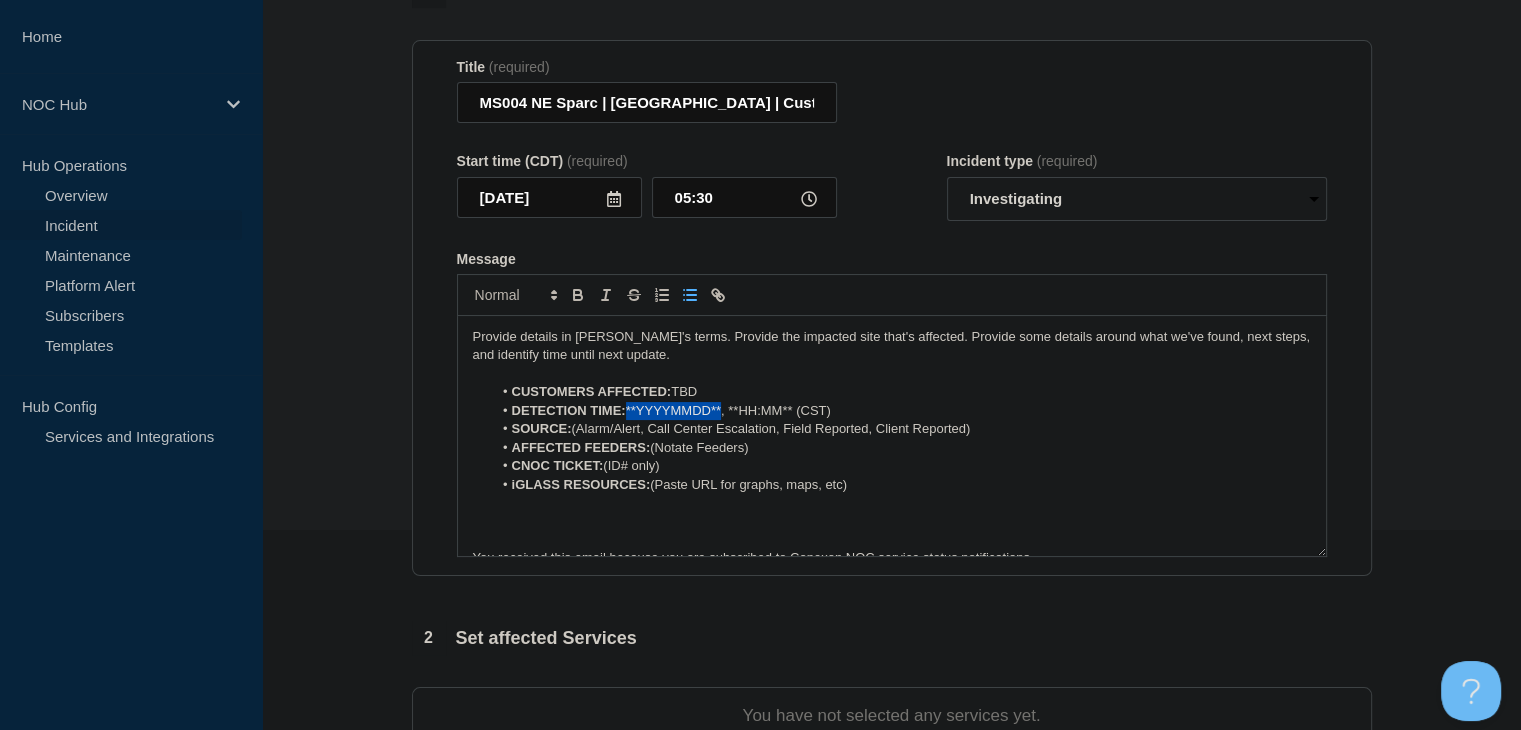 click on "DETECTION TIME:  **YYYYMMDD**, **HH:MM** (CST)" at bounding box center (901, 411) 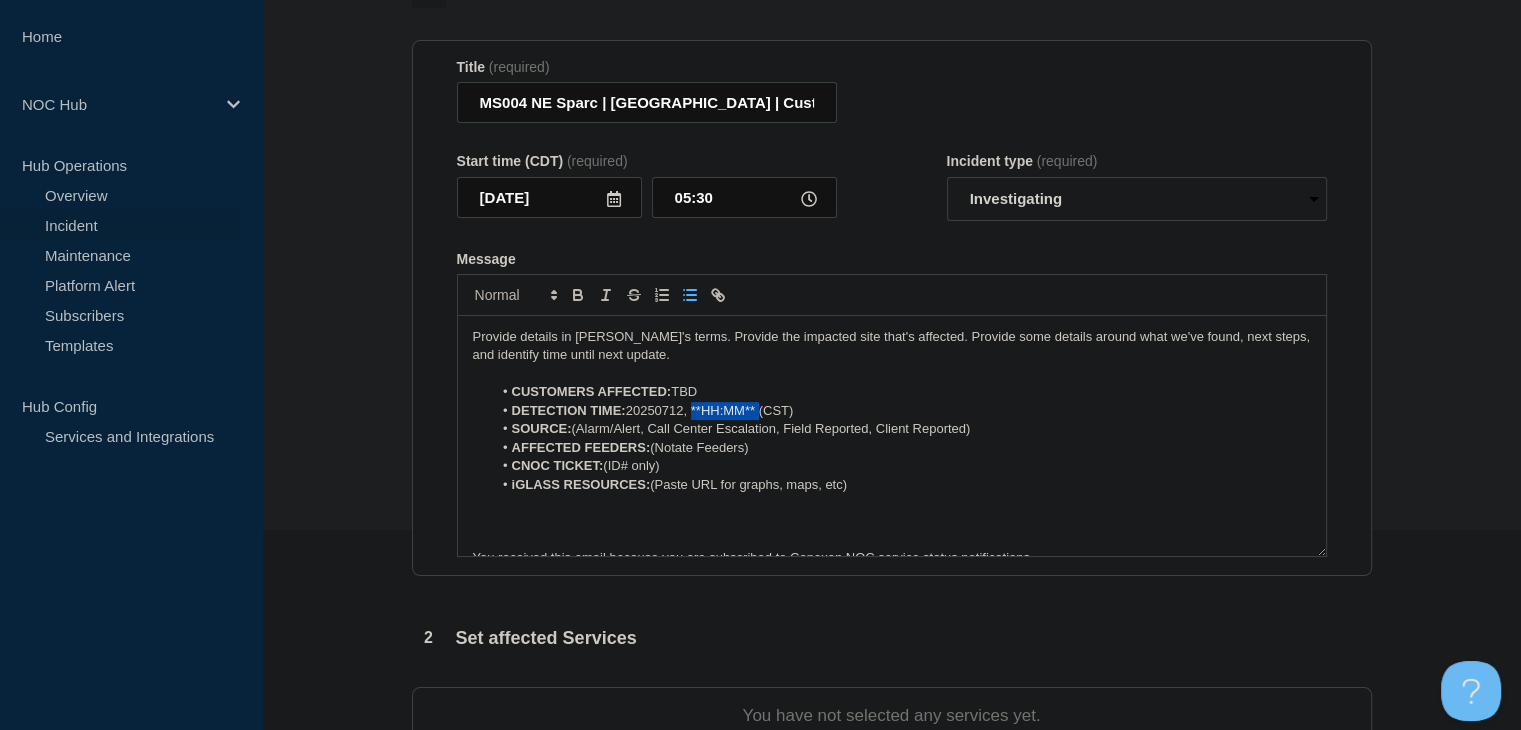 drag, startPoint x: 760, startPoint y: 416, endPoint x: 692, endPoint y: 416, distance: 68 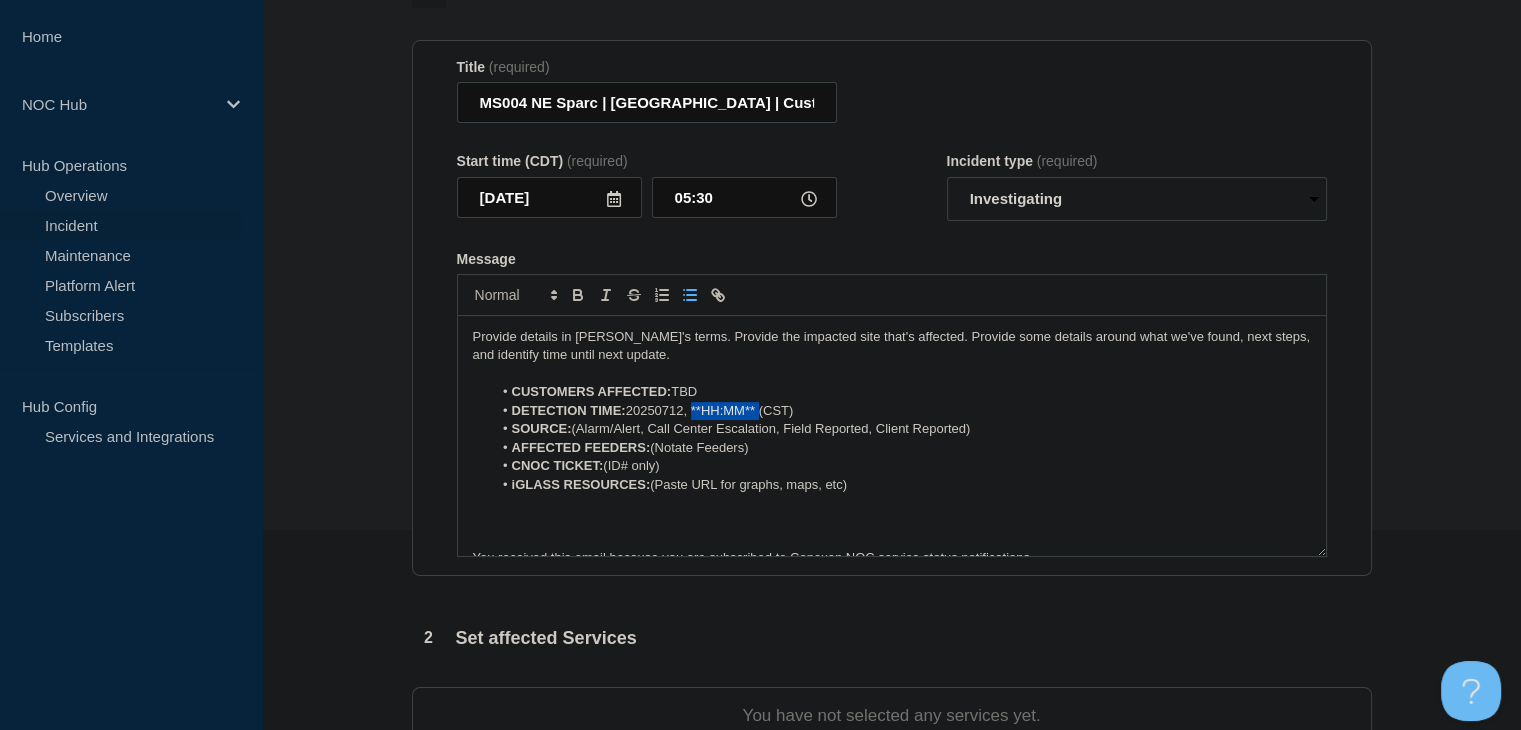 click on "DETECTION TIME:  20250712, **HH:MM** (CST)" at bounding box center (901, 411) 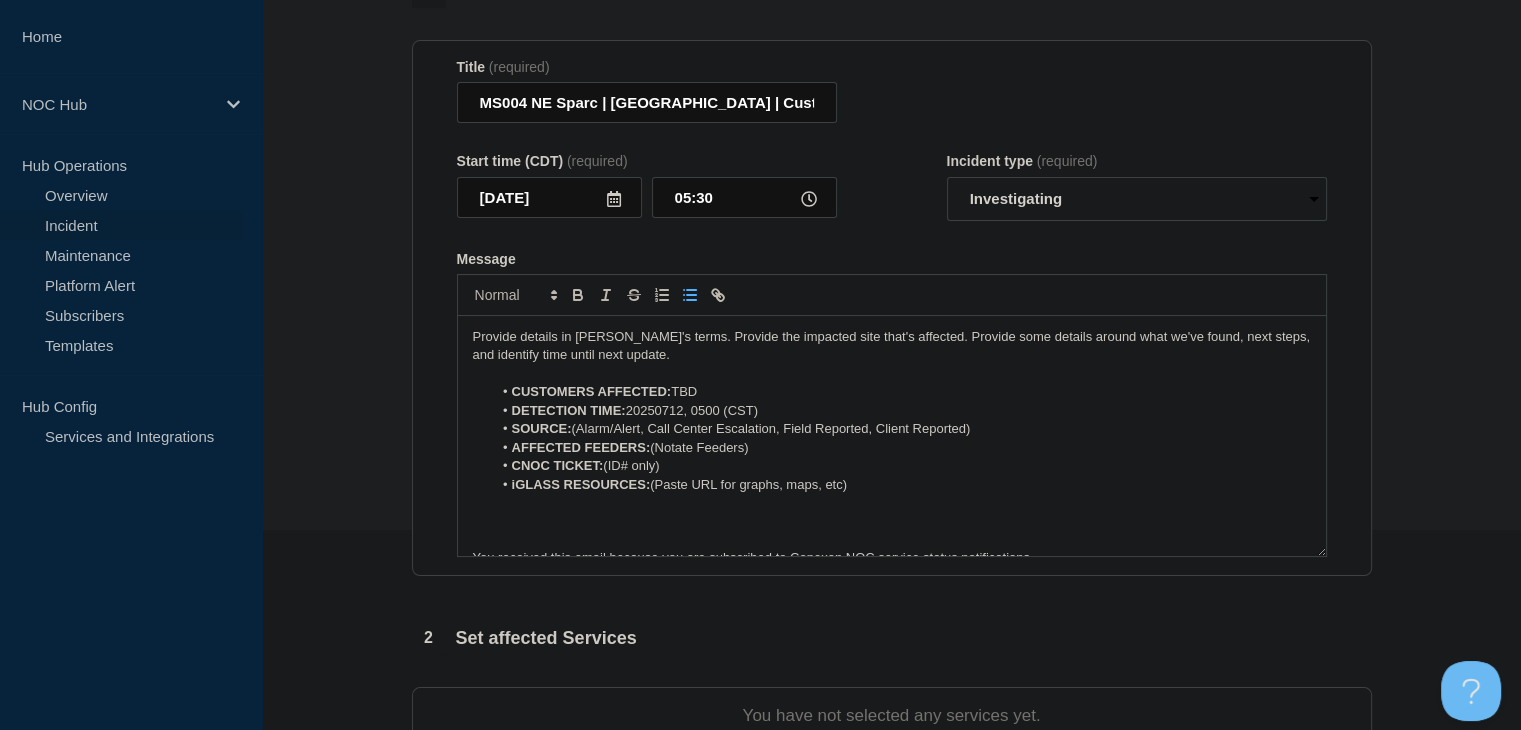 click on "DETECTION TIME:  20250712, 0500 (CST)" at bounding box center (901, 411) 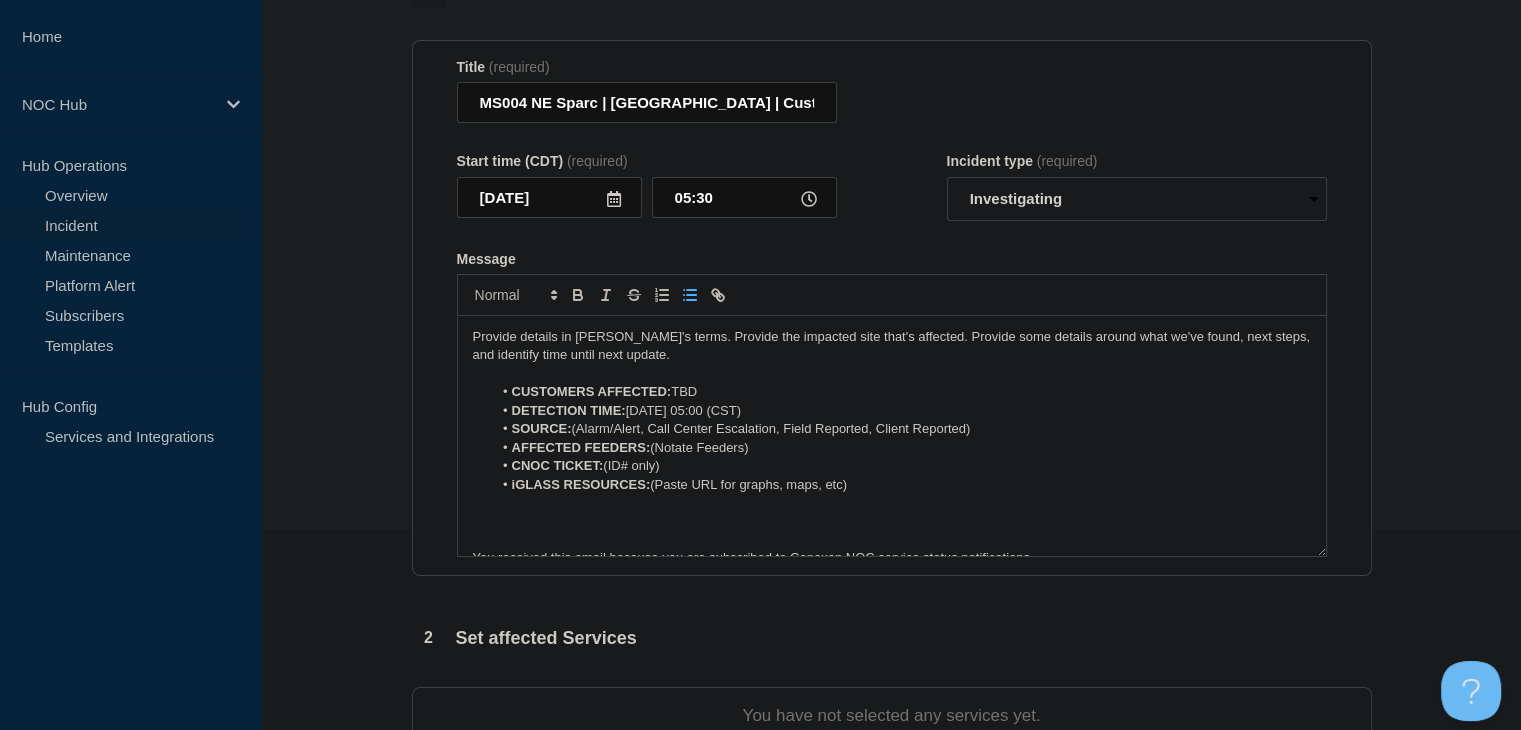 drag, startPoint x: 755, startPoint y: 416, endPoint x: 862, endPoint y: 424, distance: 107.298645 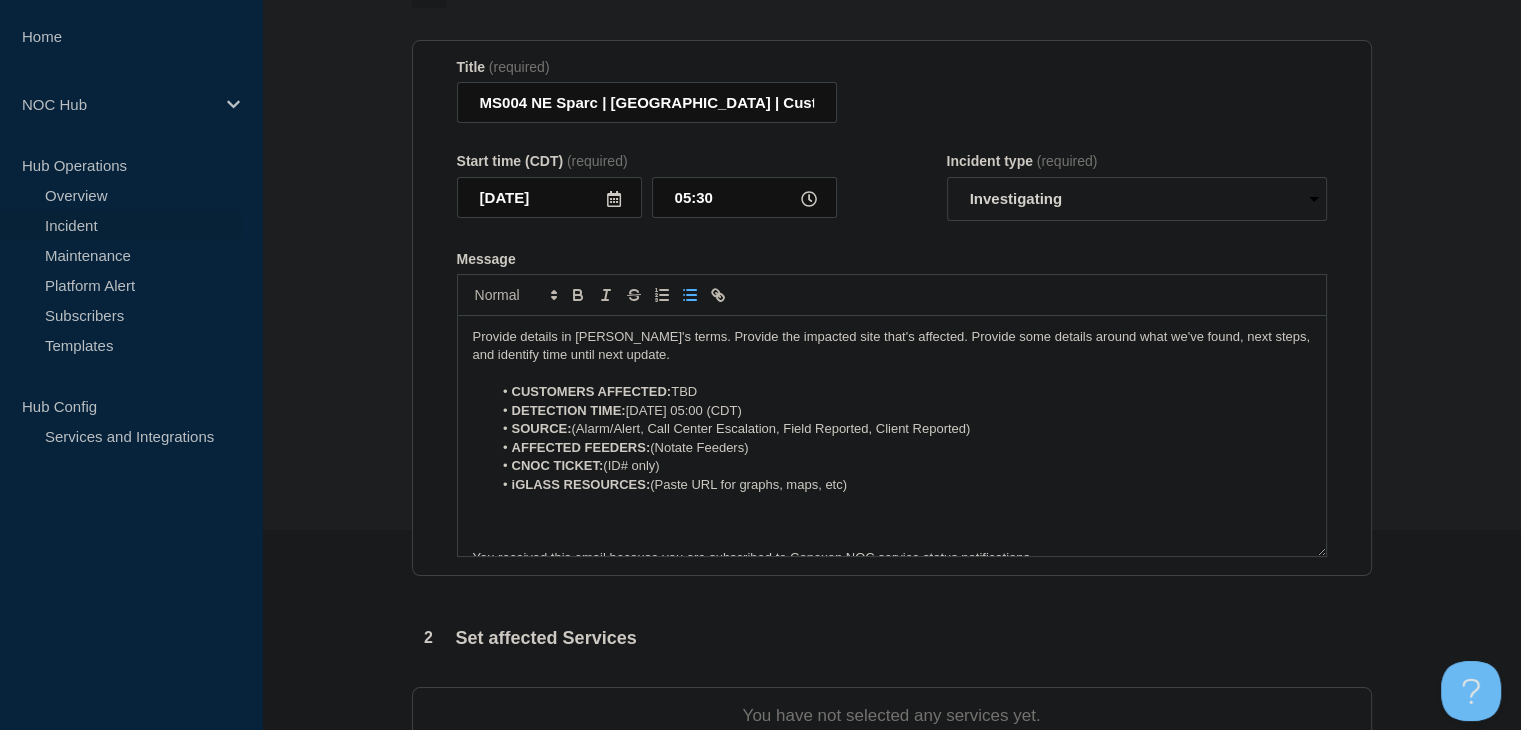 drag, startPoint x: 1006, startPoint y: 437, endPoint x: 645, endPoint y: 437, distance: 361 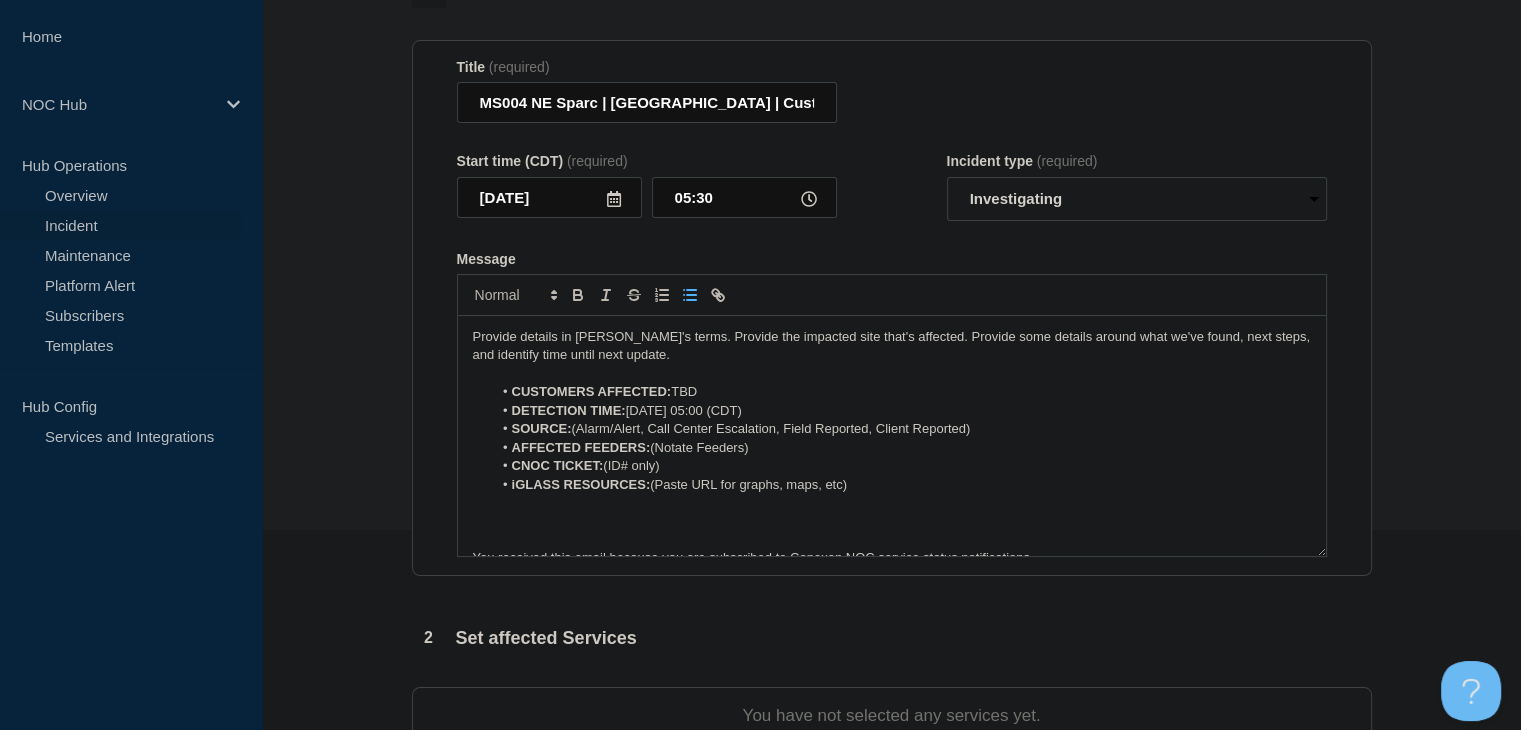 click on "SOURCE:  (Alarm/Alert, Call Center Escalation, Field Reported, Client Reported)" at bounding box center [901, 429] 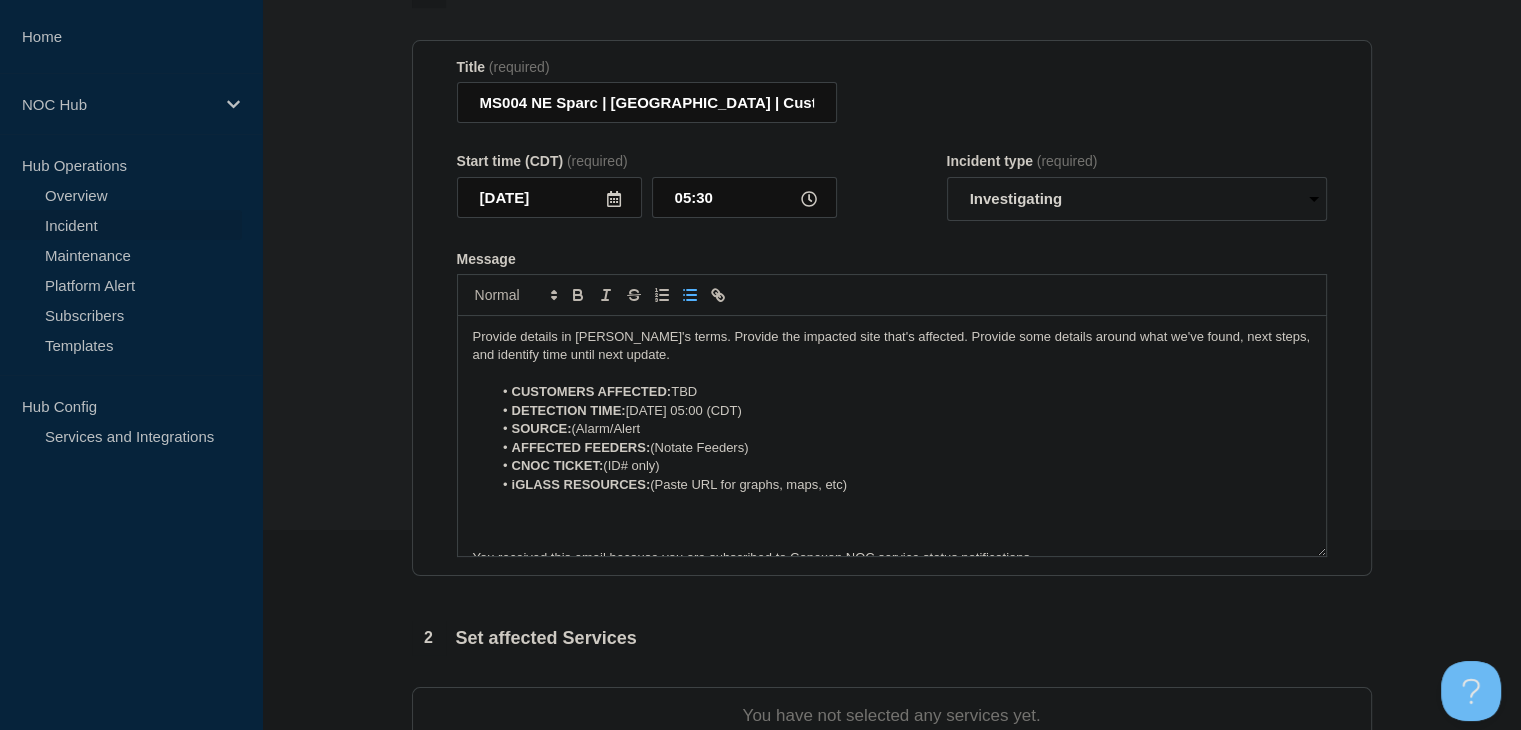 click on "SOURCE:  (Alarm/Alert" at bounding box center (901, 429) 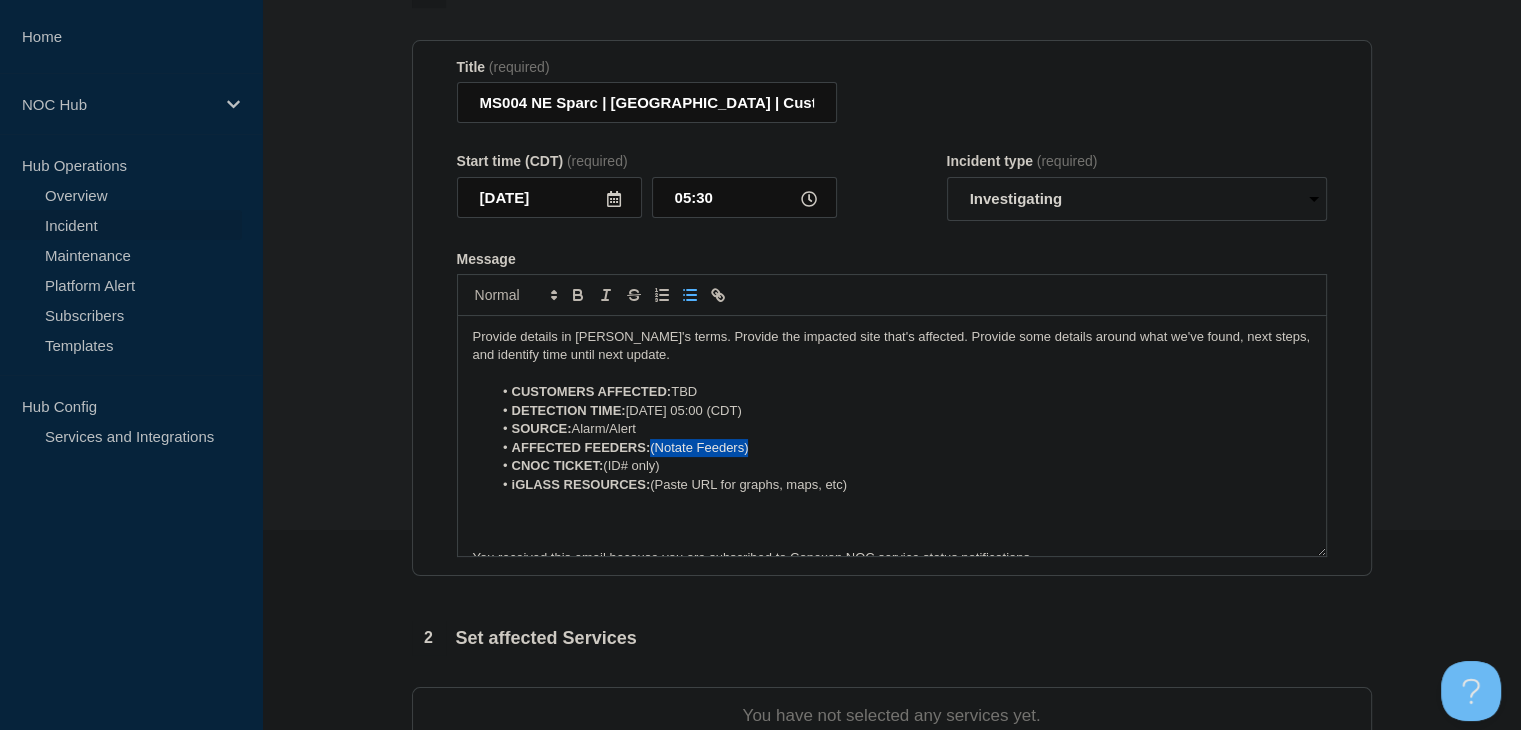 drag, startPoint x: 772, startPoint y: 445, endPoint x: 680, endPoint y: 456, distance: 92.65527 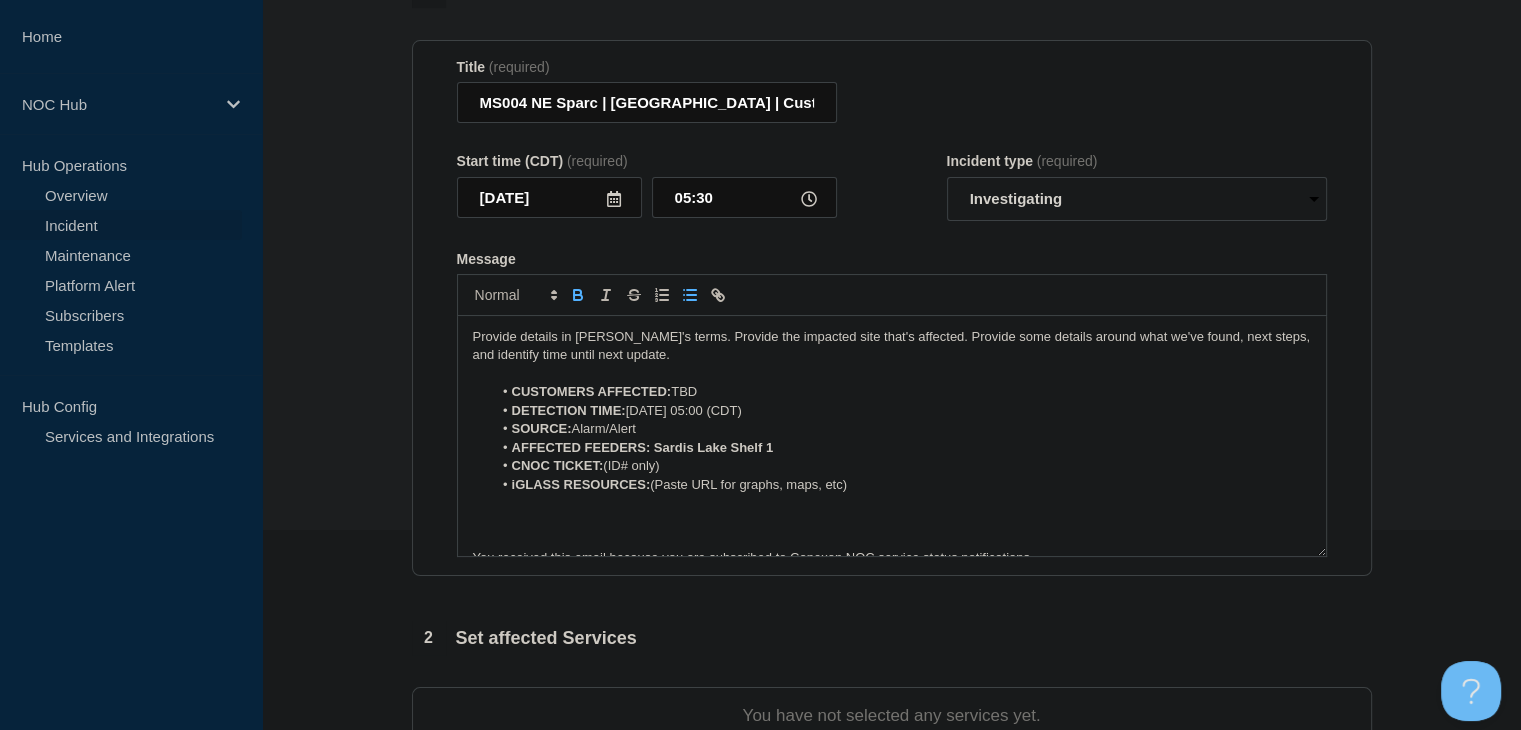 drag, startPoint x: 665, startPoint y: 474, endPoint x: 608, endPoint y: 473, distance: 57.00877 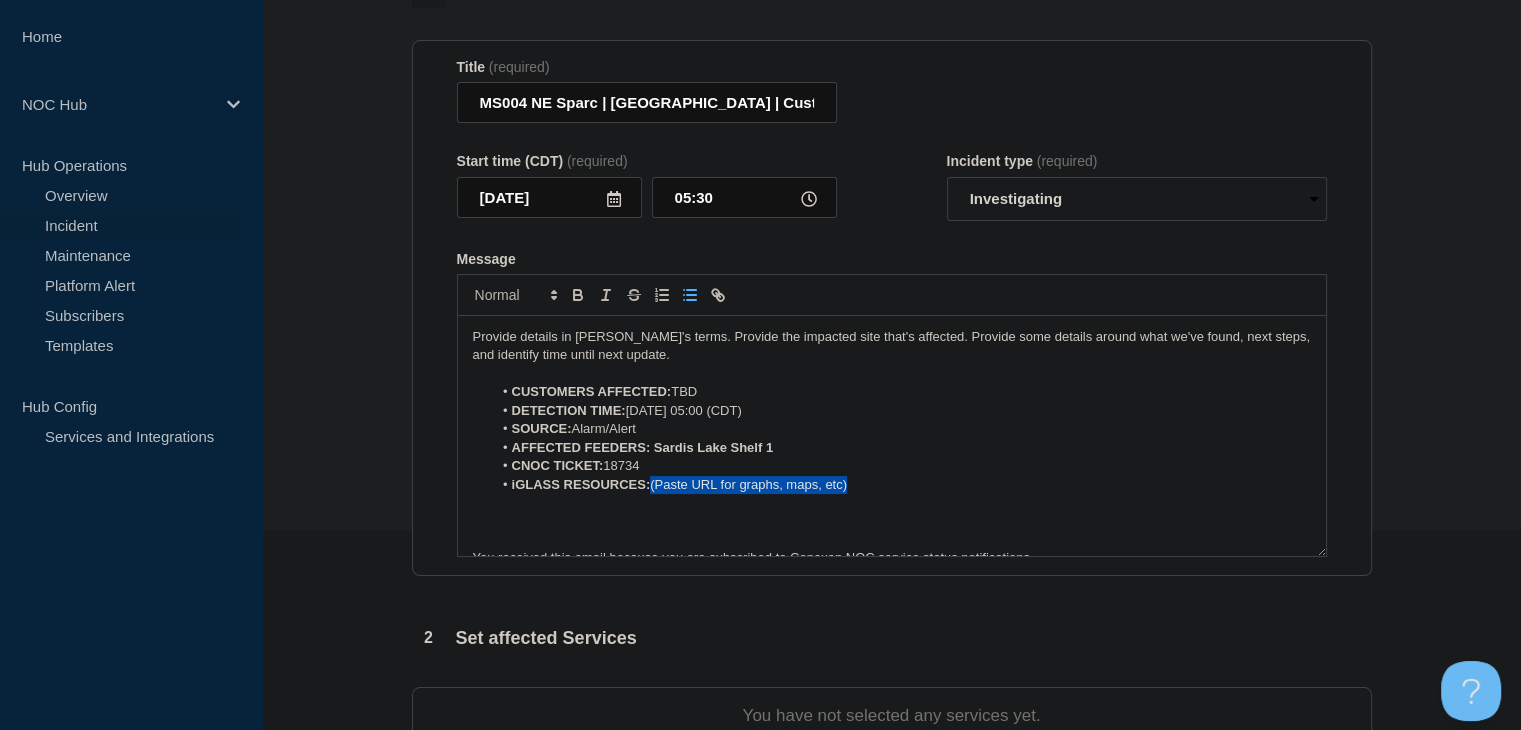 drag, startPoint x: 864, startPoint y: 488, endPoint x: 655, endPoint y: 487, distance: 209.0024 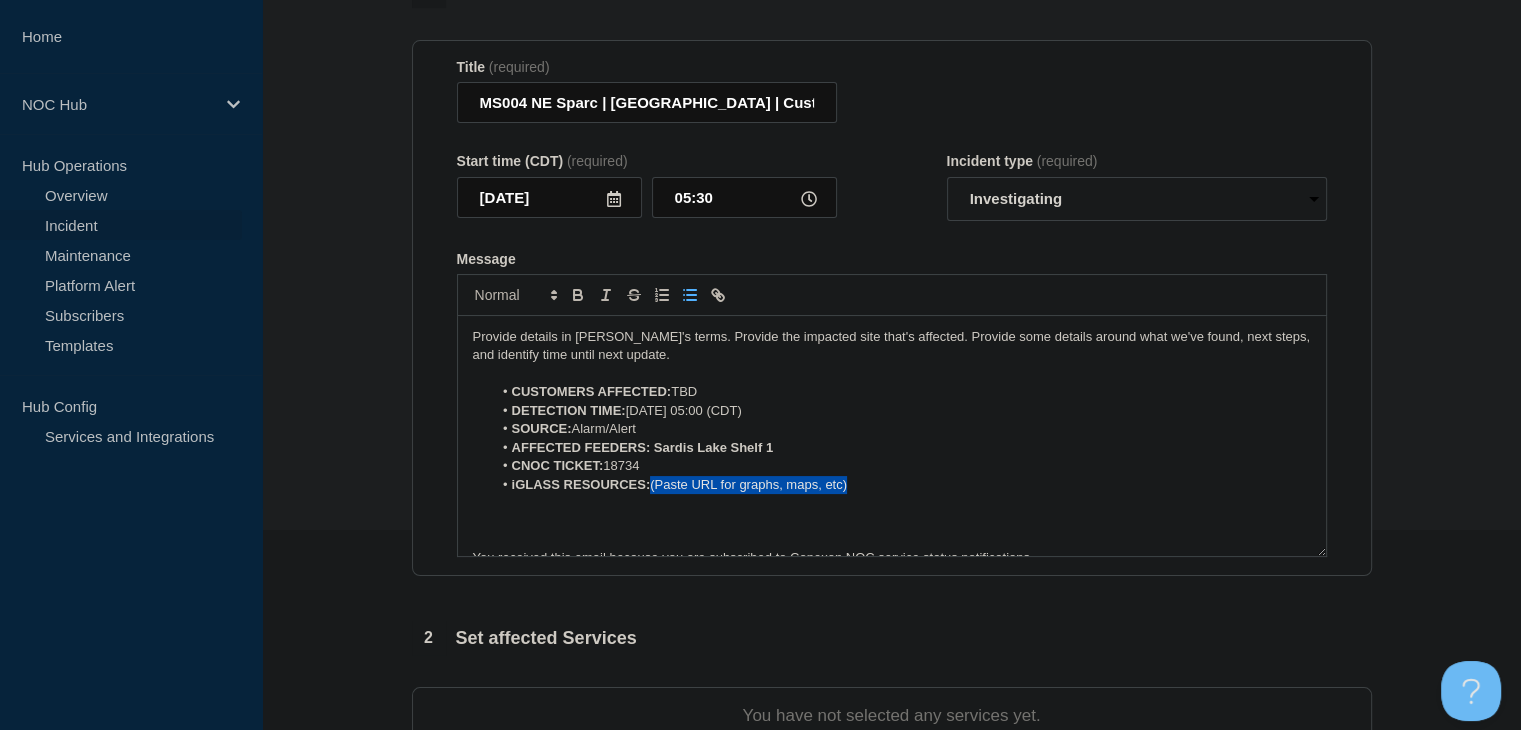 click on "iGLASS RESOURCES:  (Paste URL for graphs, maps, etc)" at bounding box center [901, 485] 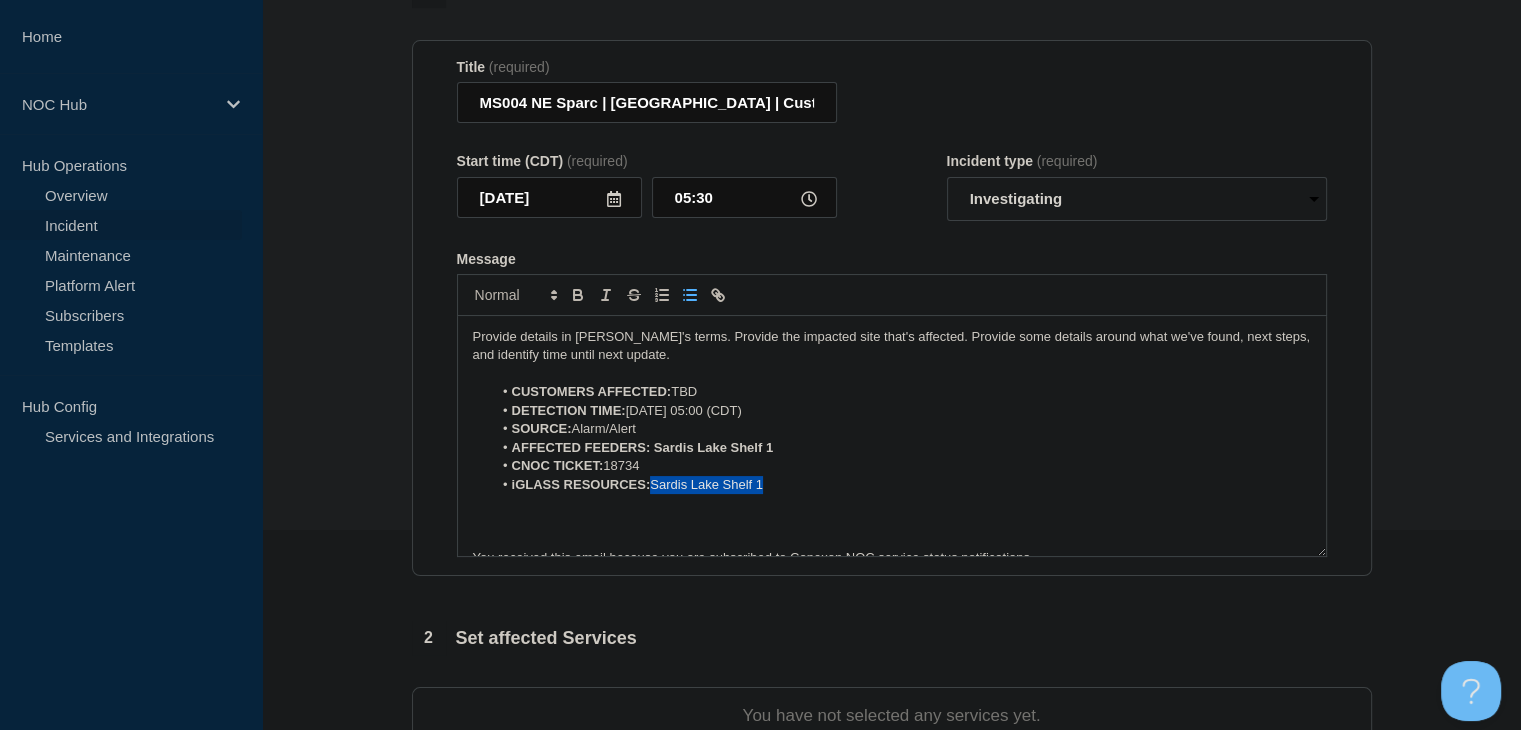 drag, startPoint x: 779, startPoint y: 491, endPoint x: 656, endPoint y: 495, distance: 123.065025 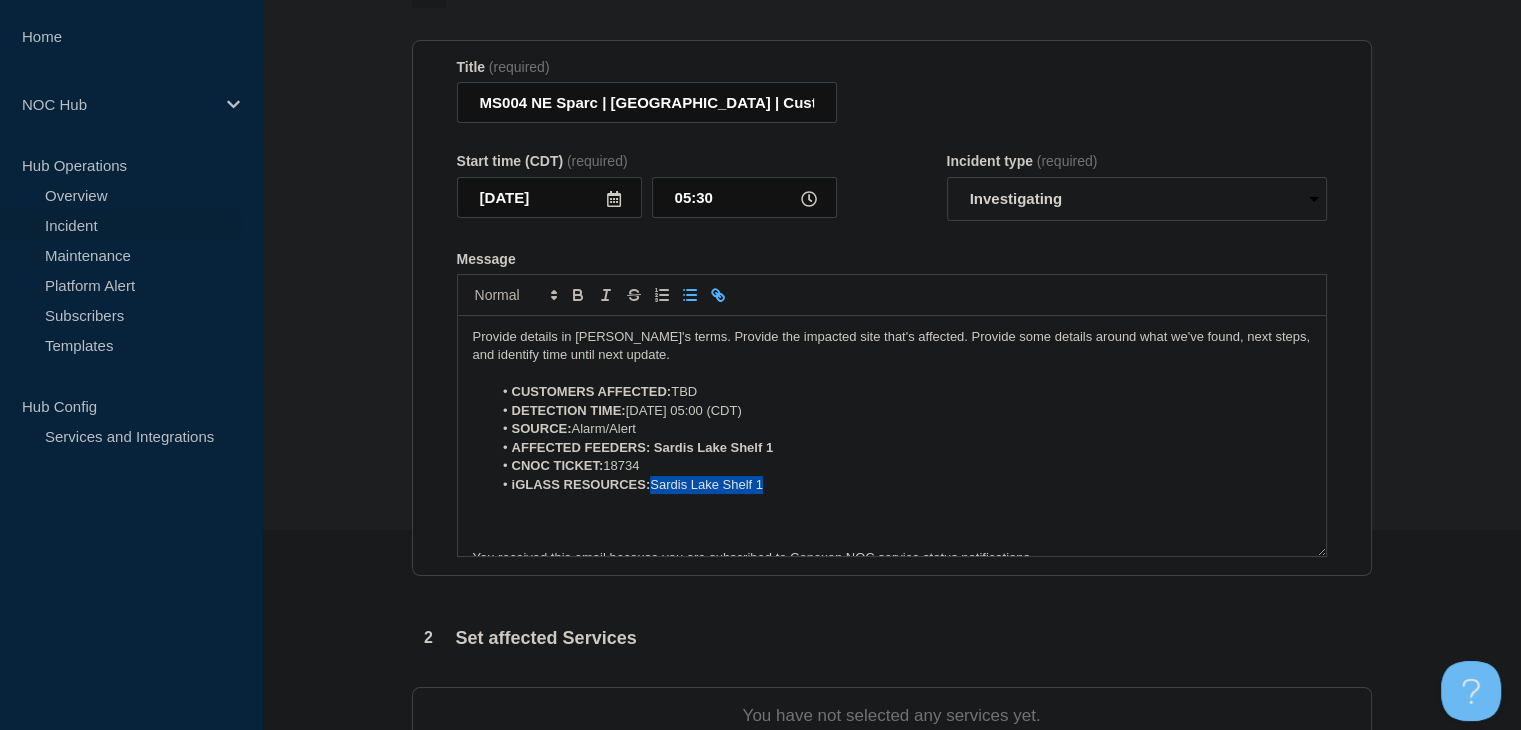 click 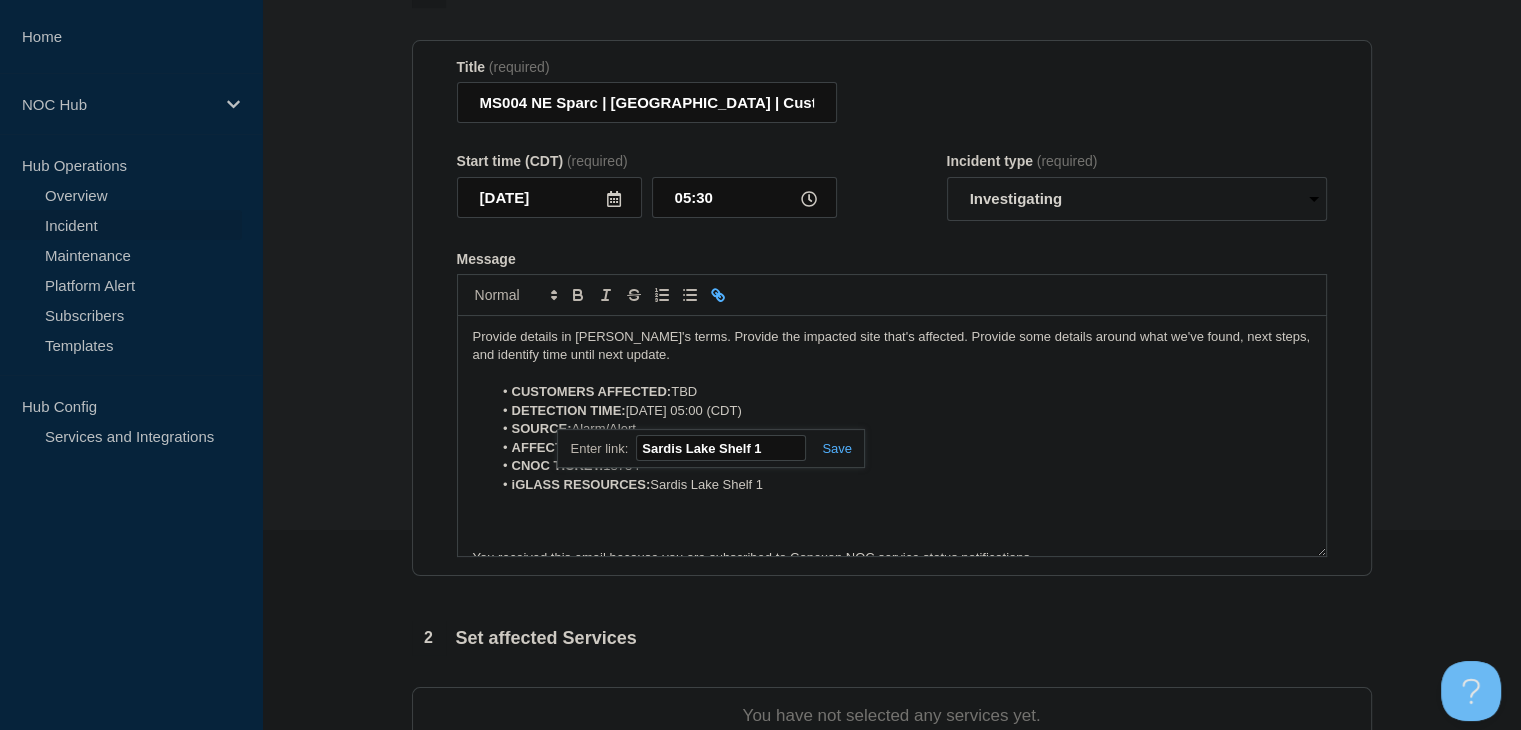 paste on "https://noc.iglass.net/jglass/network/conexon-ms004/mach/173" 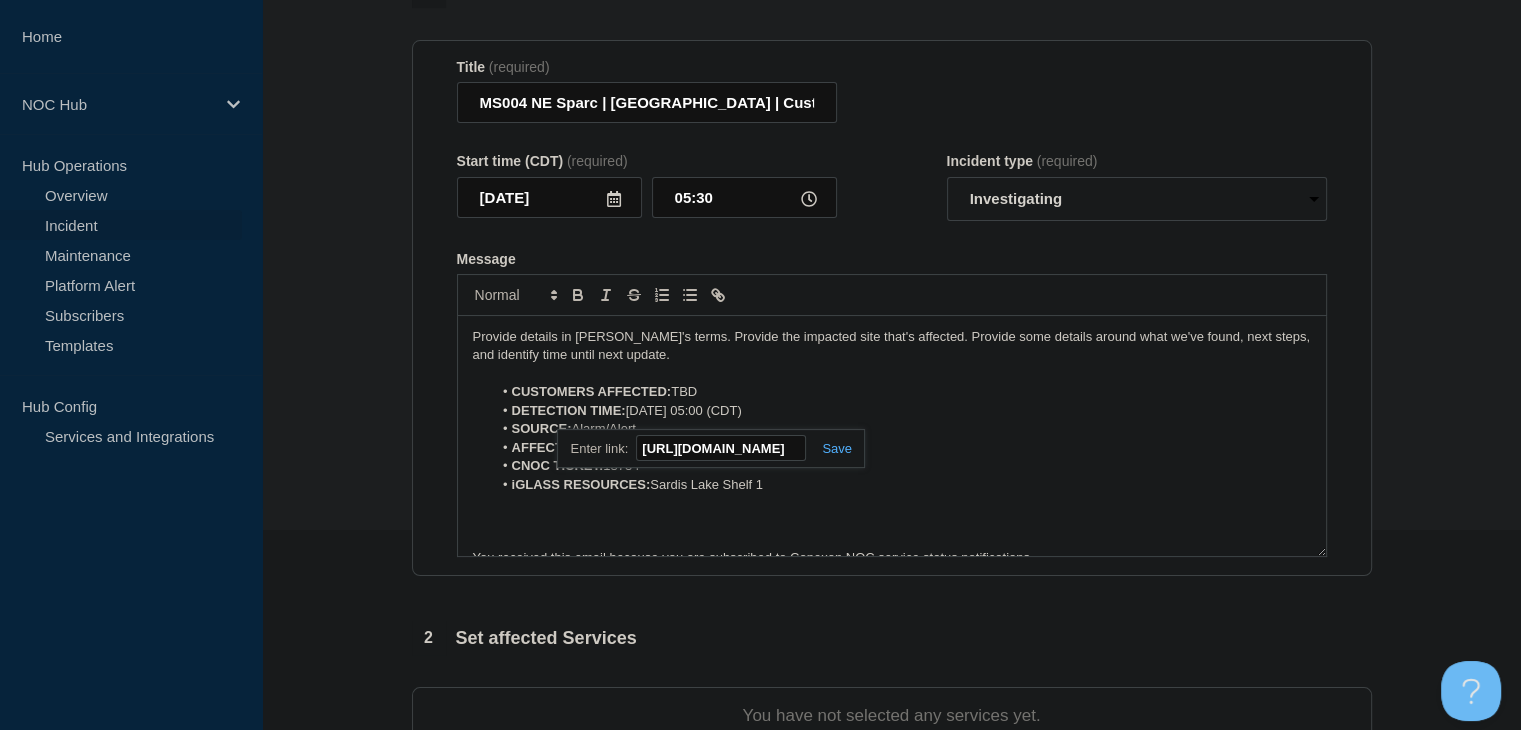 scroll, scrollTop: 0, scrollLeft: 229, axis: horizontal 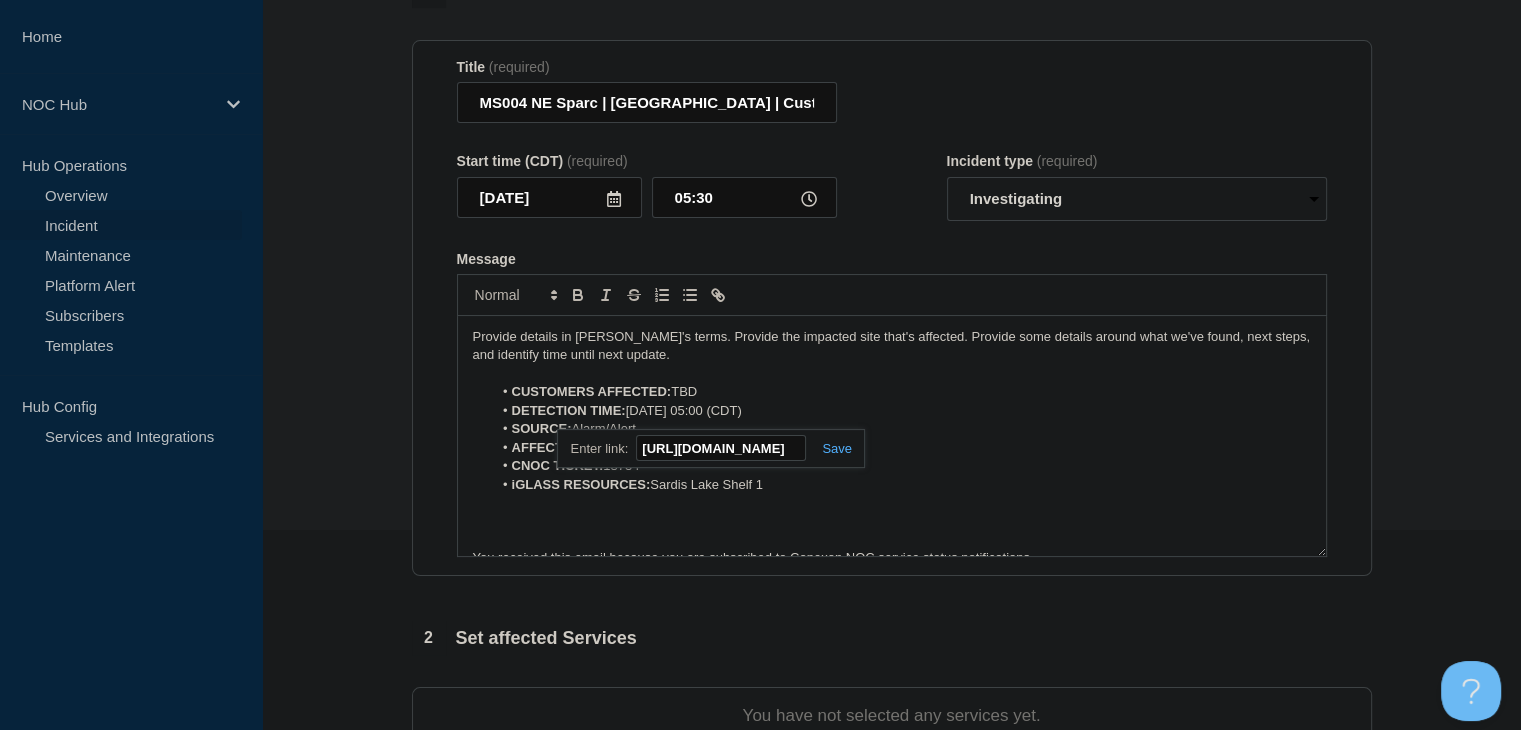 type on "https://noc.iglass.net/jglass/network/conexon-ms004/mach/173" 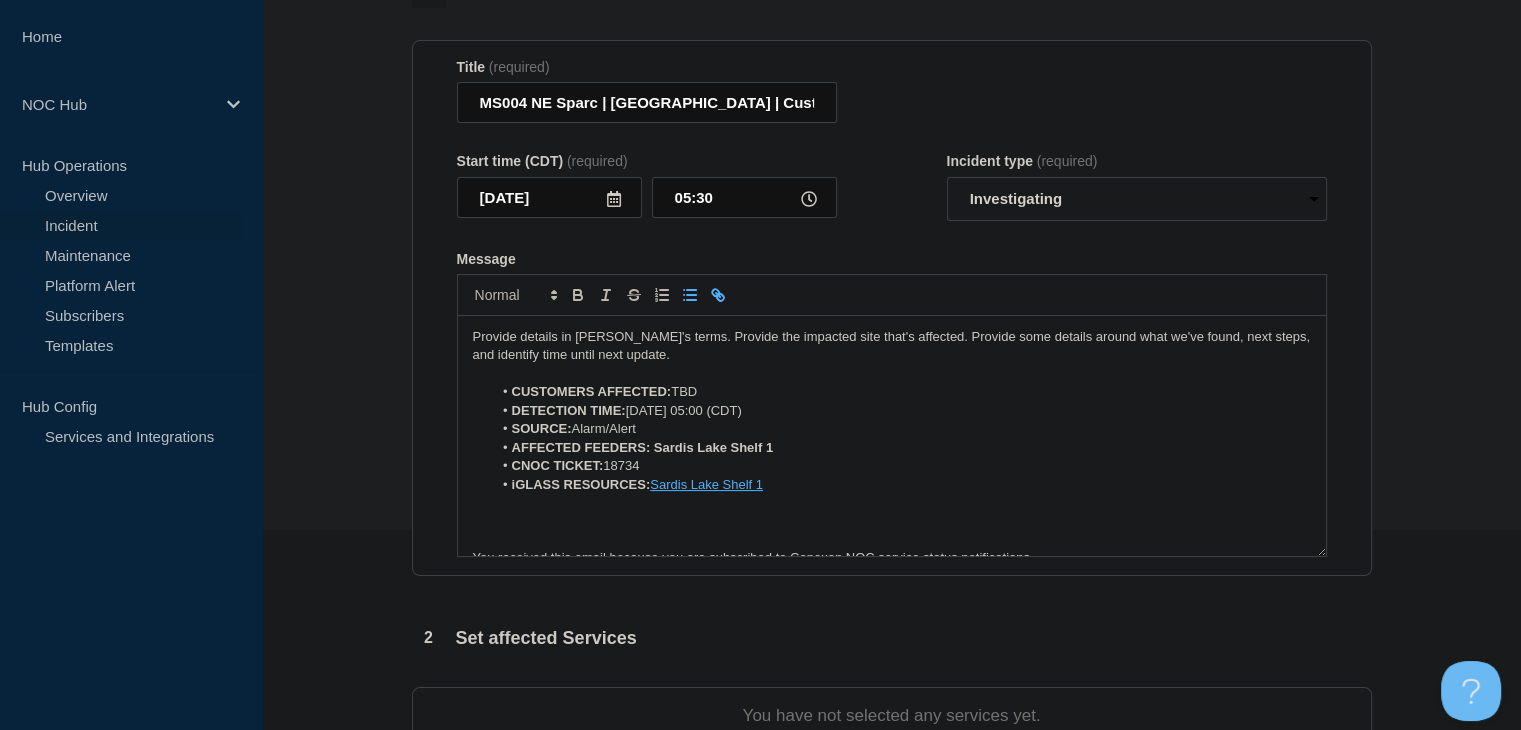 click on "Sardis Lake Shelf 1" at bounding box center [706, 484] 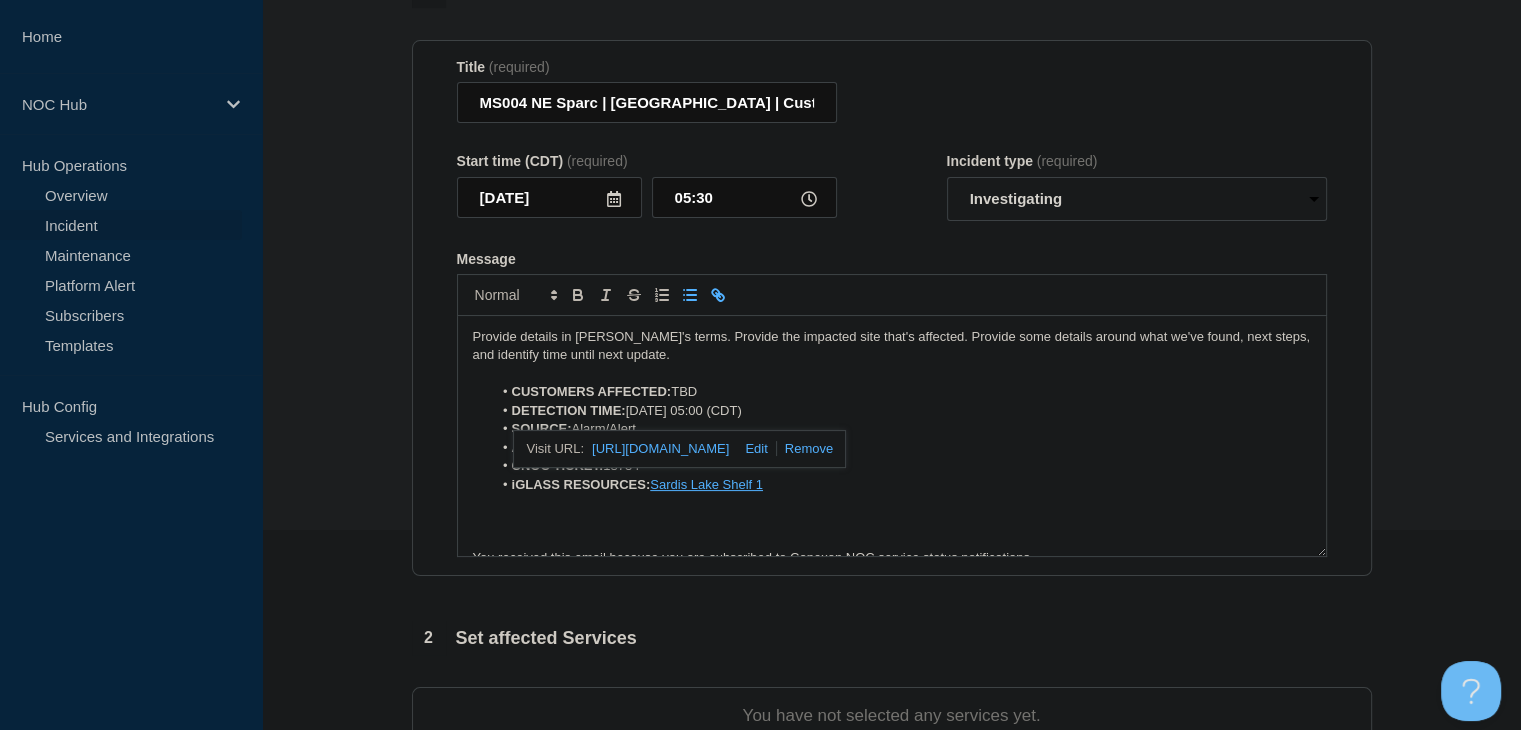 click on "https://noc.iglass.net/jglass/network/conexon-ms004/mach/173" at bounding box center (679, 449) 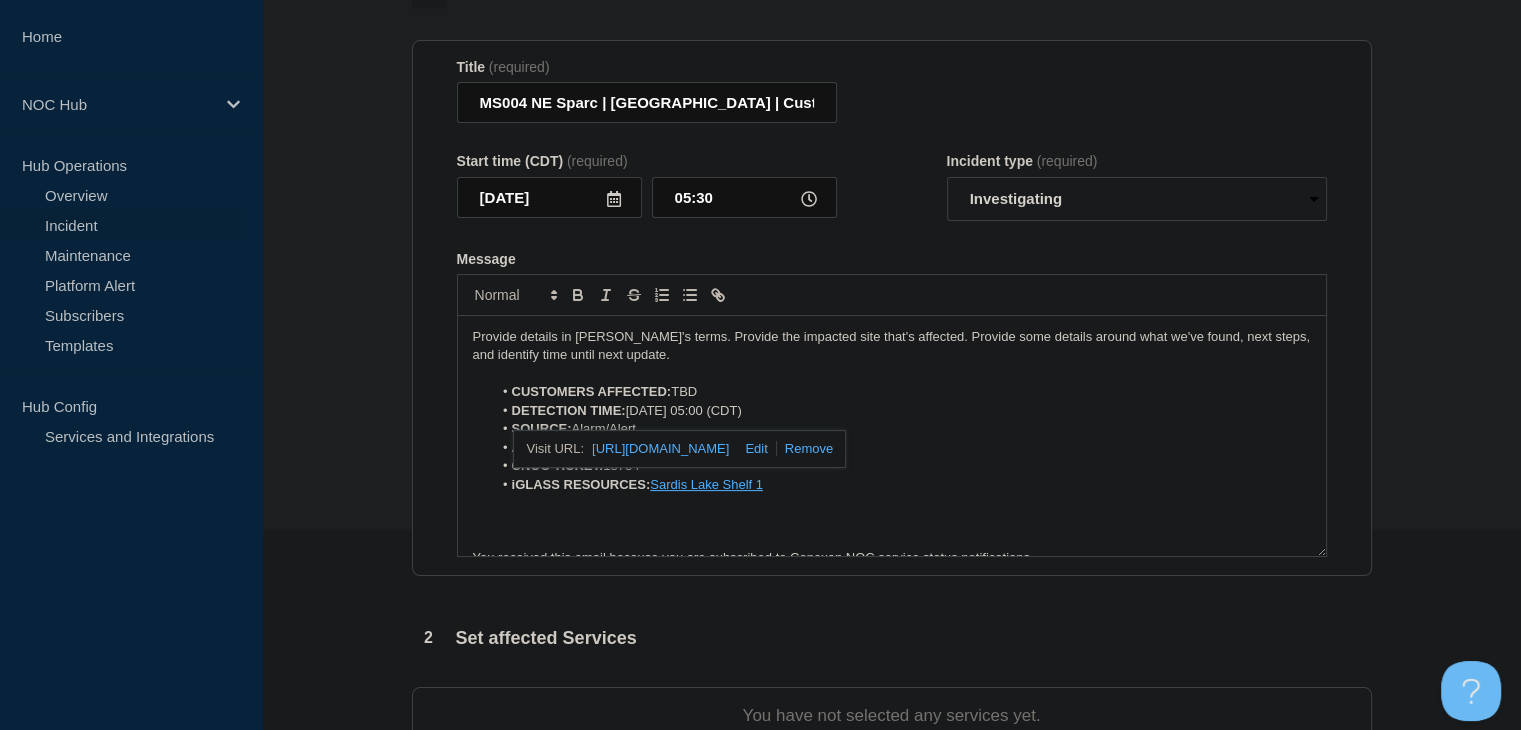 click on "https://noc.iglass.net/jglass/network/conexon-ms004/mach/173" at bounding box center [660, 449] 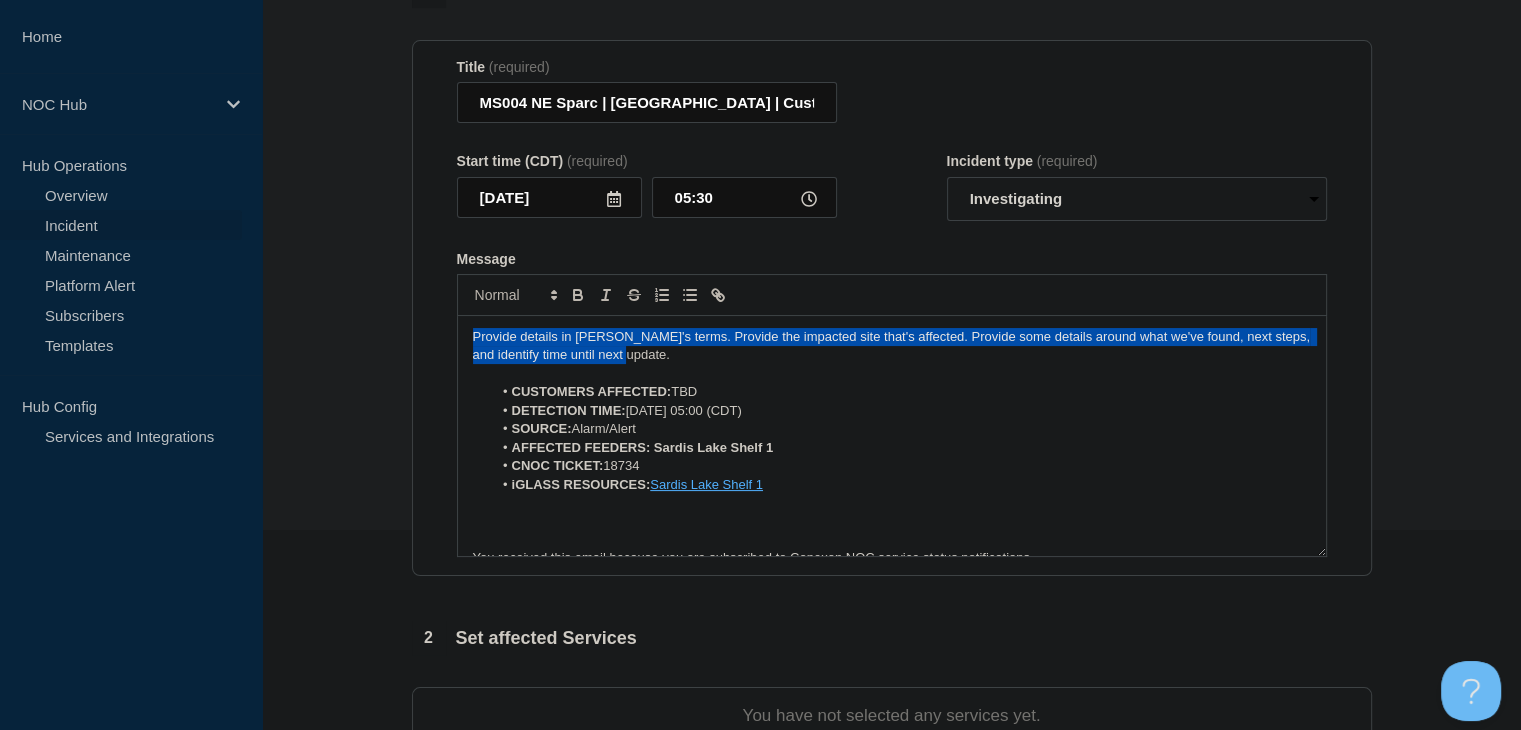 drag, startPoint x: 652, startPoint y: 356, endPoint x: 319, endPoint y: 314, distance: 335.63818 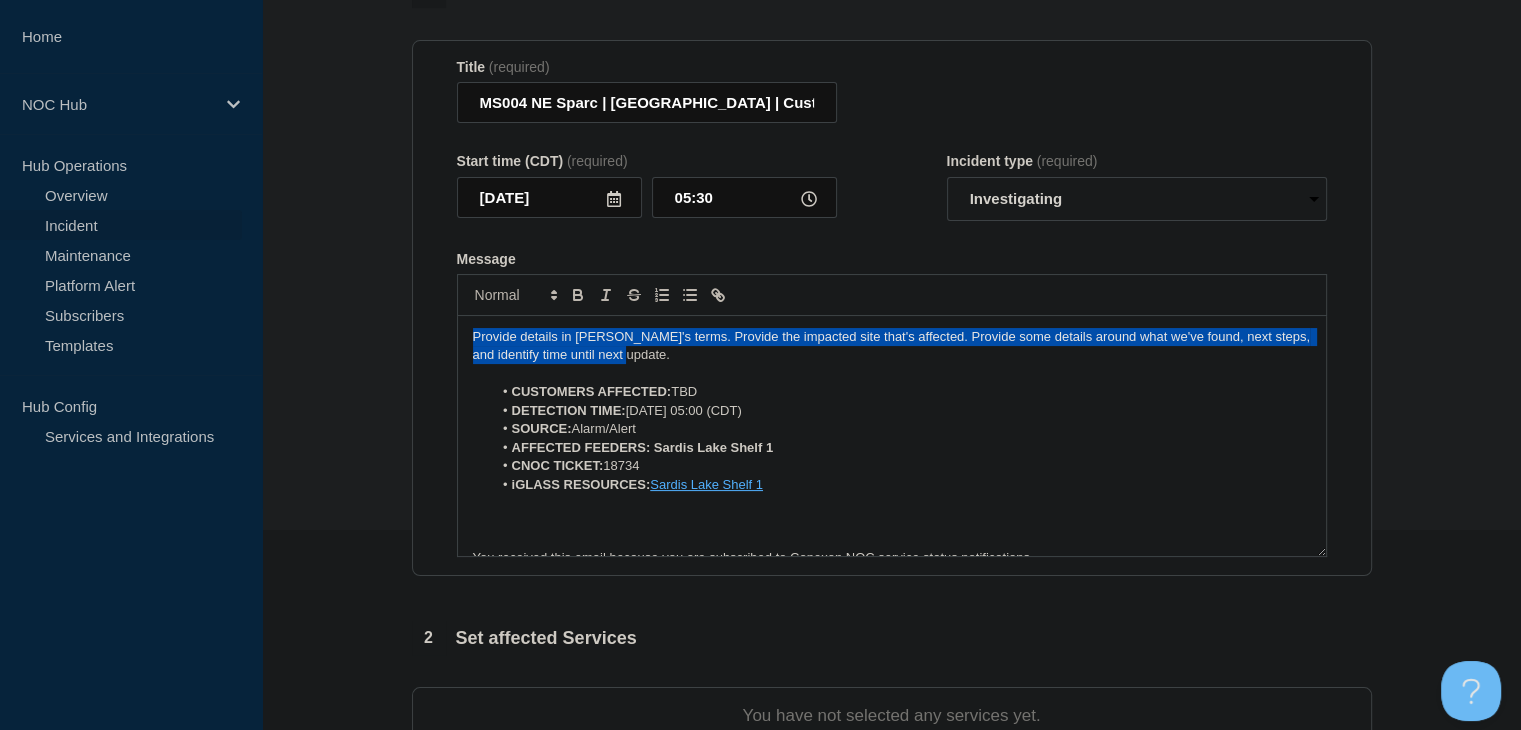 click on "1  Provide details  Title  (required) MS004 NE Sparc | Sardis Lake | Customers Affected Start time (CDT)  (required) 2025-07-12 05:30 Incident type  (required) Select option Investigating Identified Monitoring Message  Provide details in laymen's terms. Provide the impacted site that's affected. Provide some details around what we've found, next steps, and identify time until next update. CUSTOMERS AFFECTED:  TBD DETECTION TIME:  20250712, 05:00 (CDT)   SOURCE:  Alarm/Alert AFFECTED FEEDERS: Sardis Lake Shelf 1 CNOC TICKET:  18734 iGLASS RESOURCES:  Sardis Lake Shelf 1 You received this email because you are subscribed to Conexon NOC service status notifications. The information contained in this notice is confidential, privileged, and only for the information of intended subscribed recipient(s). Information published herein may not be used, republished or redistributed, without the prior written consent of Conexon LLC. https://noc.iglass.net/jglass/network/conexon-ms004/mach/173 2  Set affected Services  3" at bounding box center [891, 546] 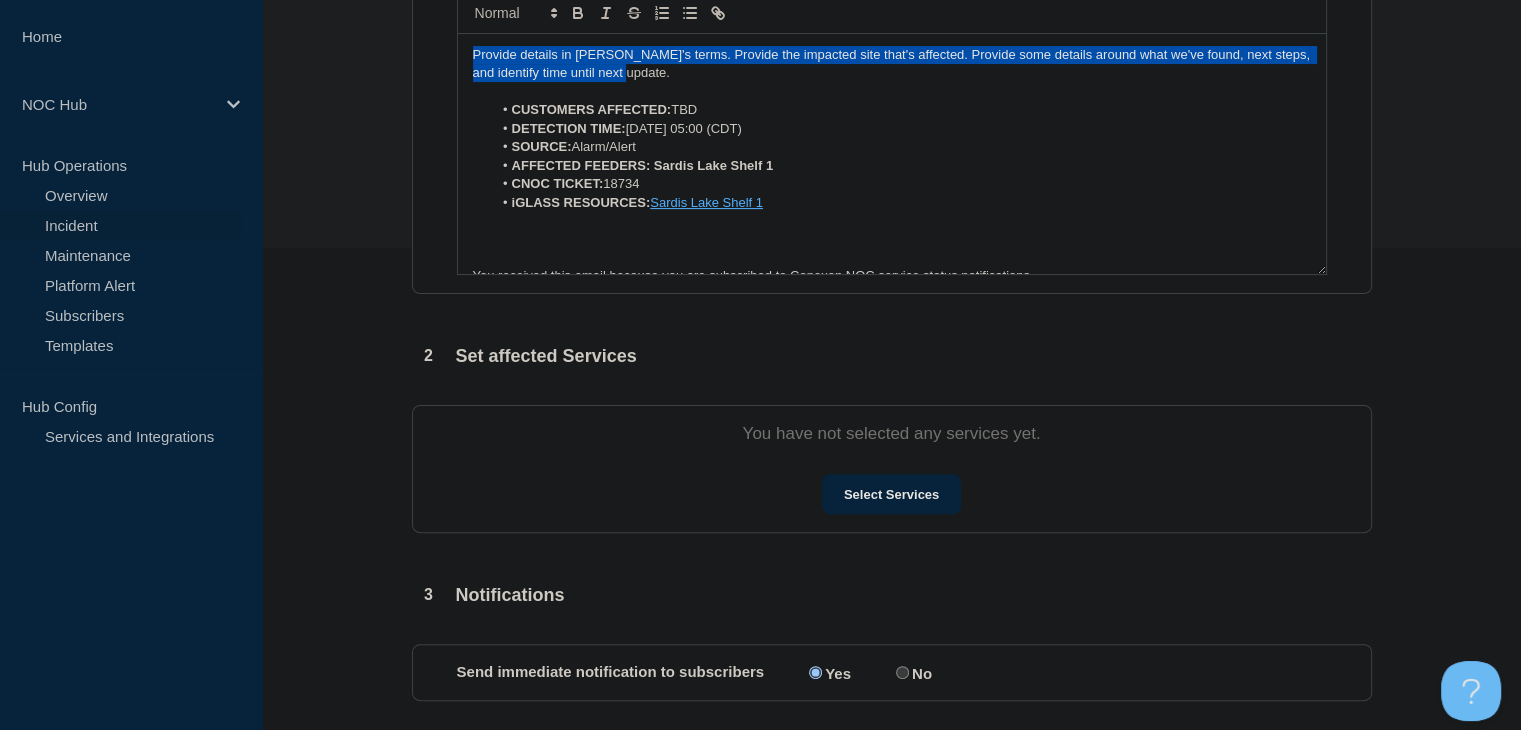 scroll, scrollTop: 500, scrollLeft: 0, axis: vertical 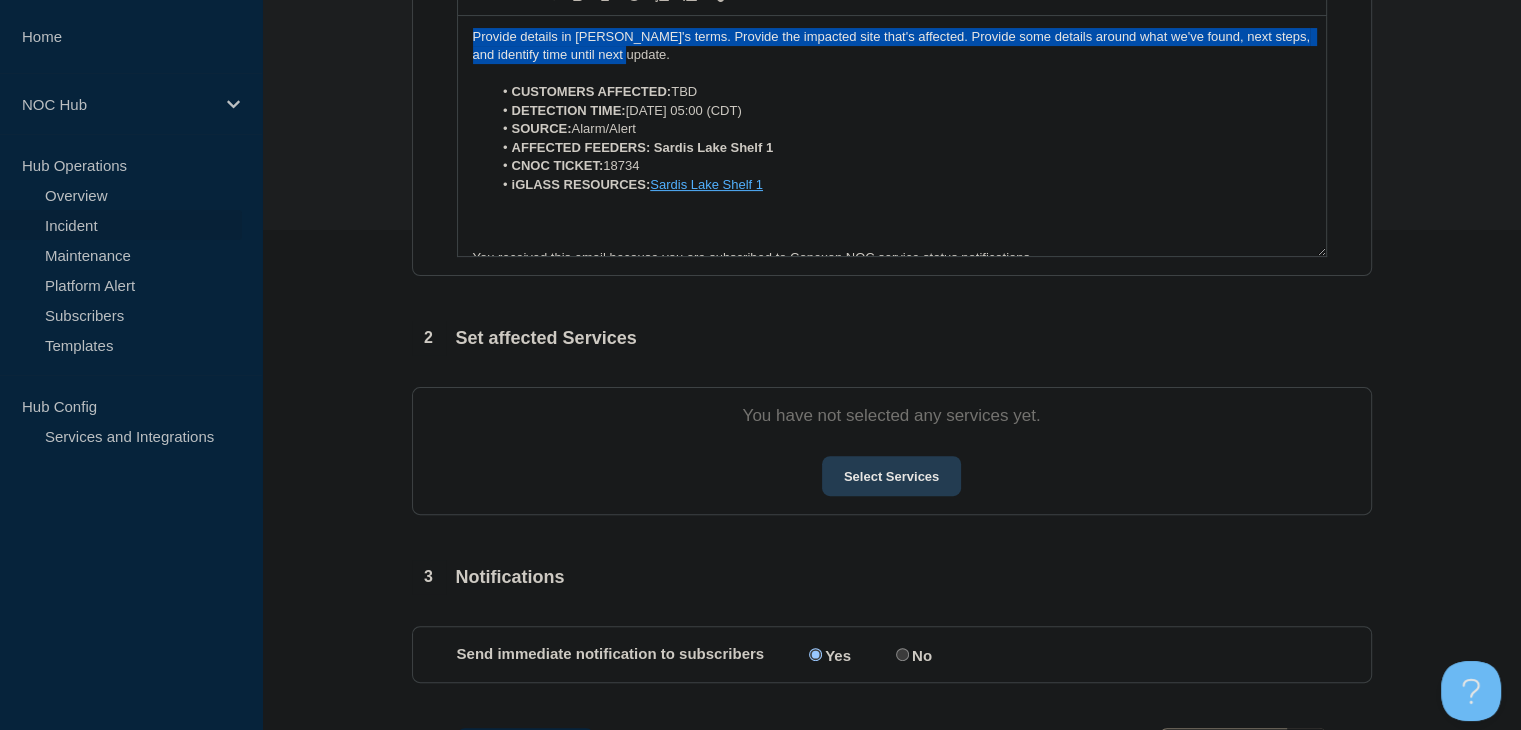 click on "Select Services" at bounding box center (891, 476) 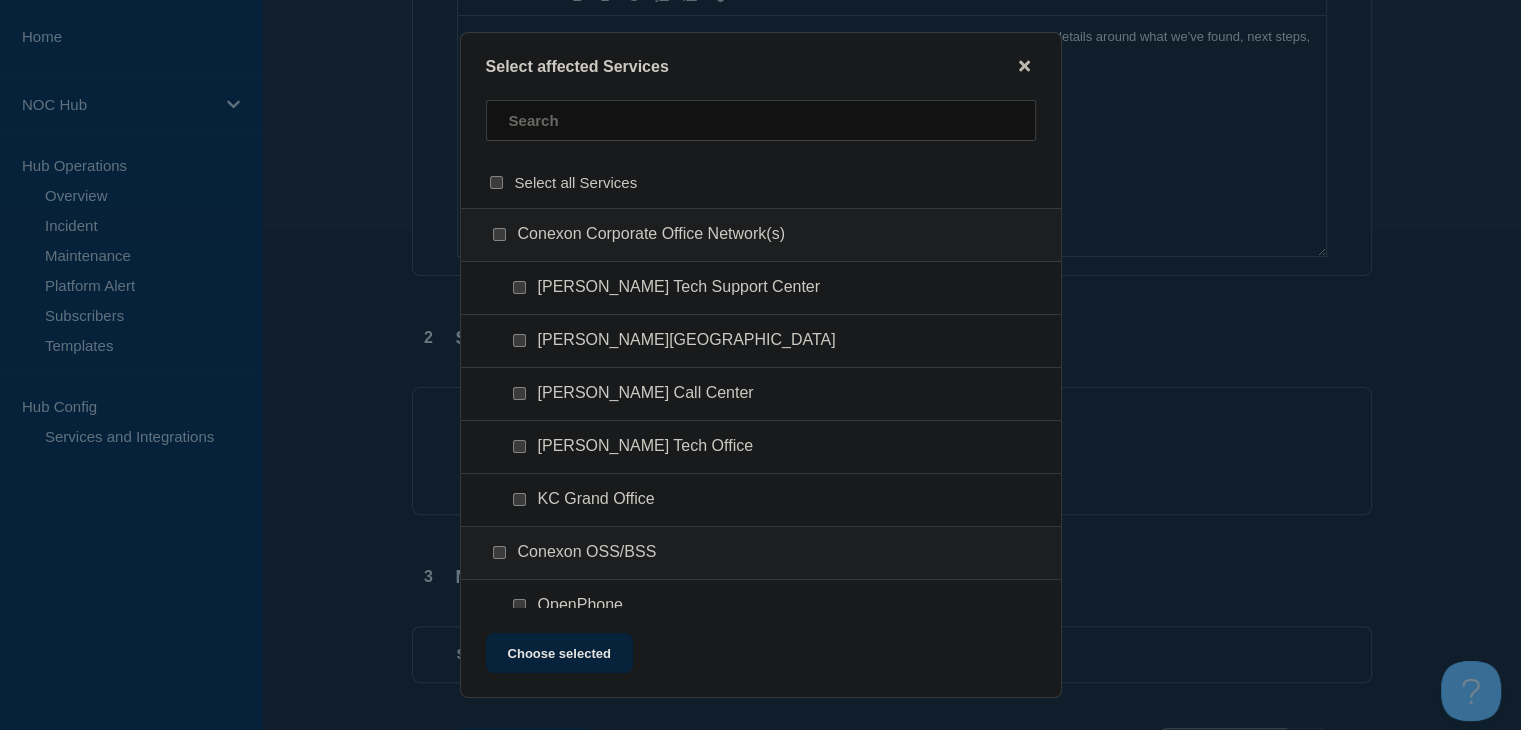 click 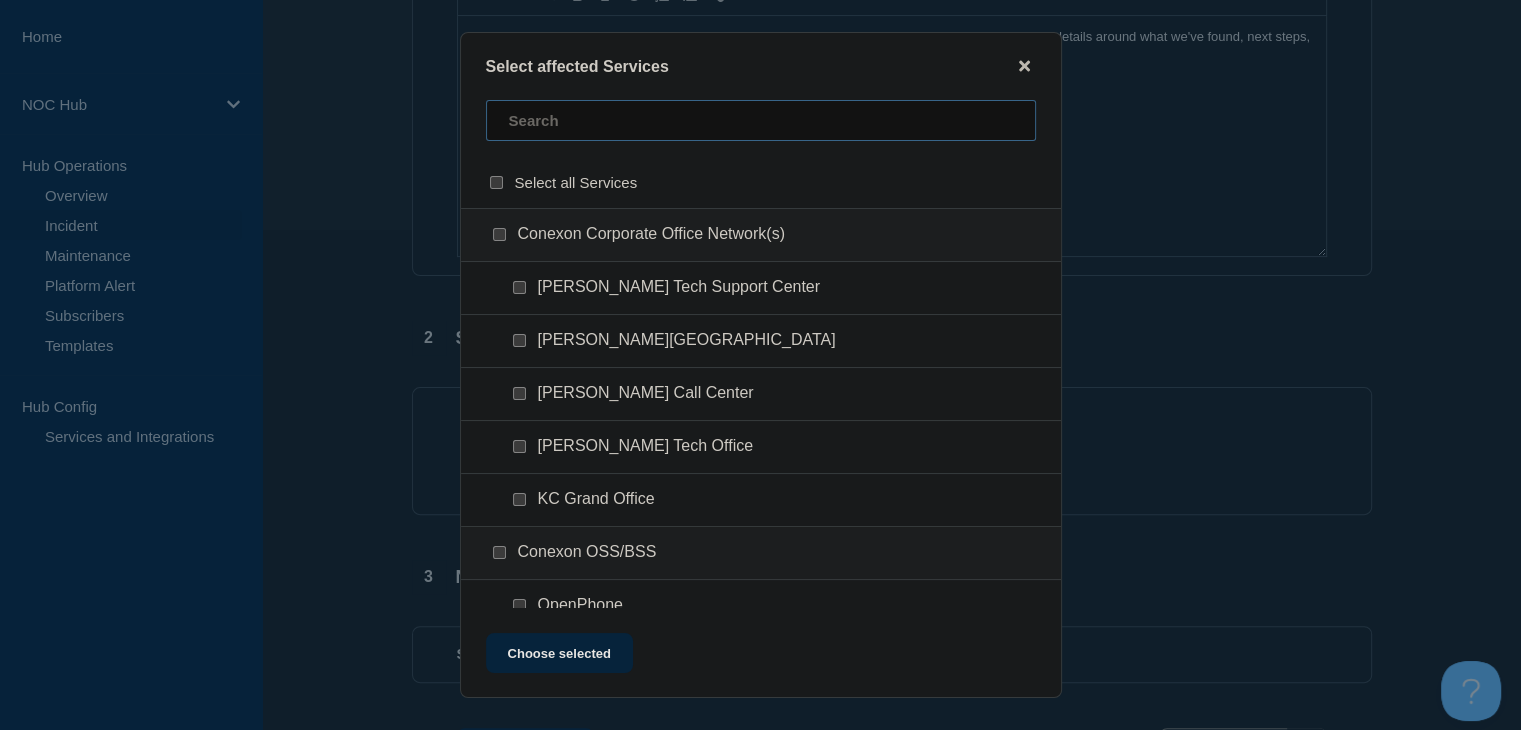 click at bounding box center [761, 120] 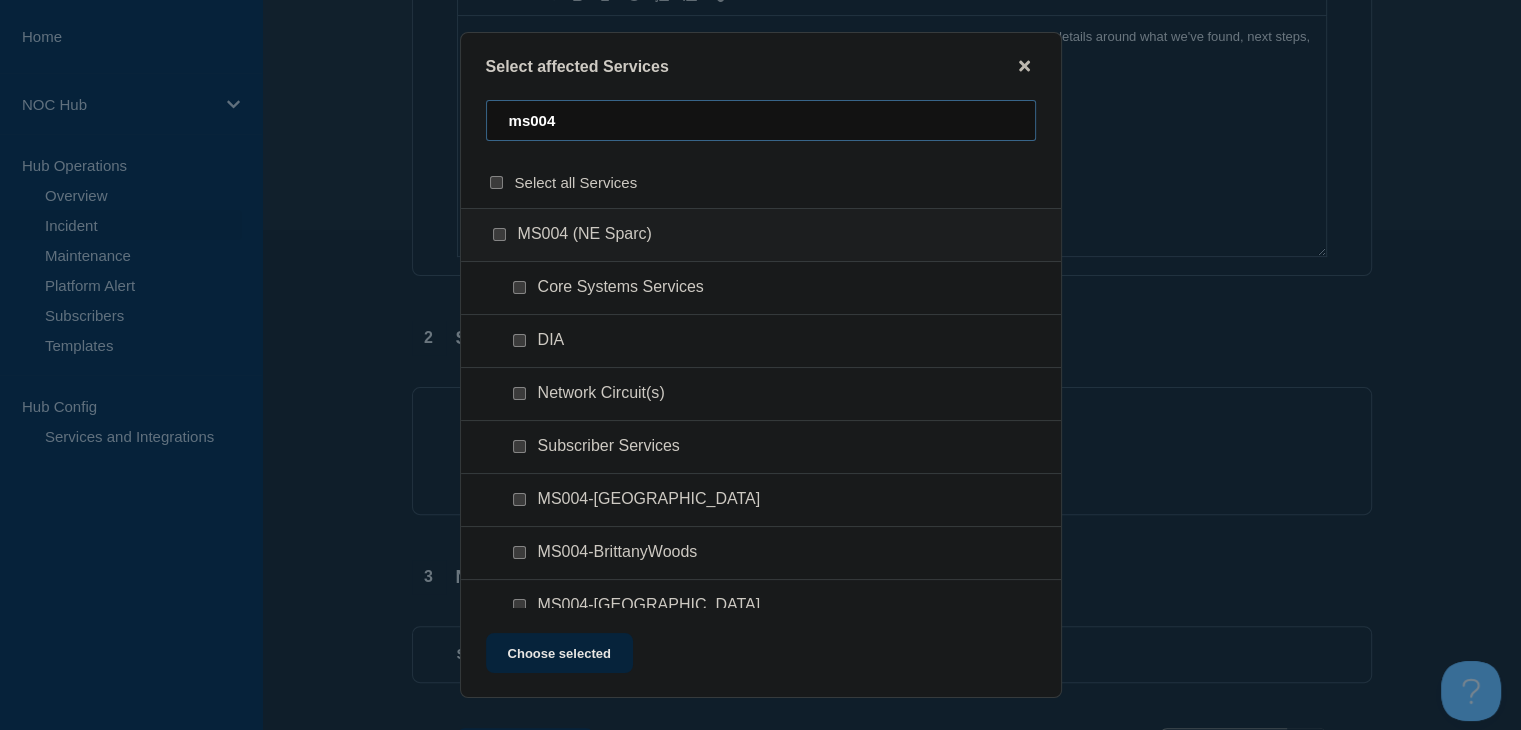 type on "ms004" 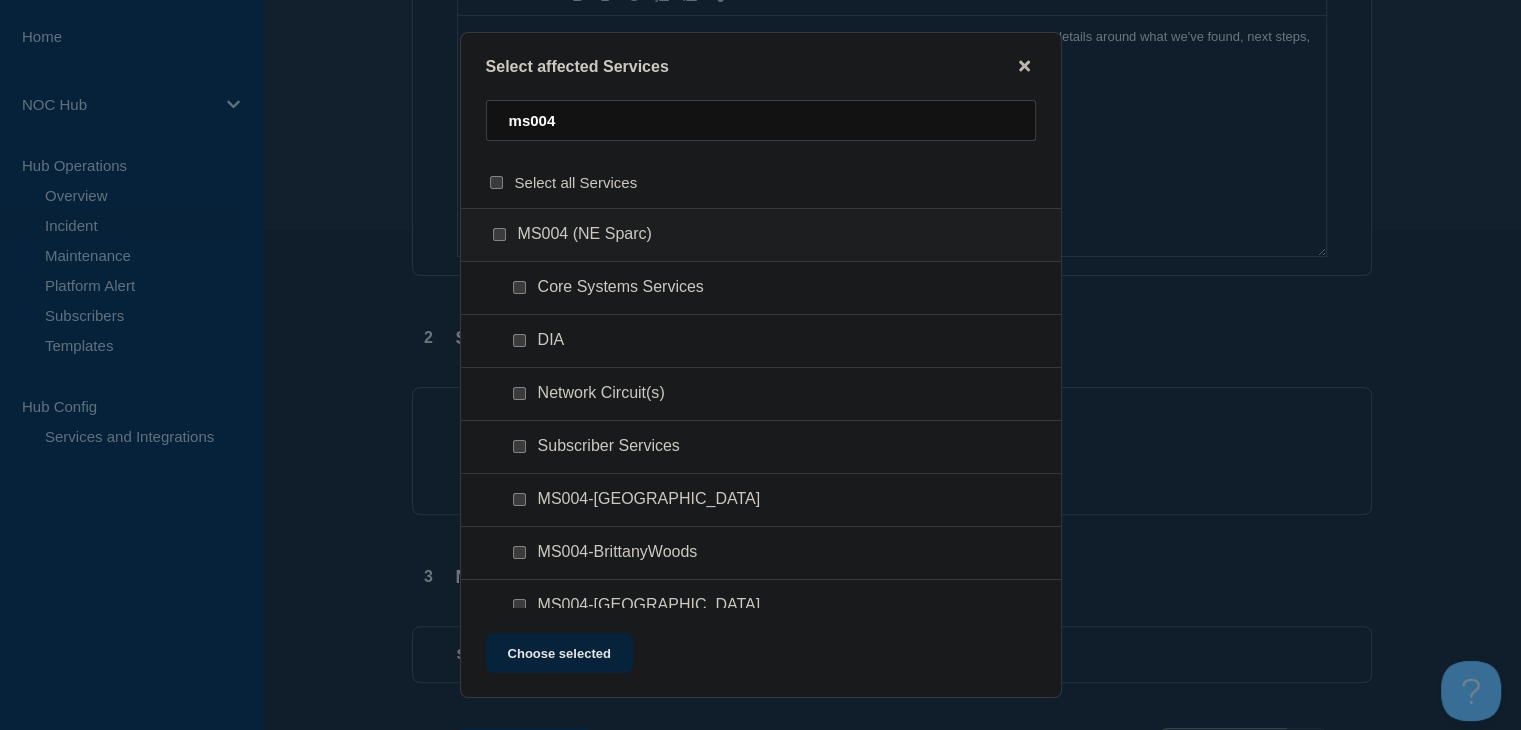 click at bounding box center (519, 446) 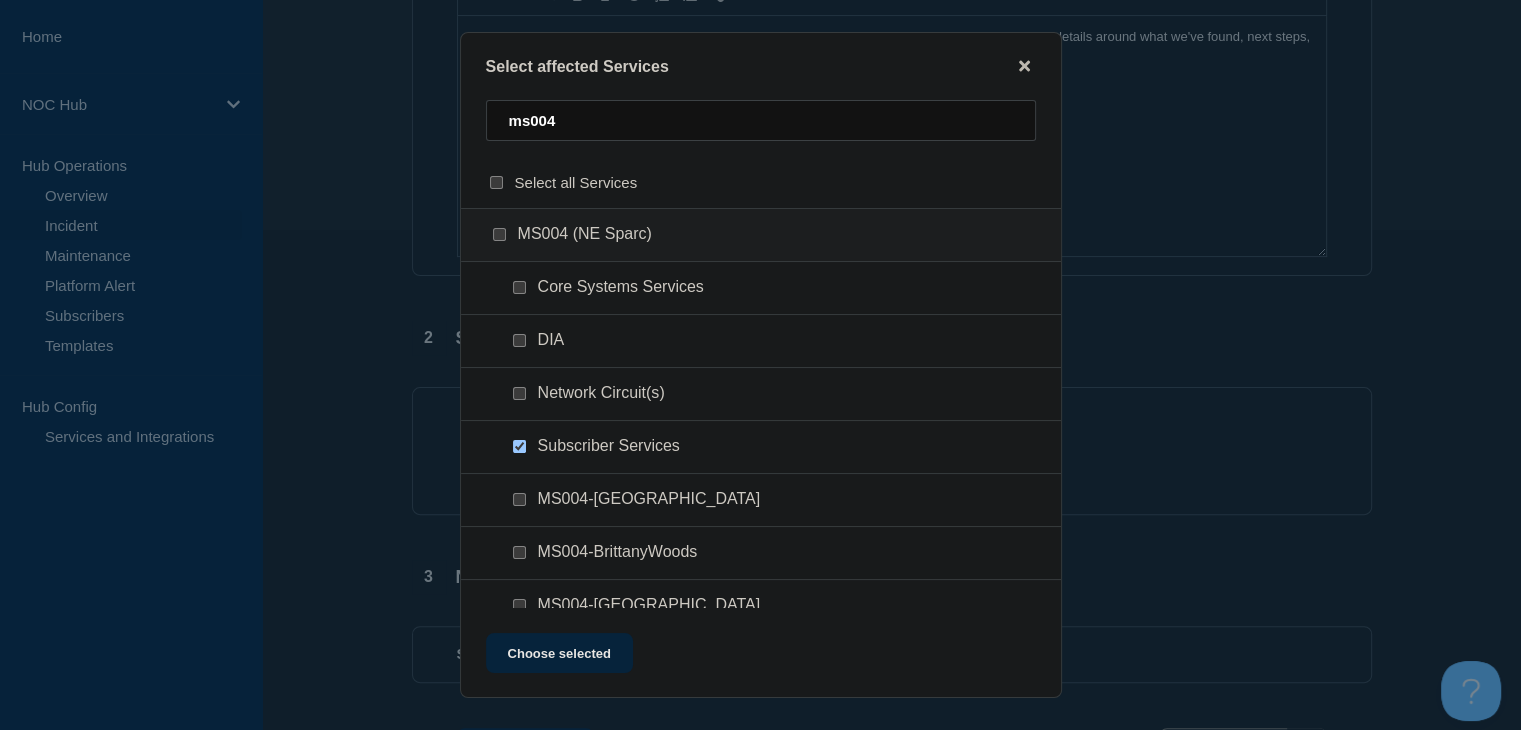 click at bounding box center (519, 446) 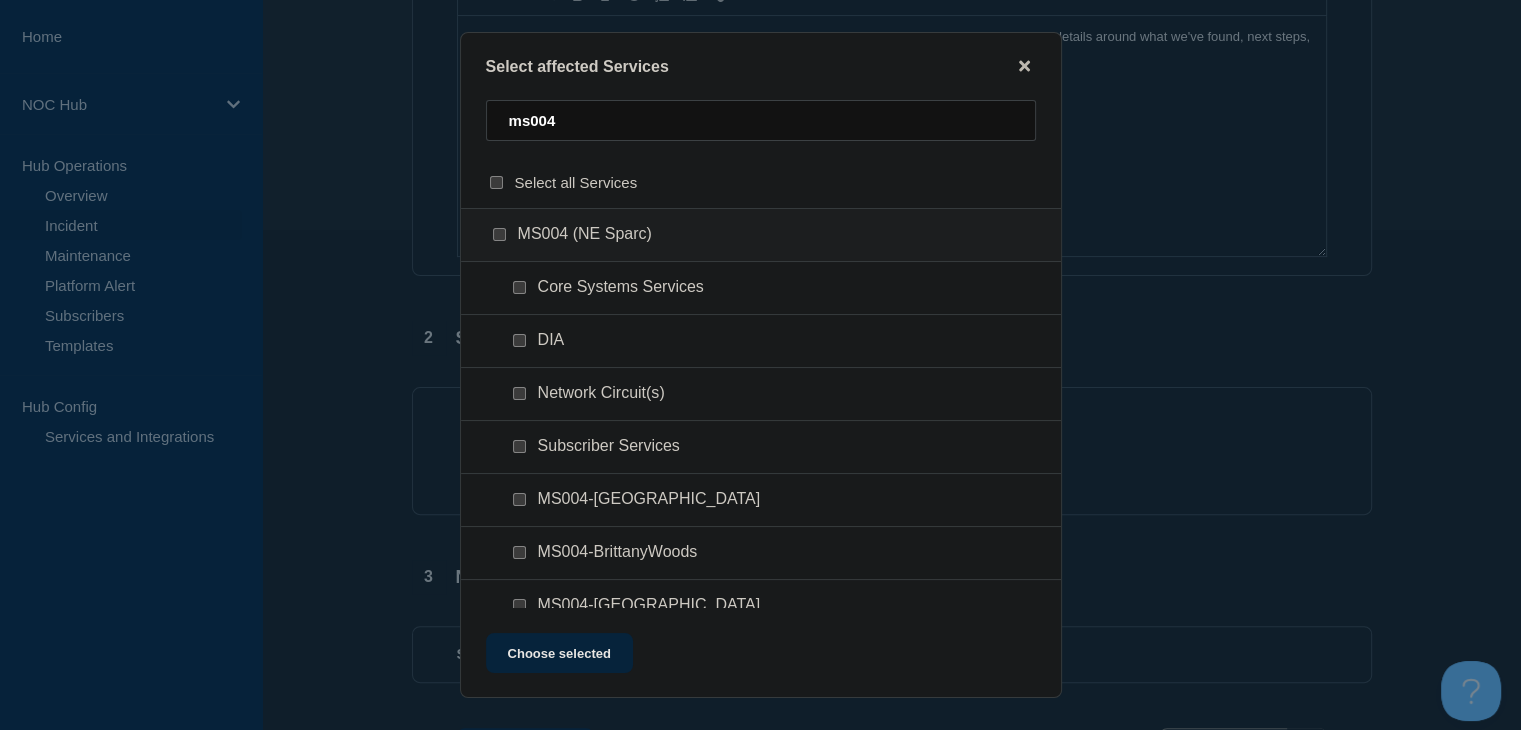 click at bounding box center (519, 393) 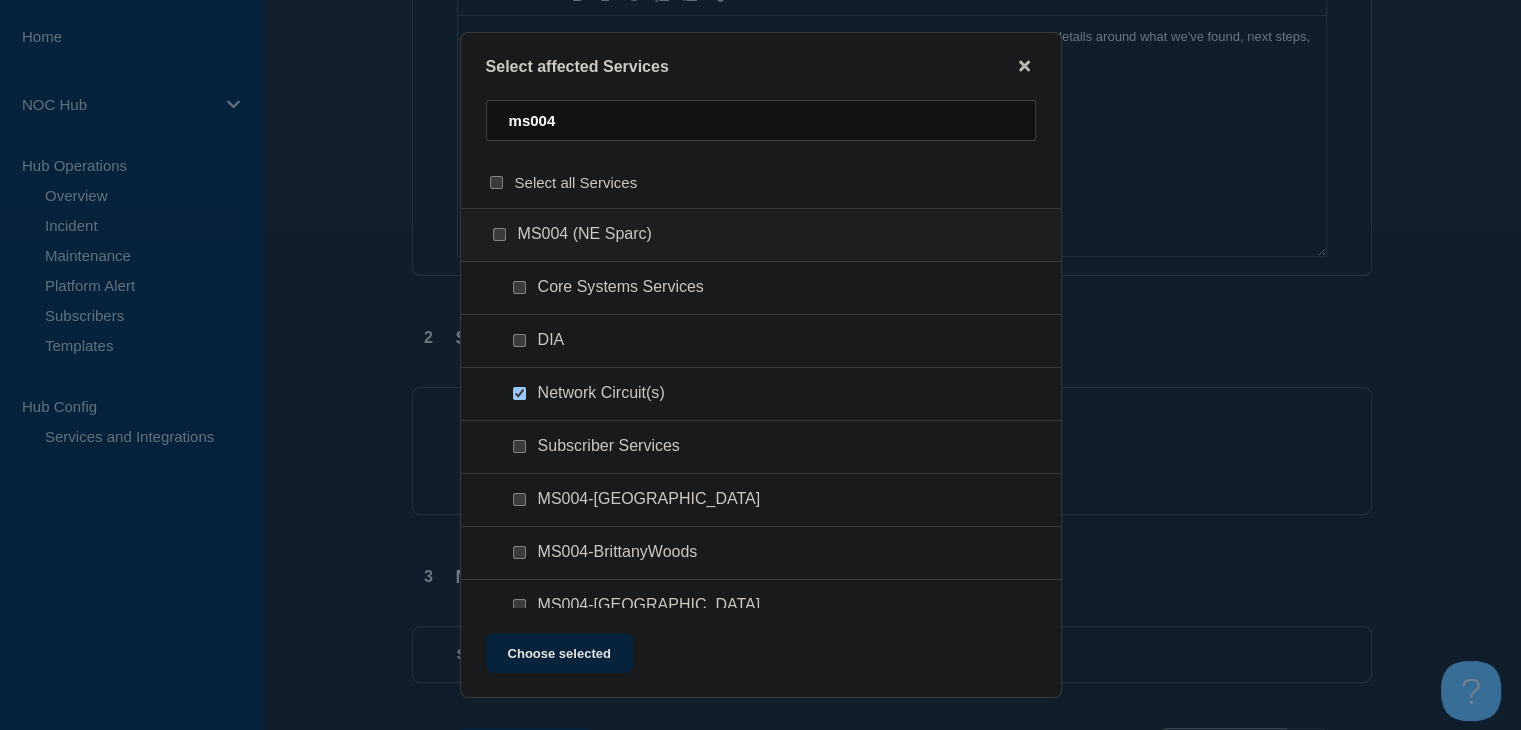 click at bounding box center [519, 446] 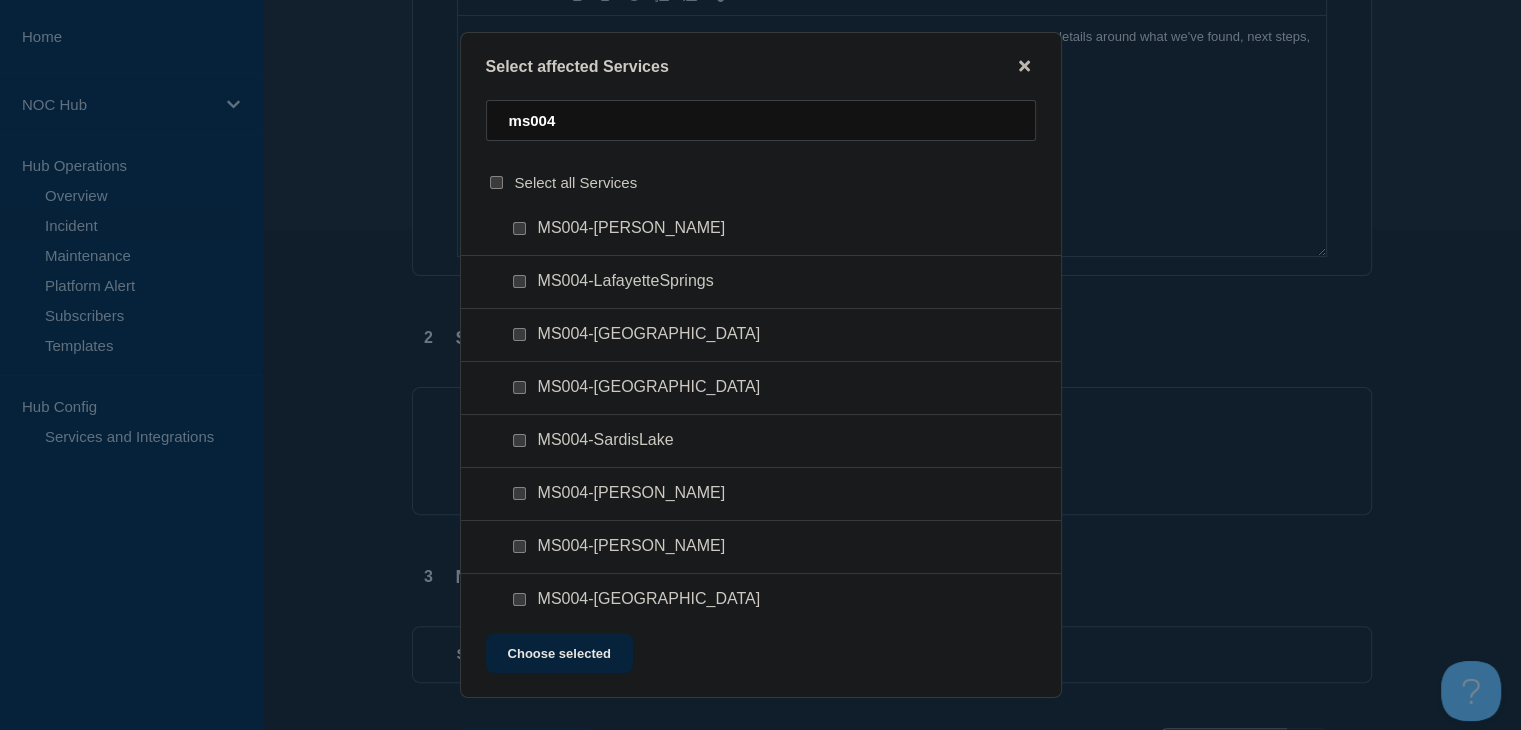 scroll, scrollTop: 656, scrollLeft: 0, axis: vertical 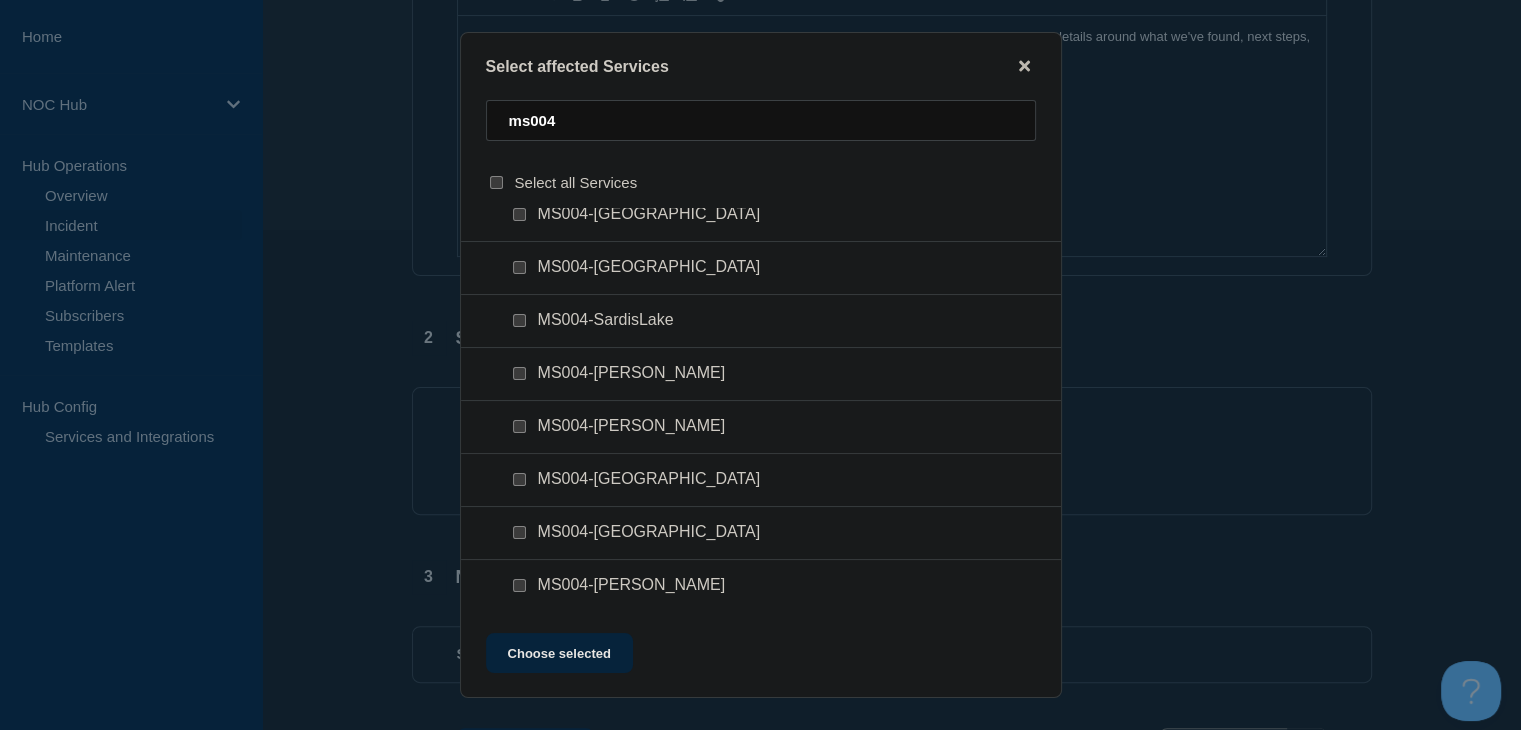 click at bounding box center (519, 320) 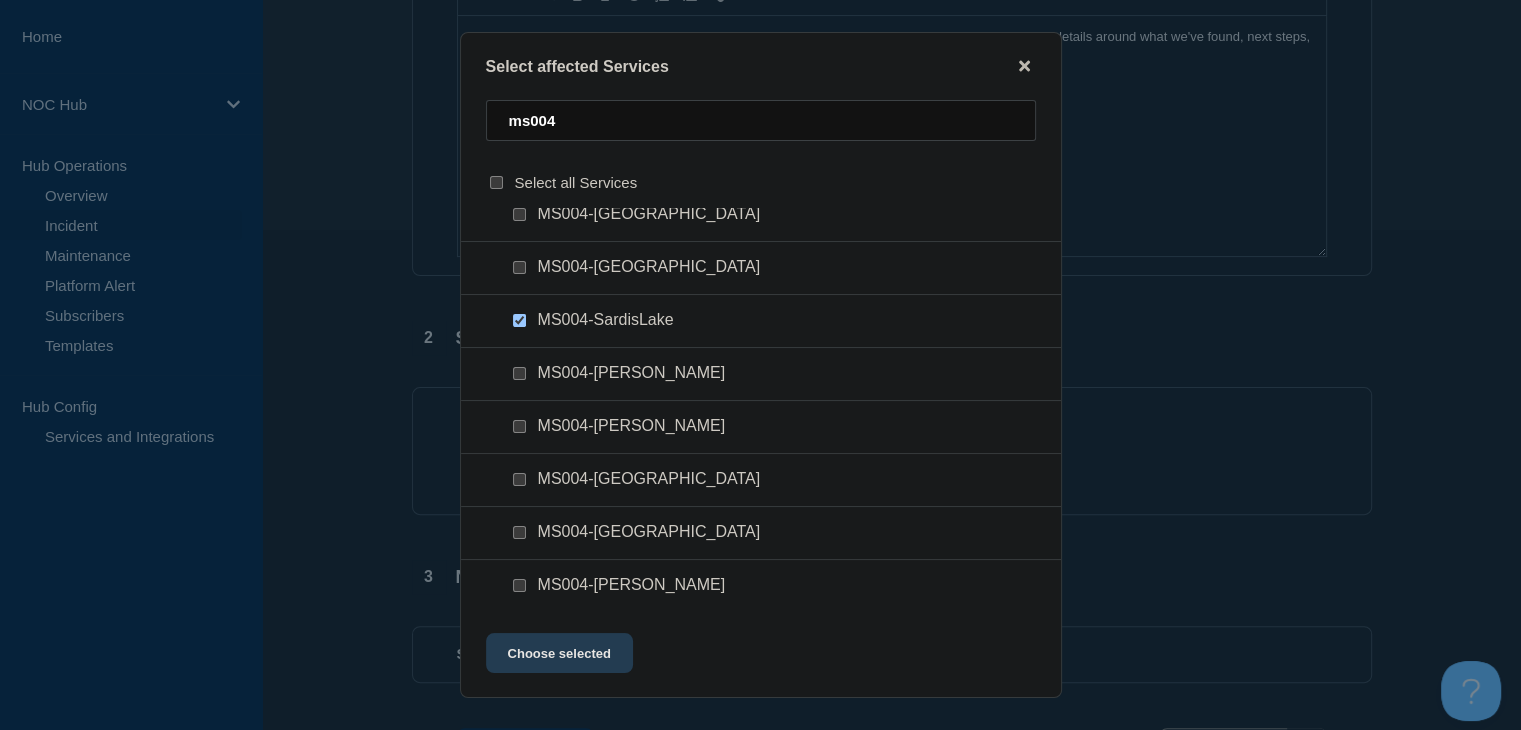 click on "Choose selected" 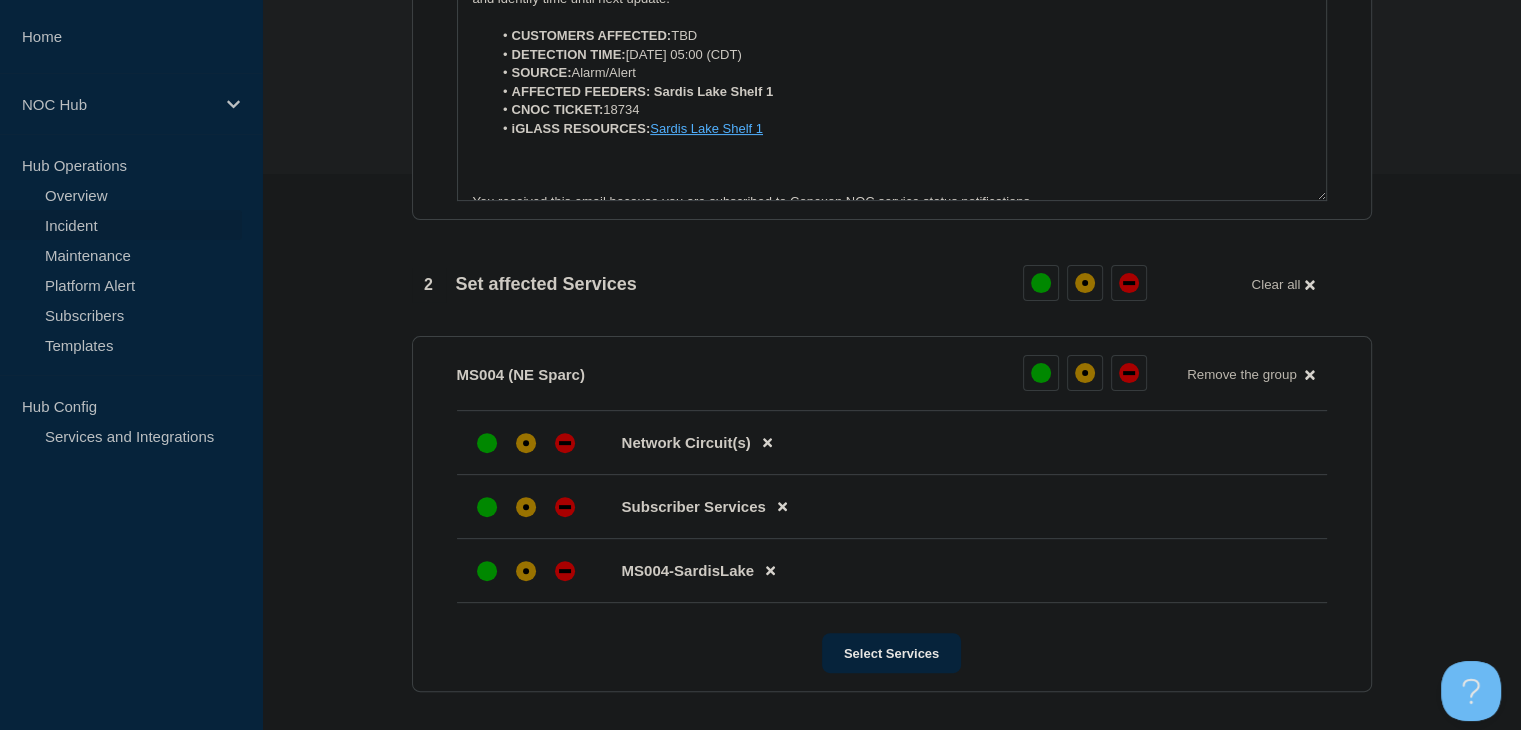 scroll, scrollTop: 700, scrollLeft: 0, axis: vertical 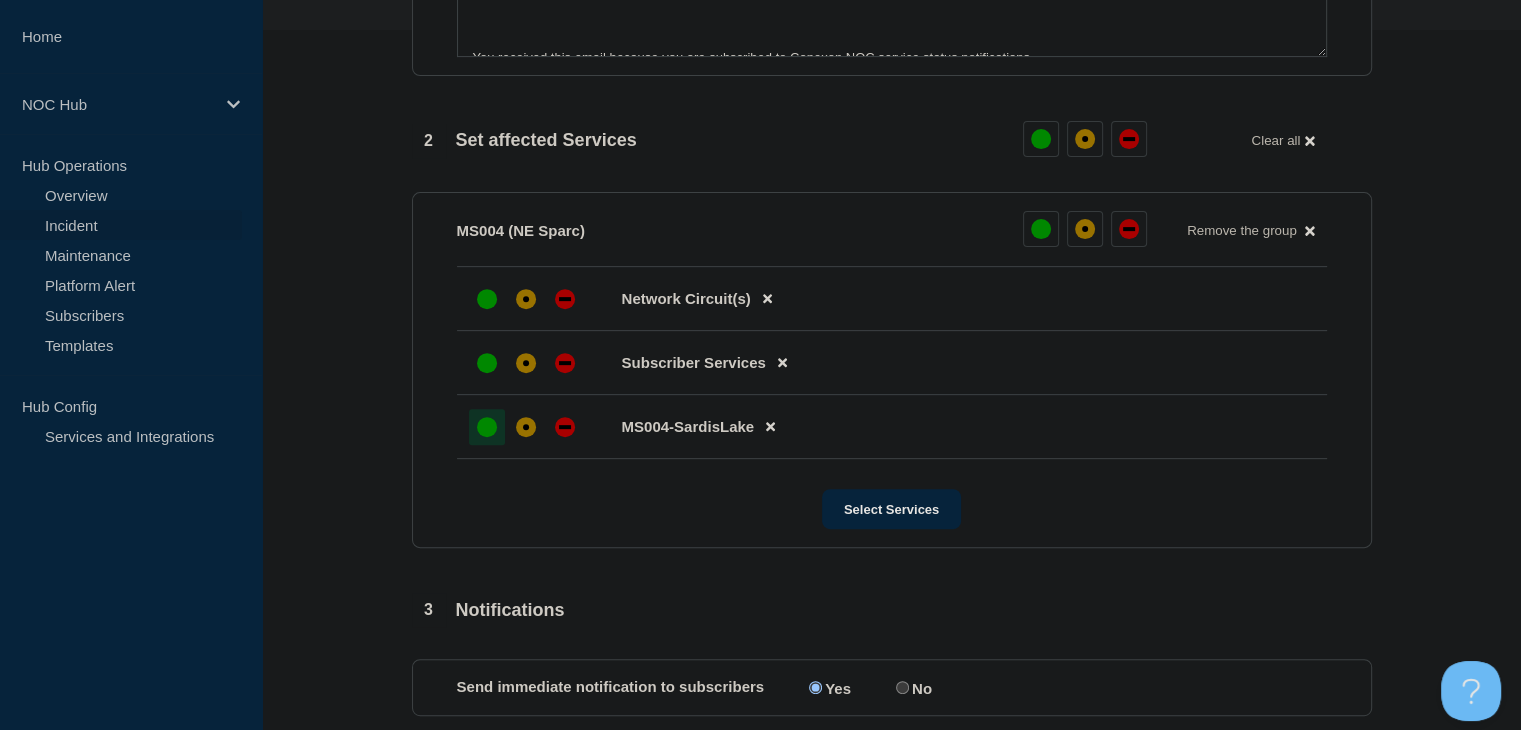 click at bounding box center [487, 427] 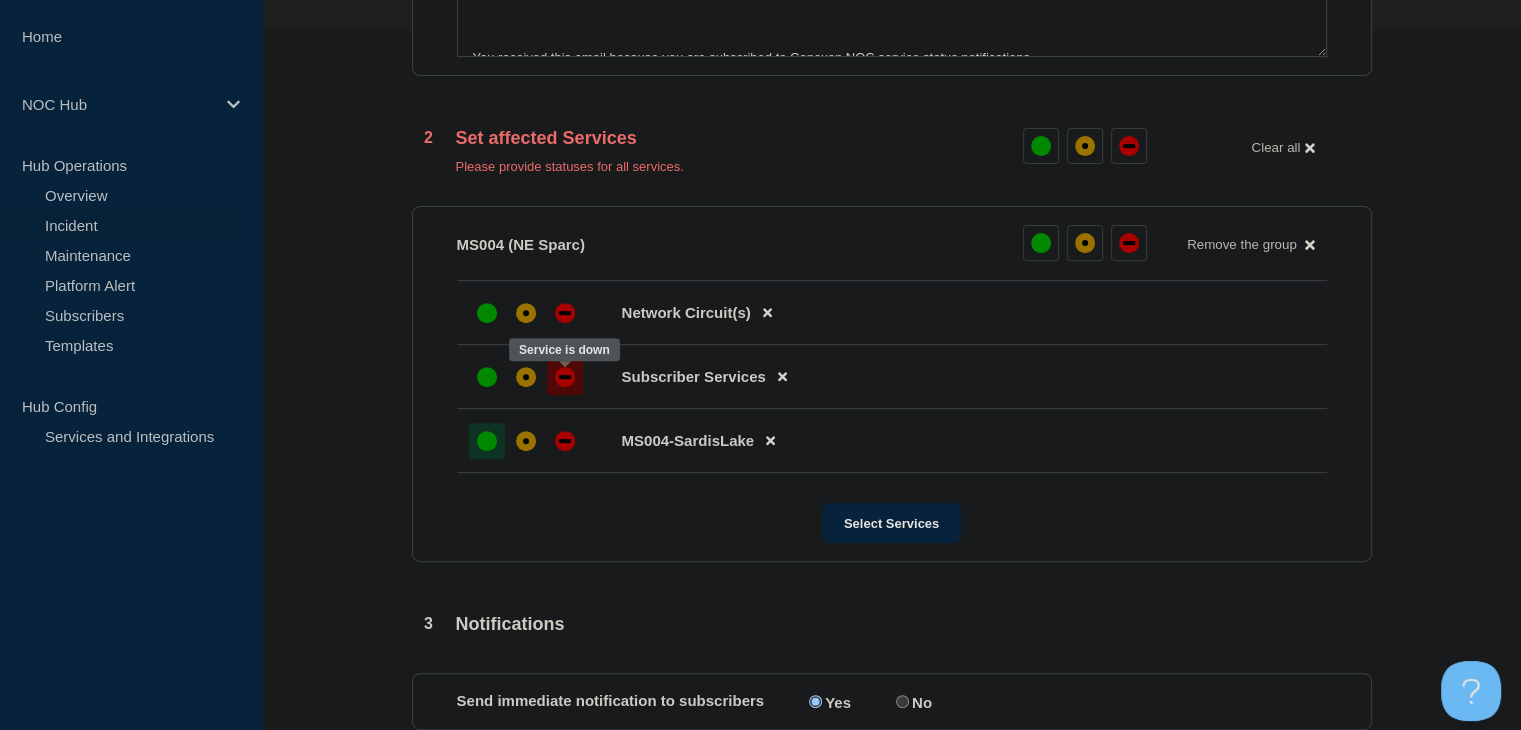 click at bounding box center (565, 377) 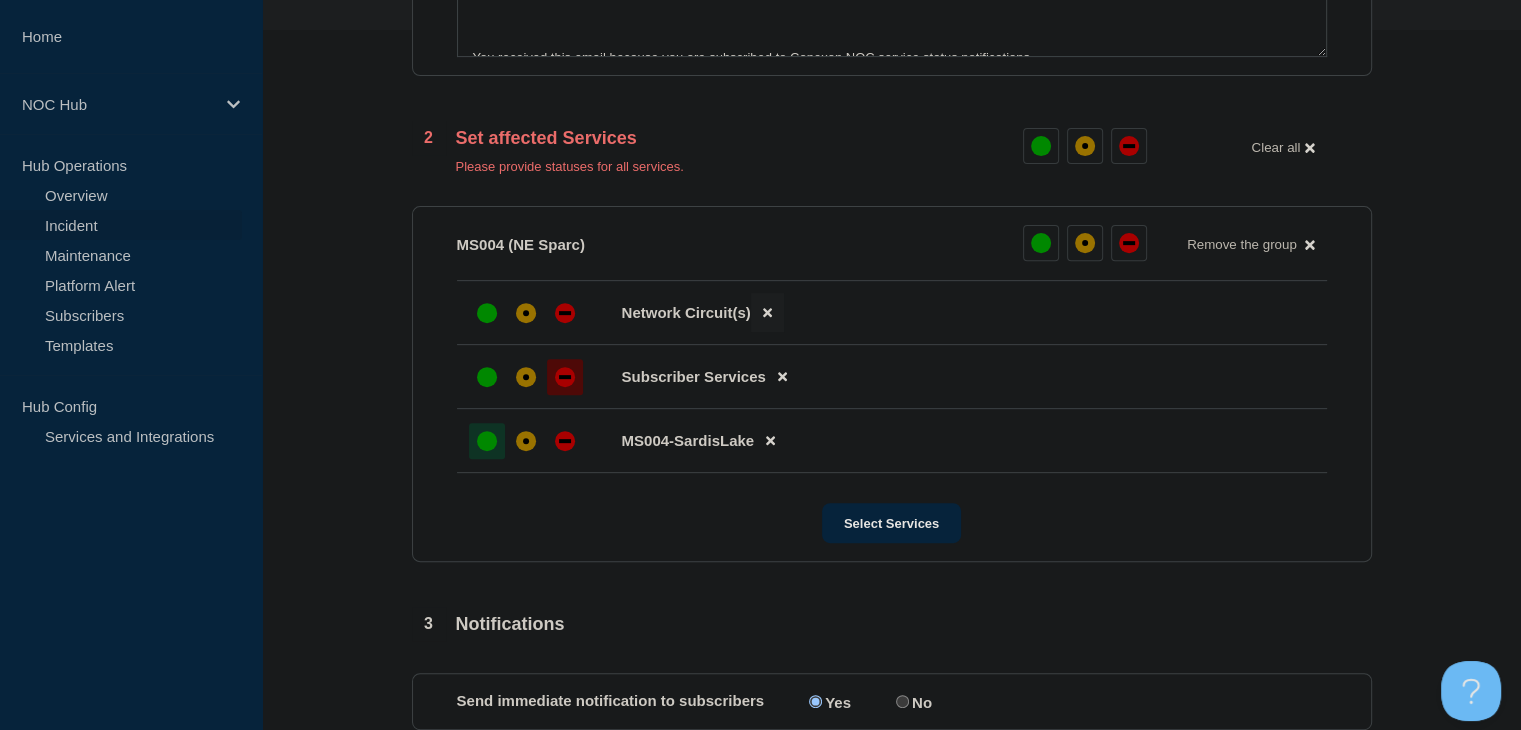 click 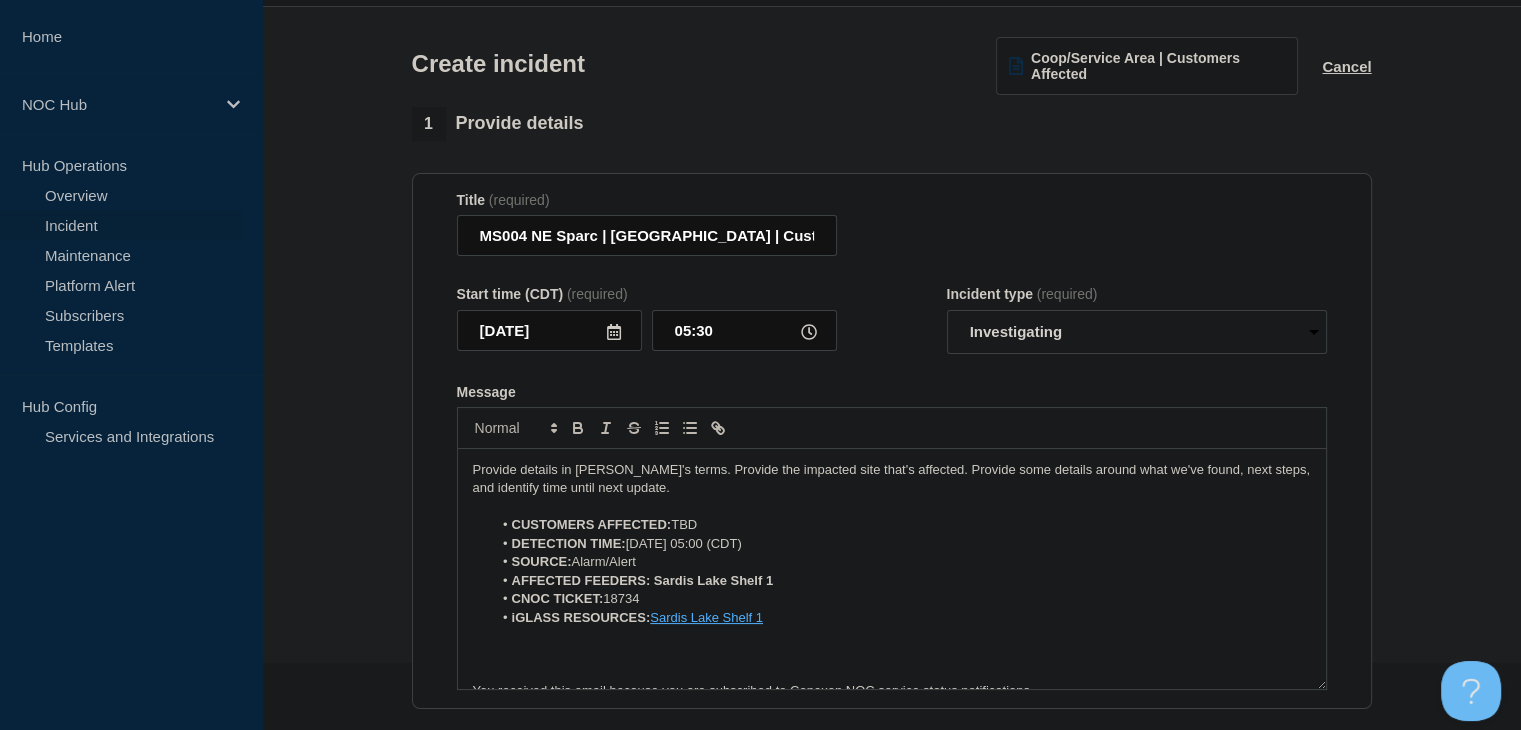 scroll, scrollTop: 100, scrollLeft: 0, axis: vertical 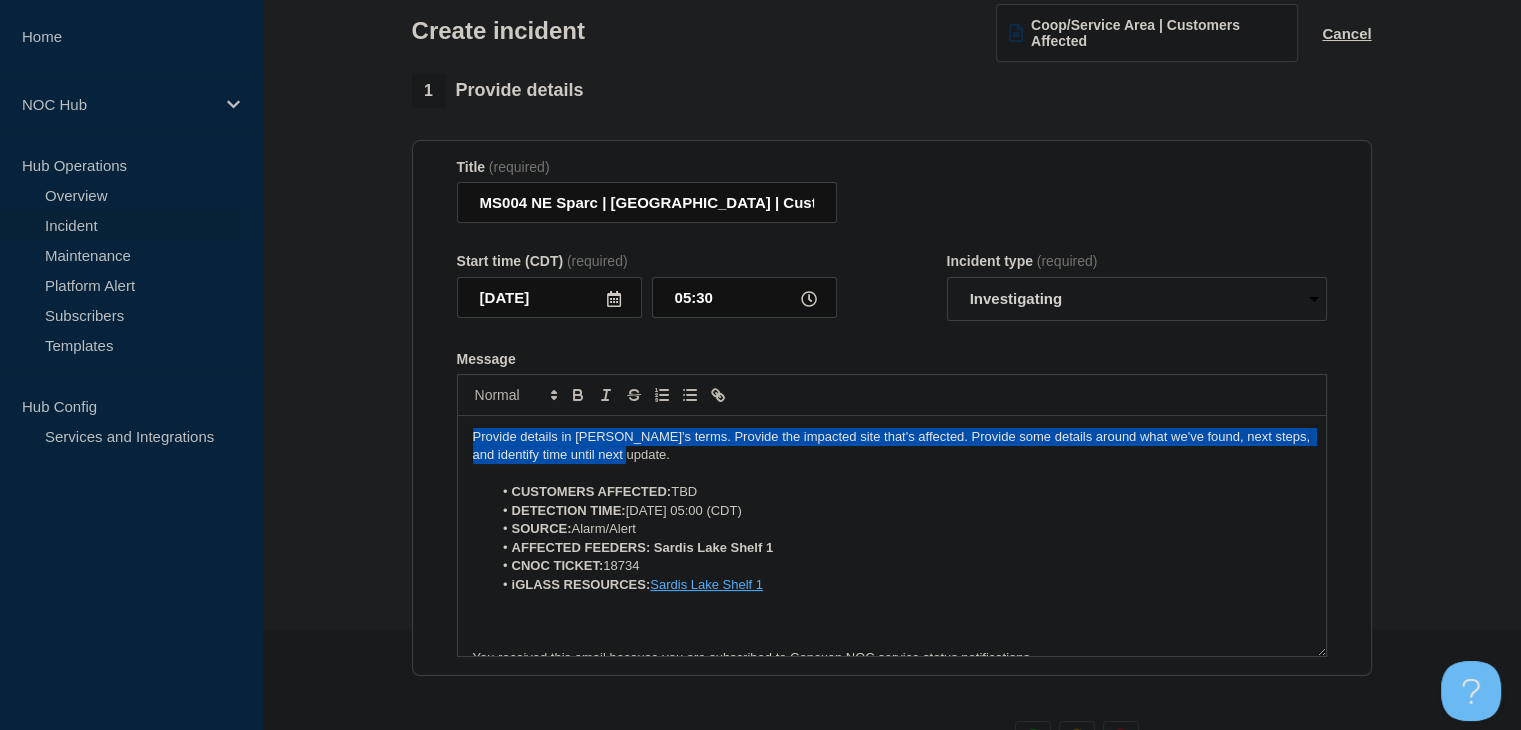 drag, startPoint x: 680, startPoint y: 461, endPoint x: 246, endPoint y: 417, distance: 436.2247 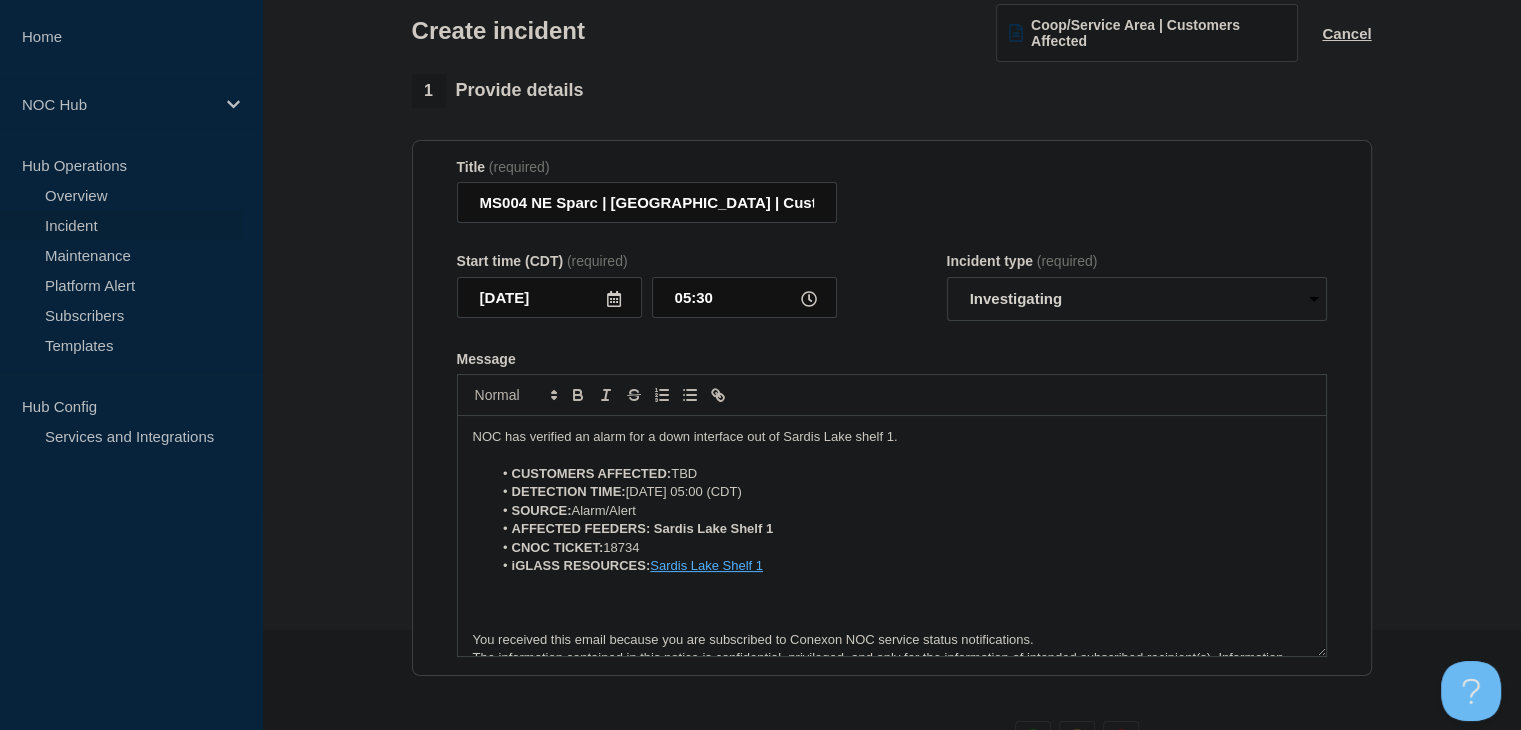 click on "NOC has verified an alarm for a down interface out of Sardis Lake shelf 1." at bounding box center [892, 437] 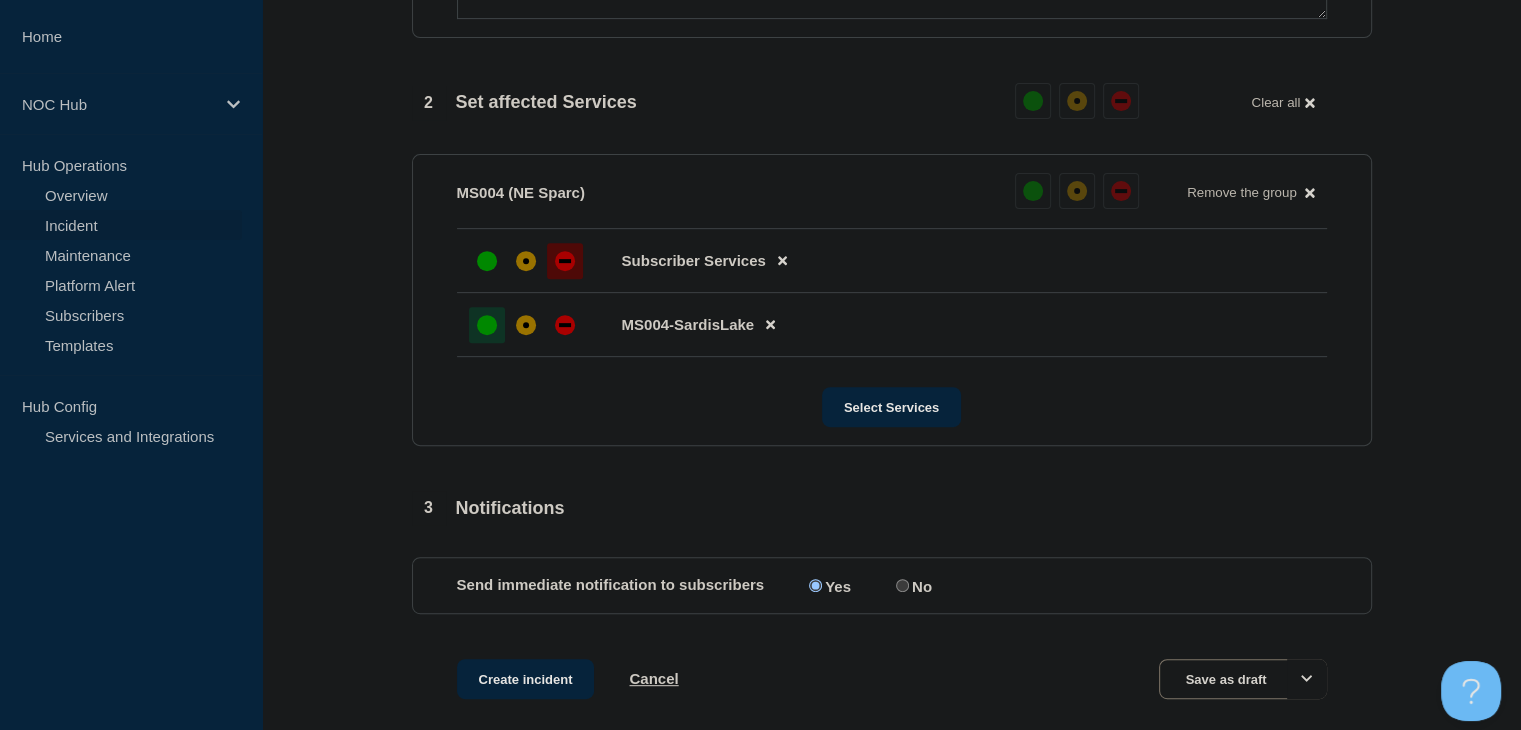 scroll, scrollTop: 846, scrollLeft: 0, axis: vertical 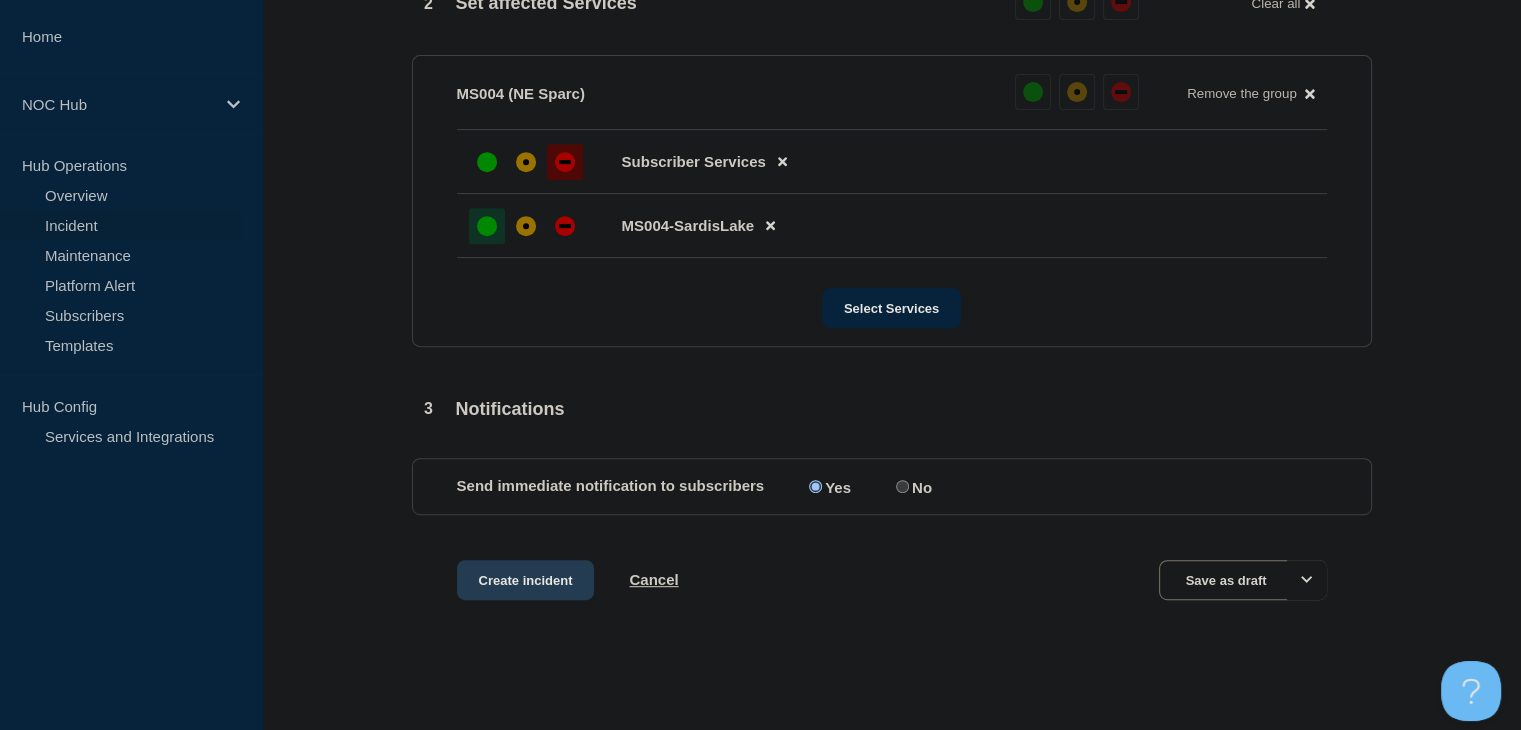 click on "Create incident" at bounding box center (526, 580) 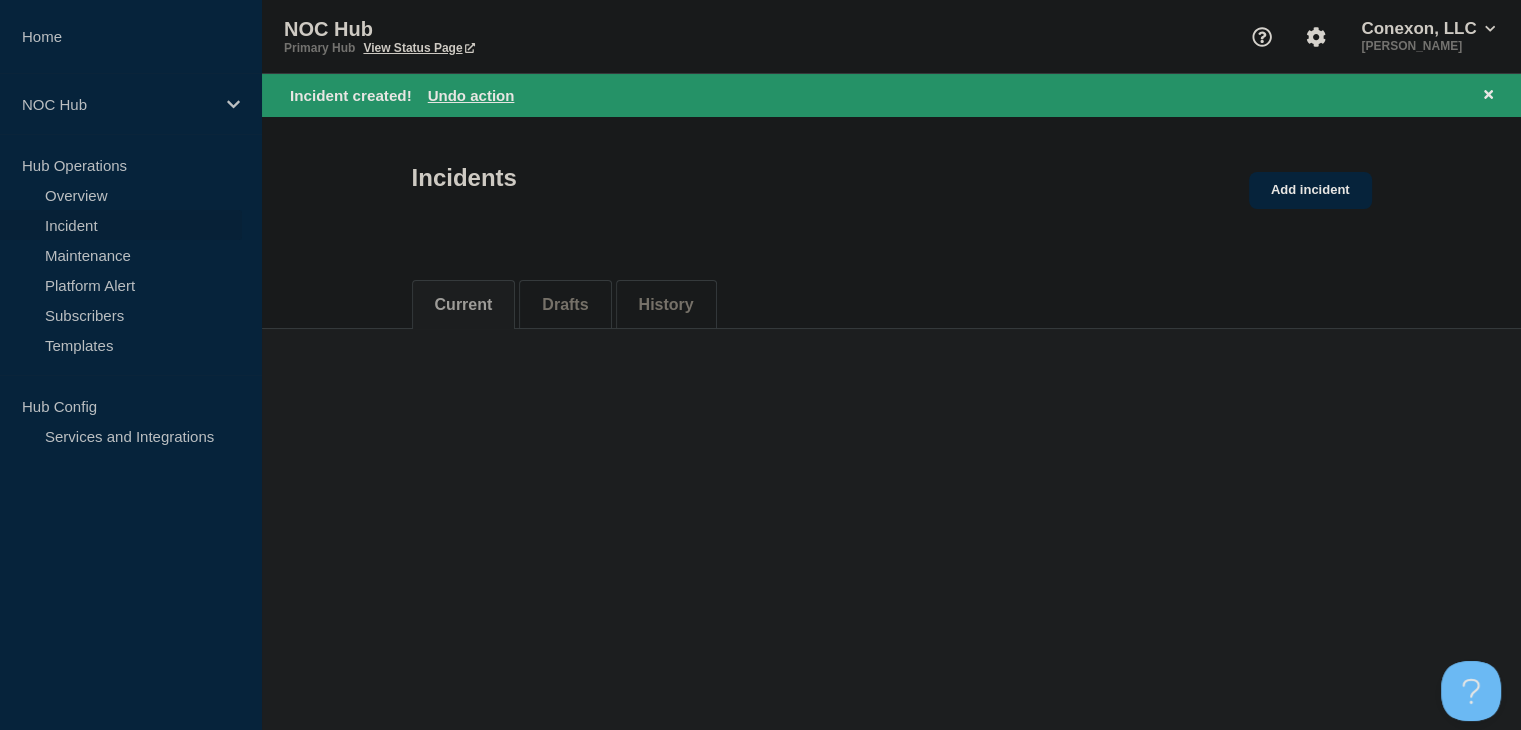 scroll, scrollTop: 0, scrollLeft: 0, axis: both 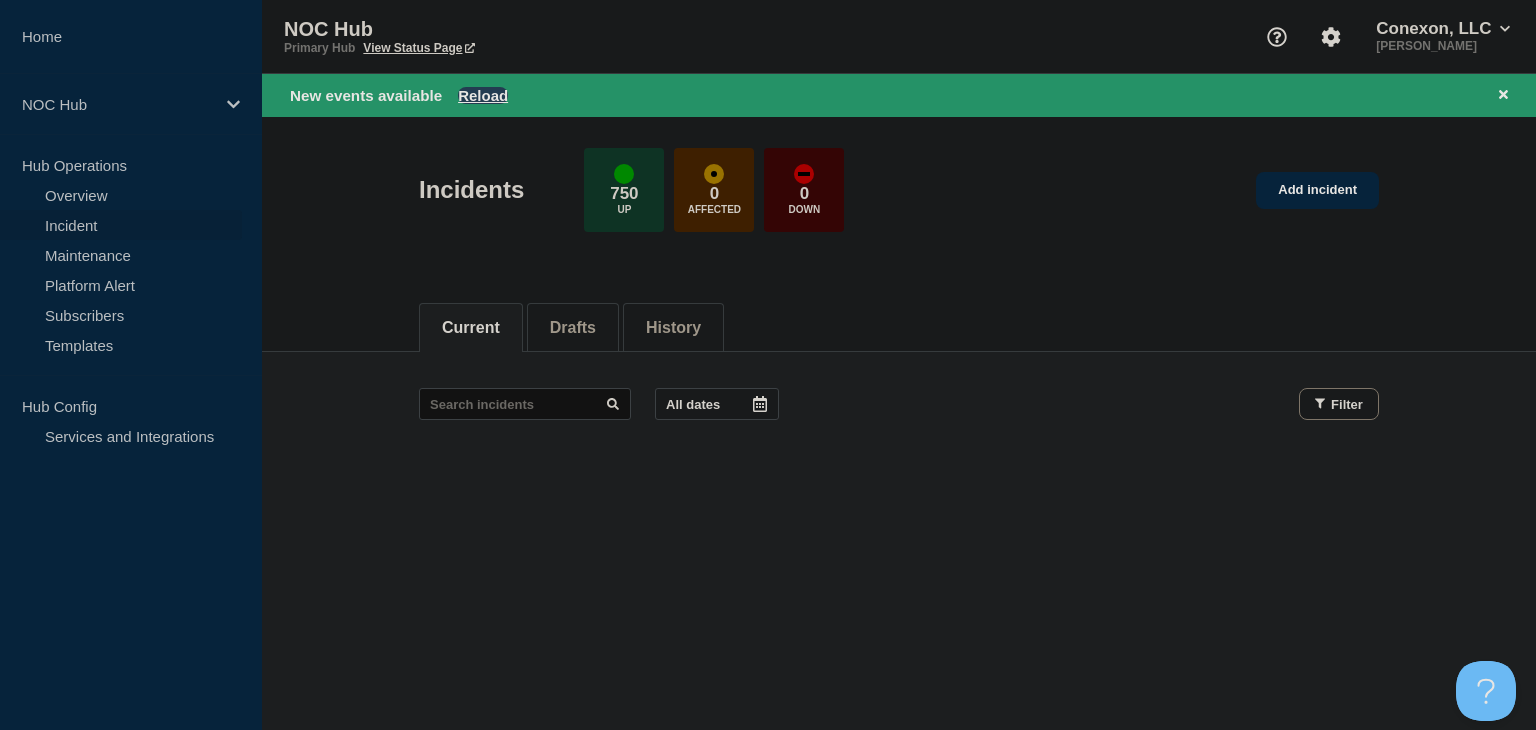 click on "Reload" at bounding box center (483, 95) 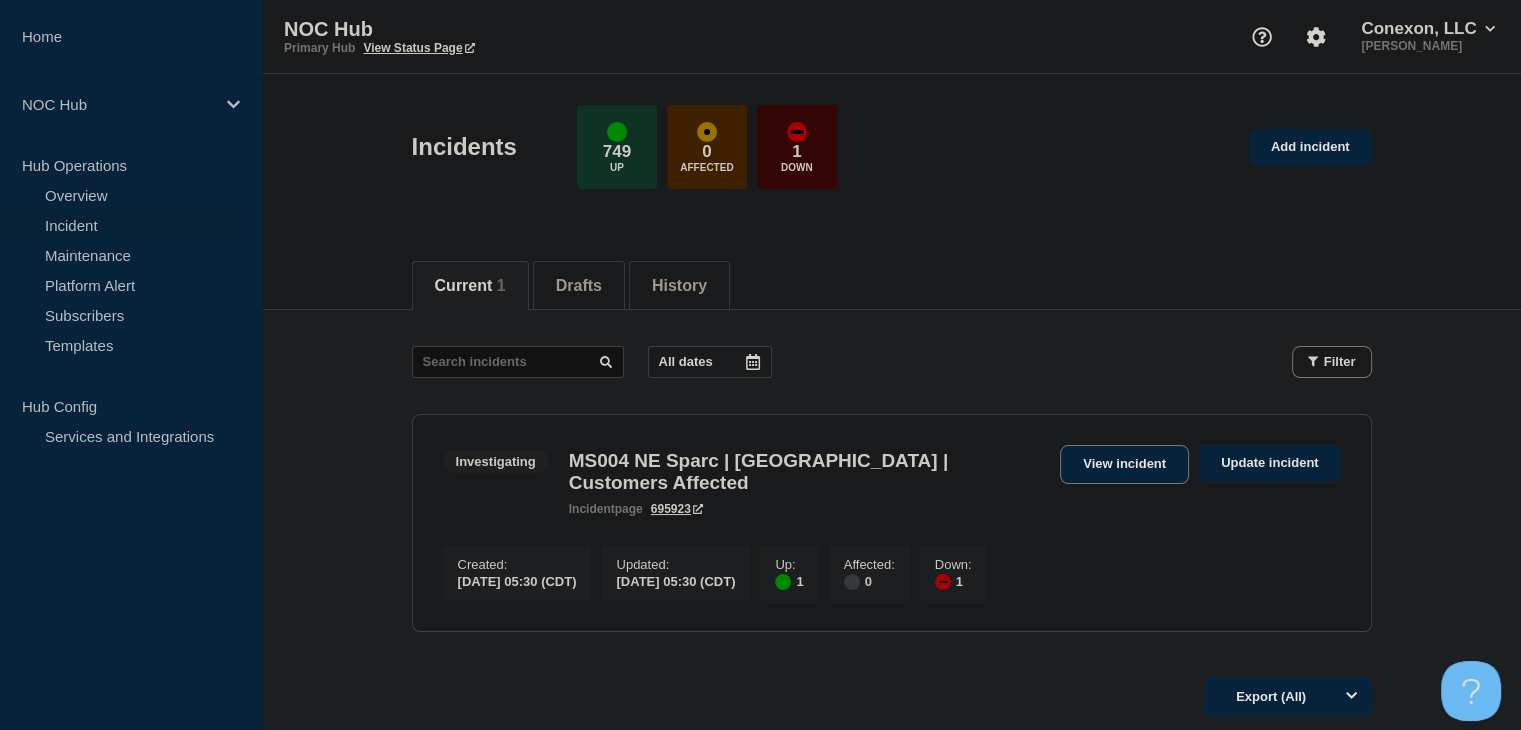 click on "View incident" at bounding box center (1124, 464) 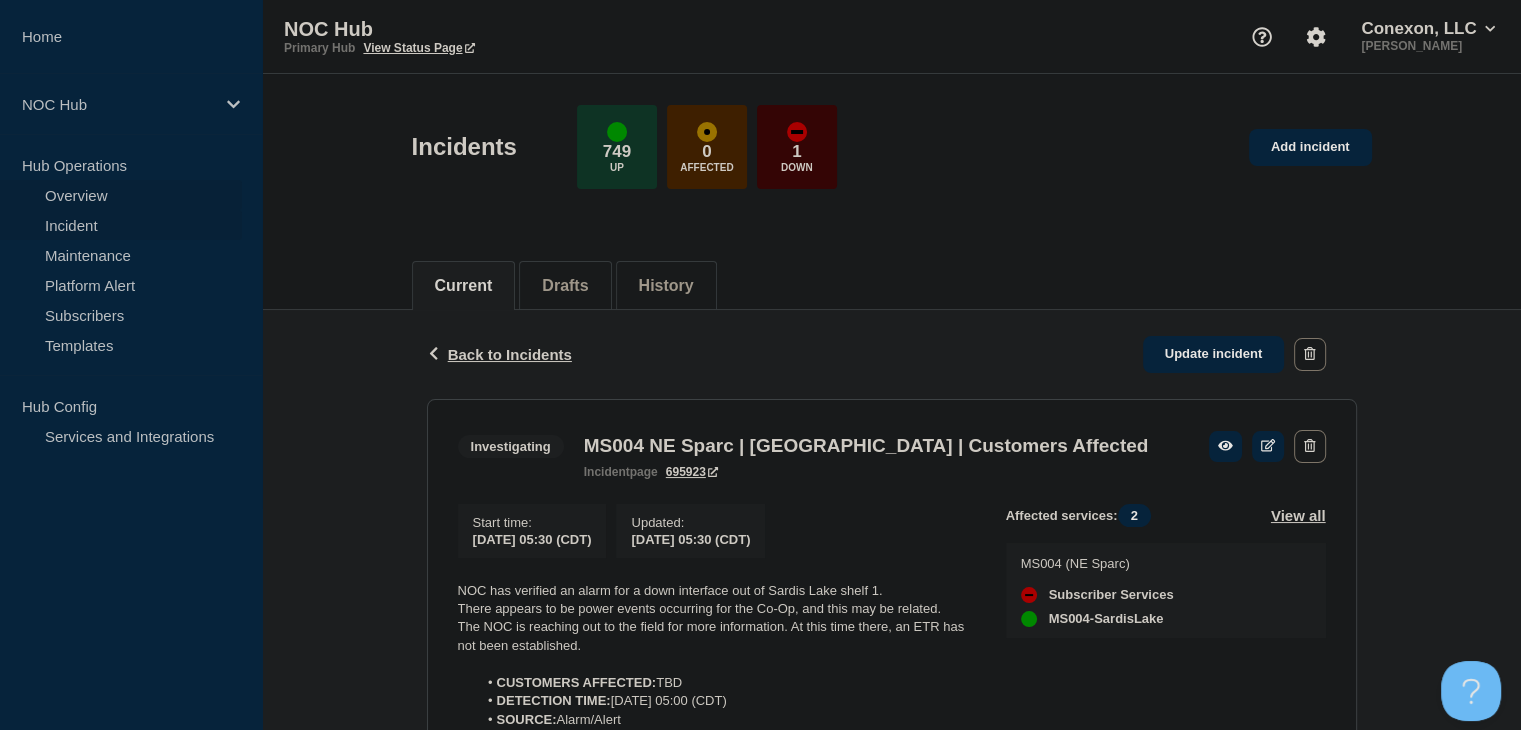 click on "Overview" at bounding box center [121, 195] 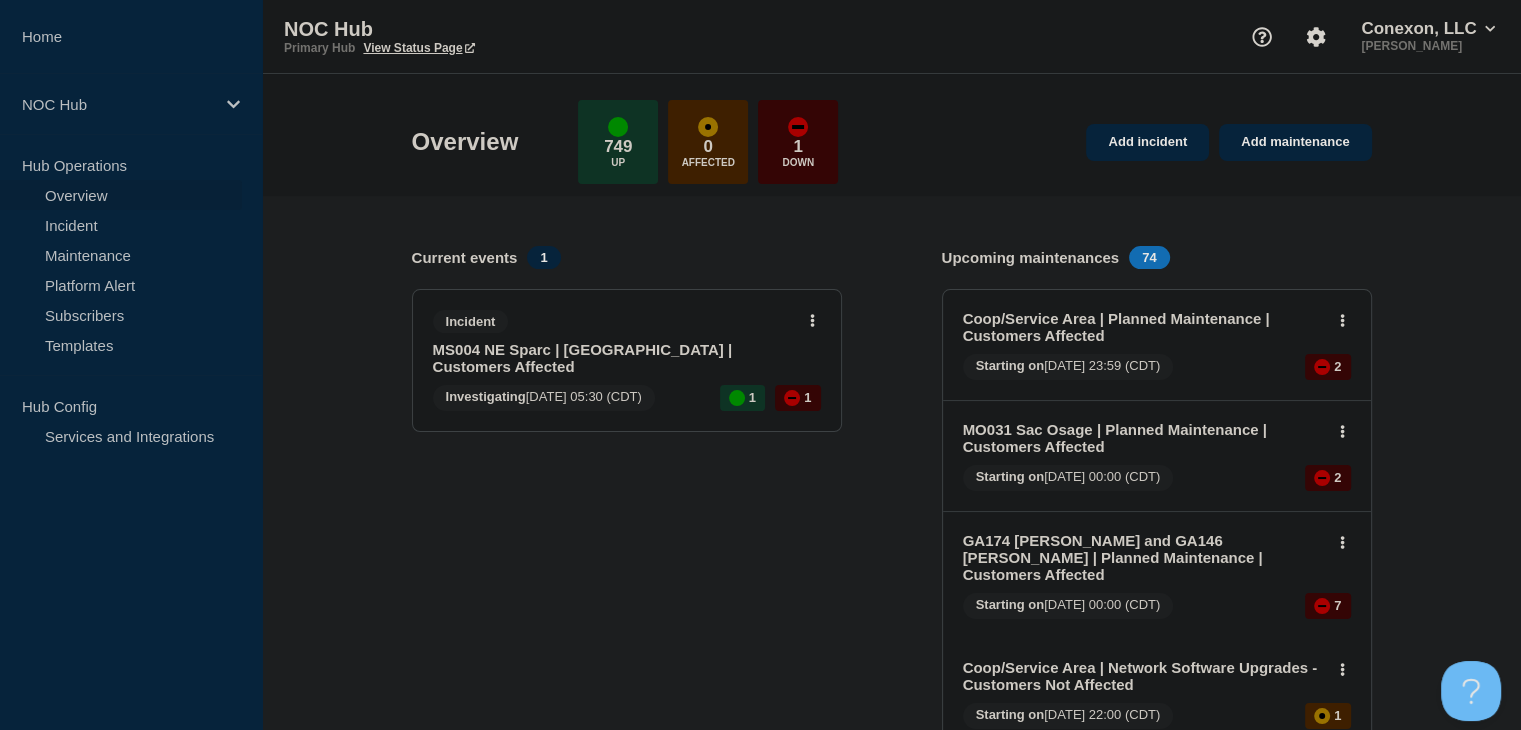 click on "Current events 1 Incident MS004 NE Sparc | Sardis Lake | Customers Affected Investigating  2025-07-12 05:30 (CDT) 1 1" at bounding box center (627, 886) 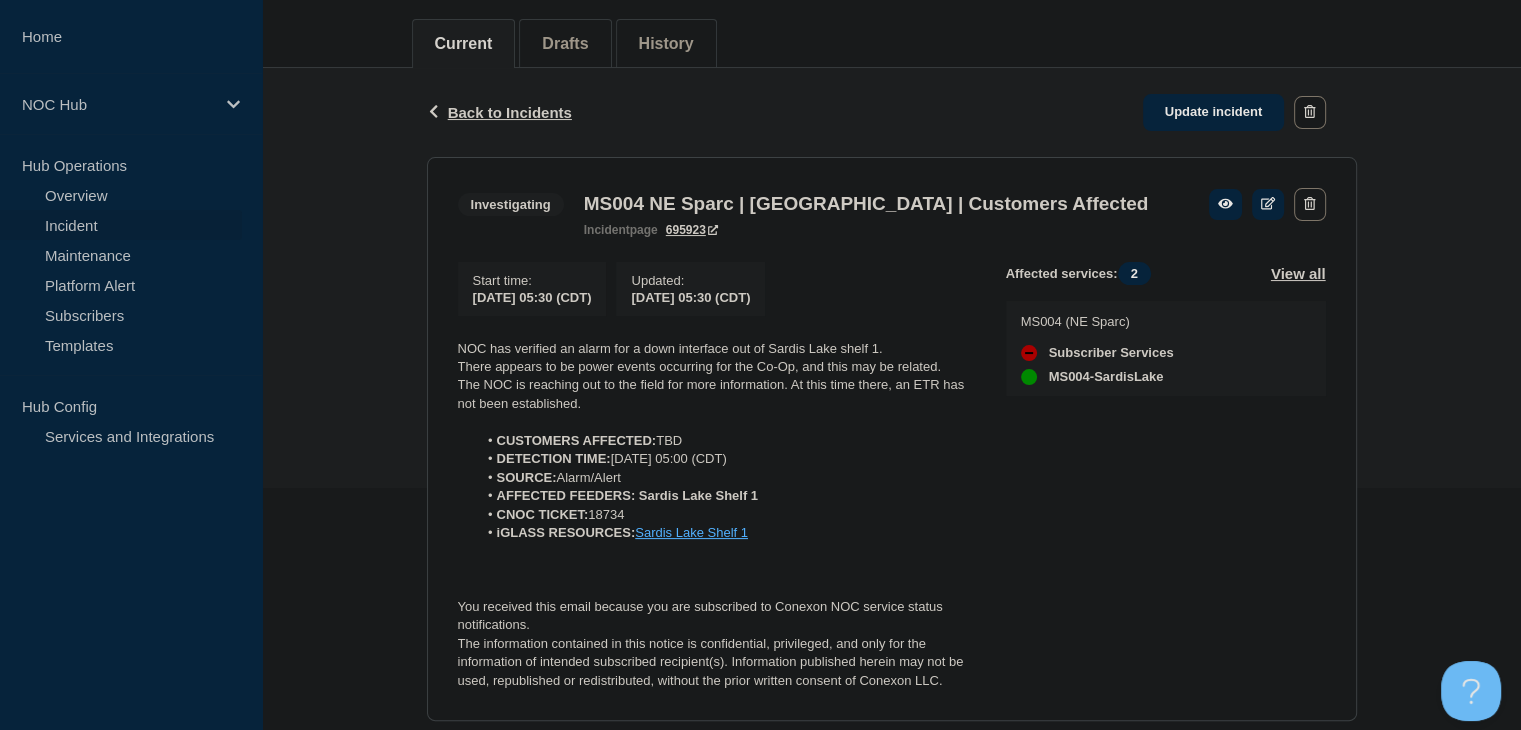 scroll, scrollTop: 300, scrollLeft: 0, axis: vertical 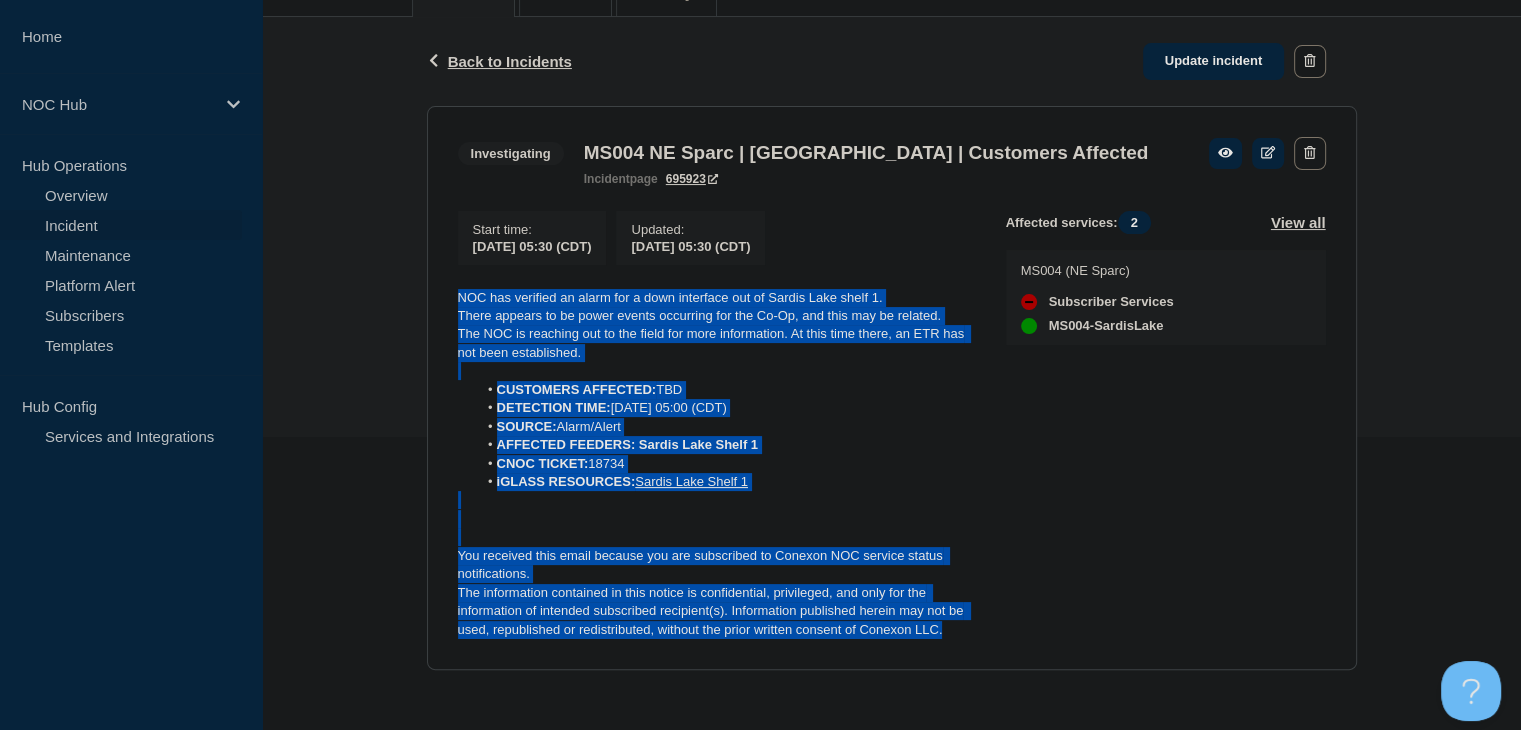 drag, startPoint x: 999, startPoint y: 638, endPoint x: 380, endPoint y: 289, distance: 710.6068 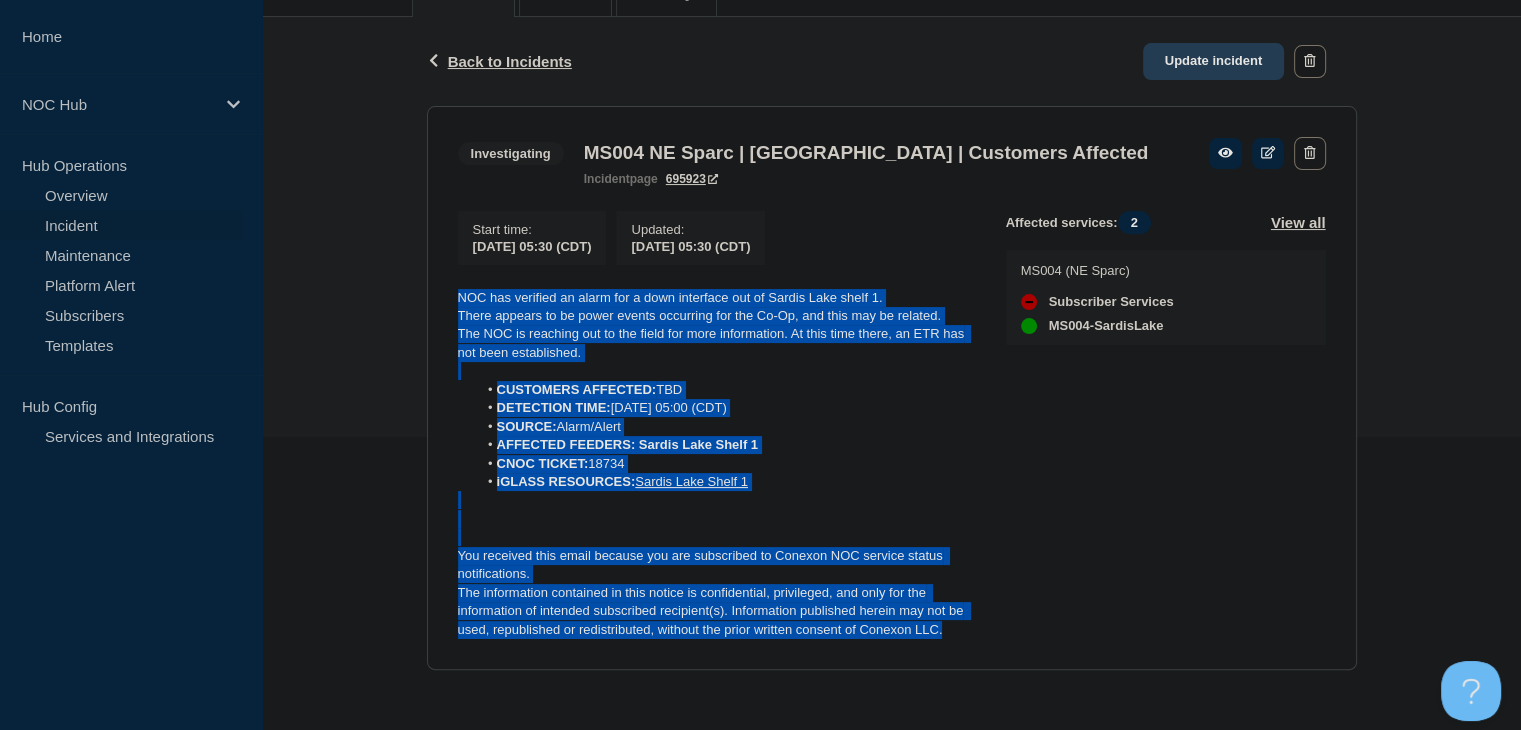 click on "Update incident" 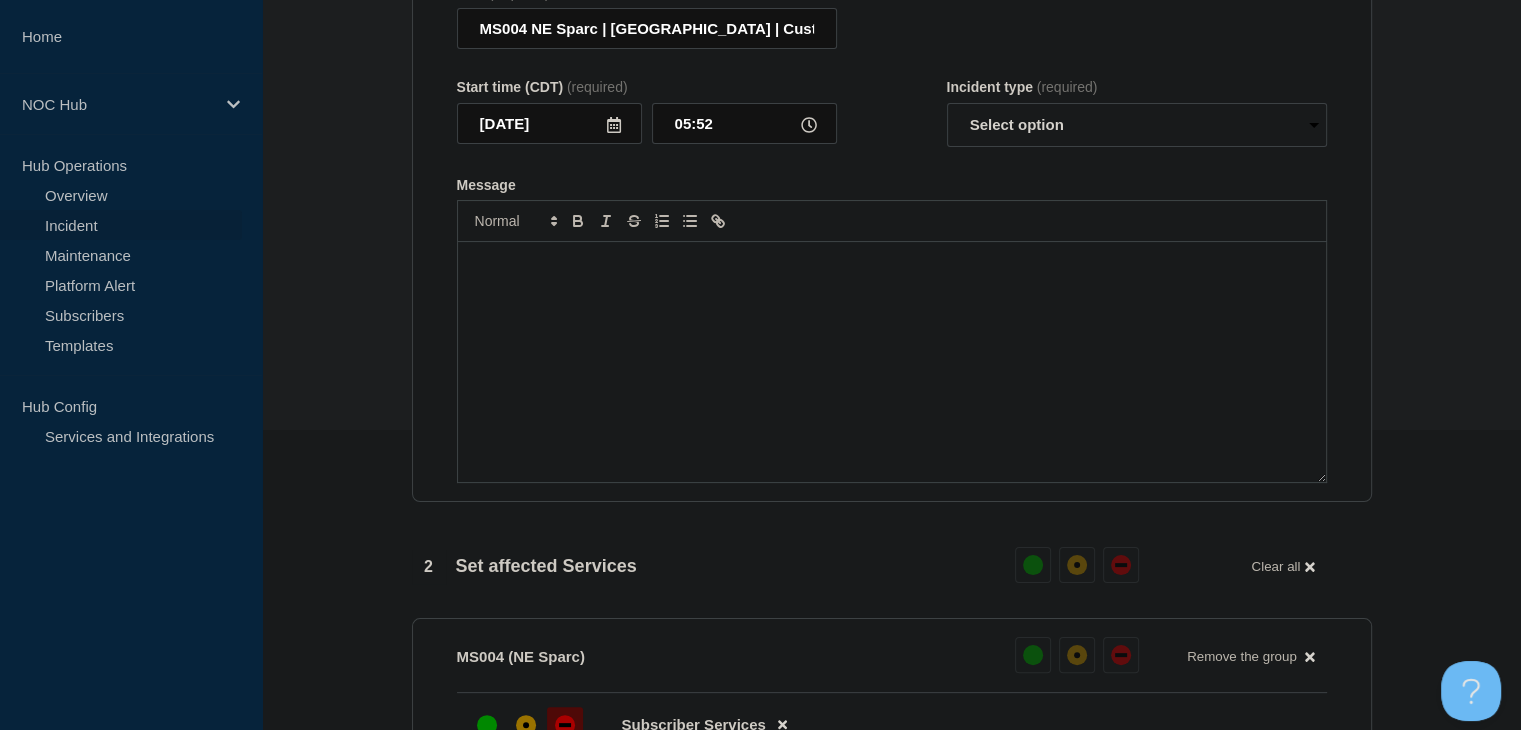 click at bounding box center [892, 362] 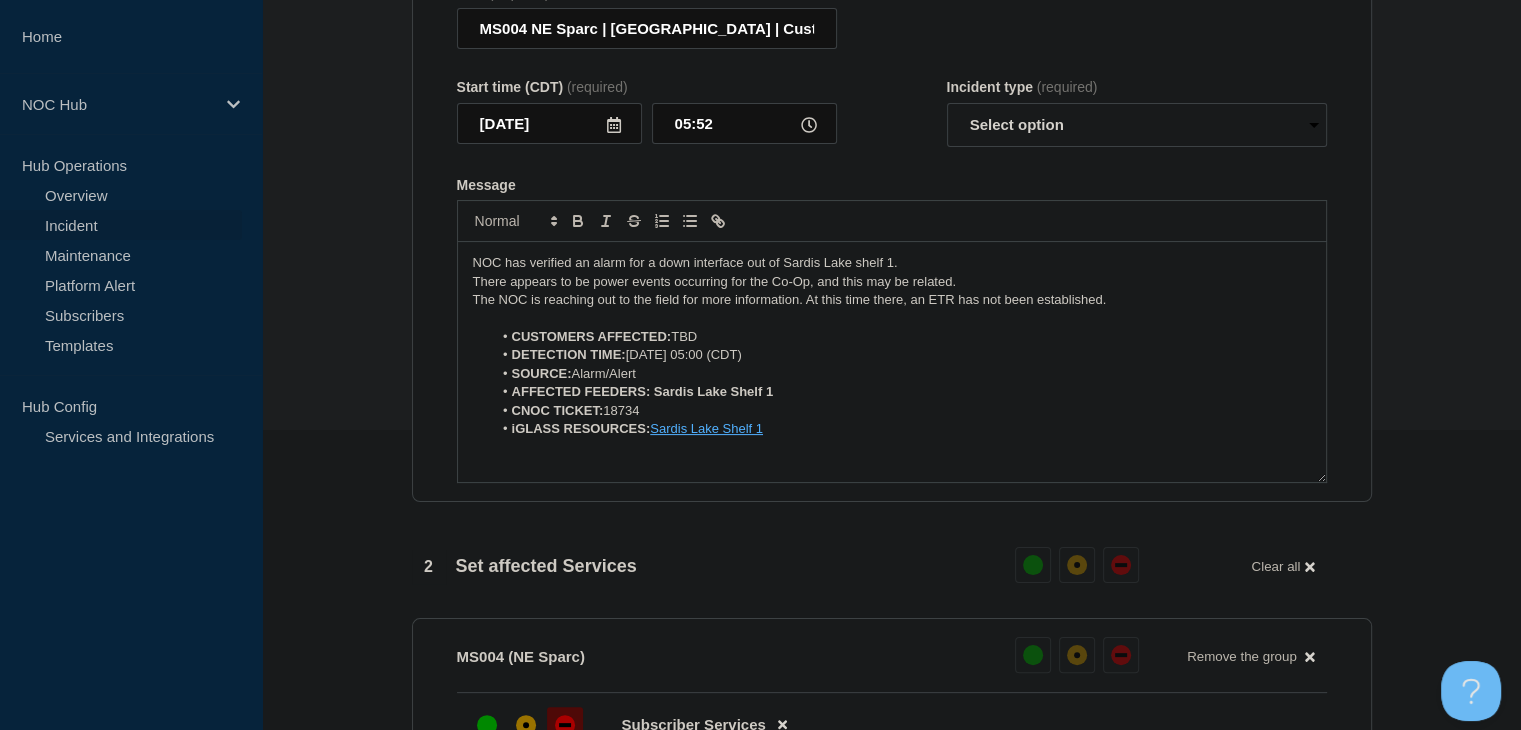 scroll, scrollTop: 64, scrollLeft: 0, axis: vertical 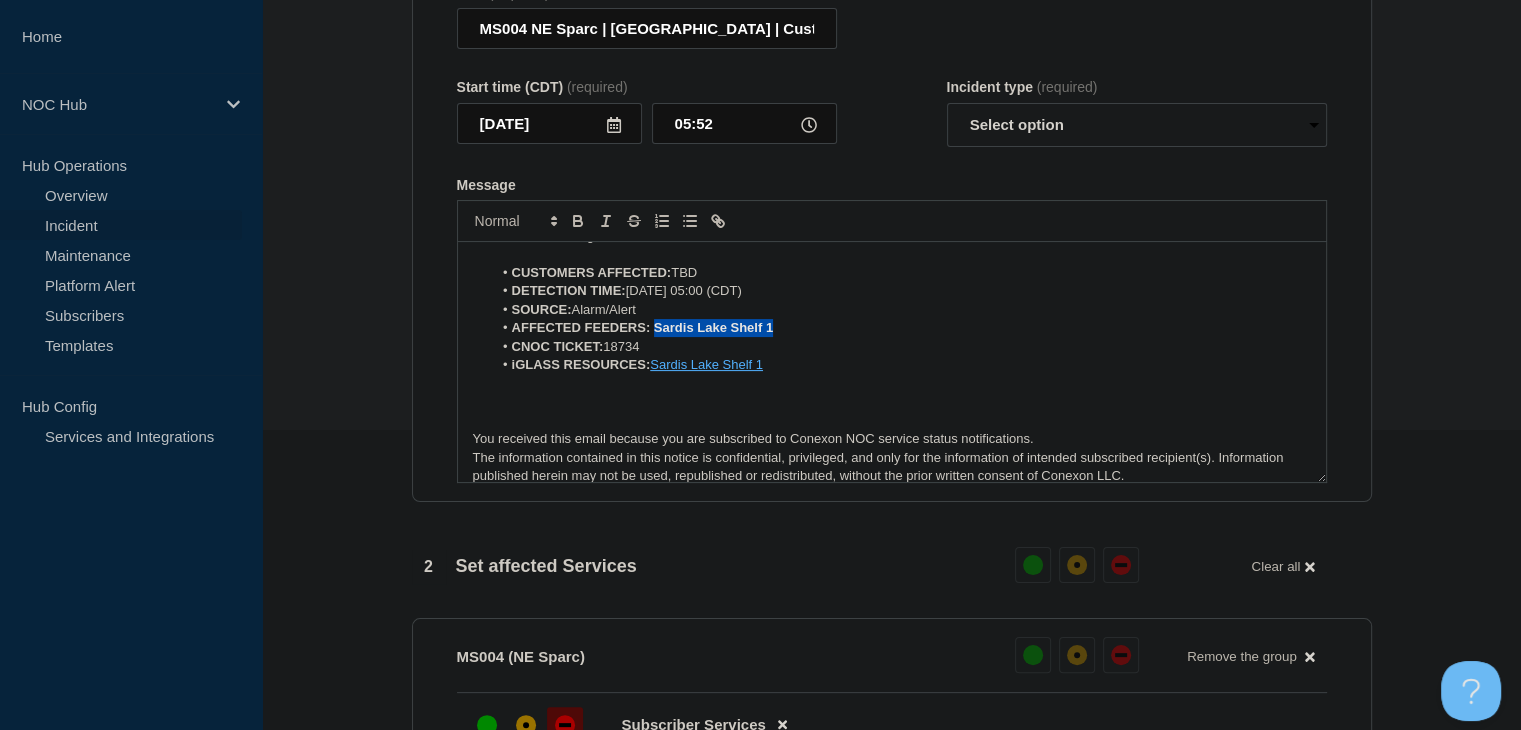 drag, startPoint x: 784, startPoint y: 341, endPoint x: 655, endPoint y: 337, distance: 129.062 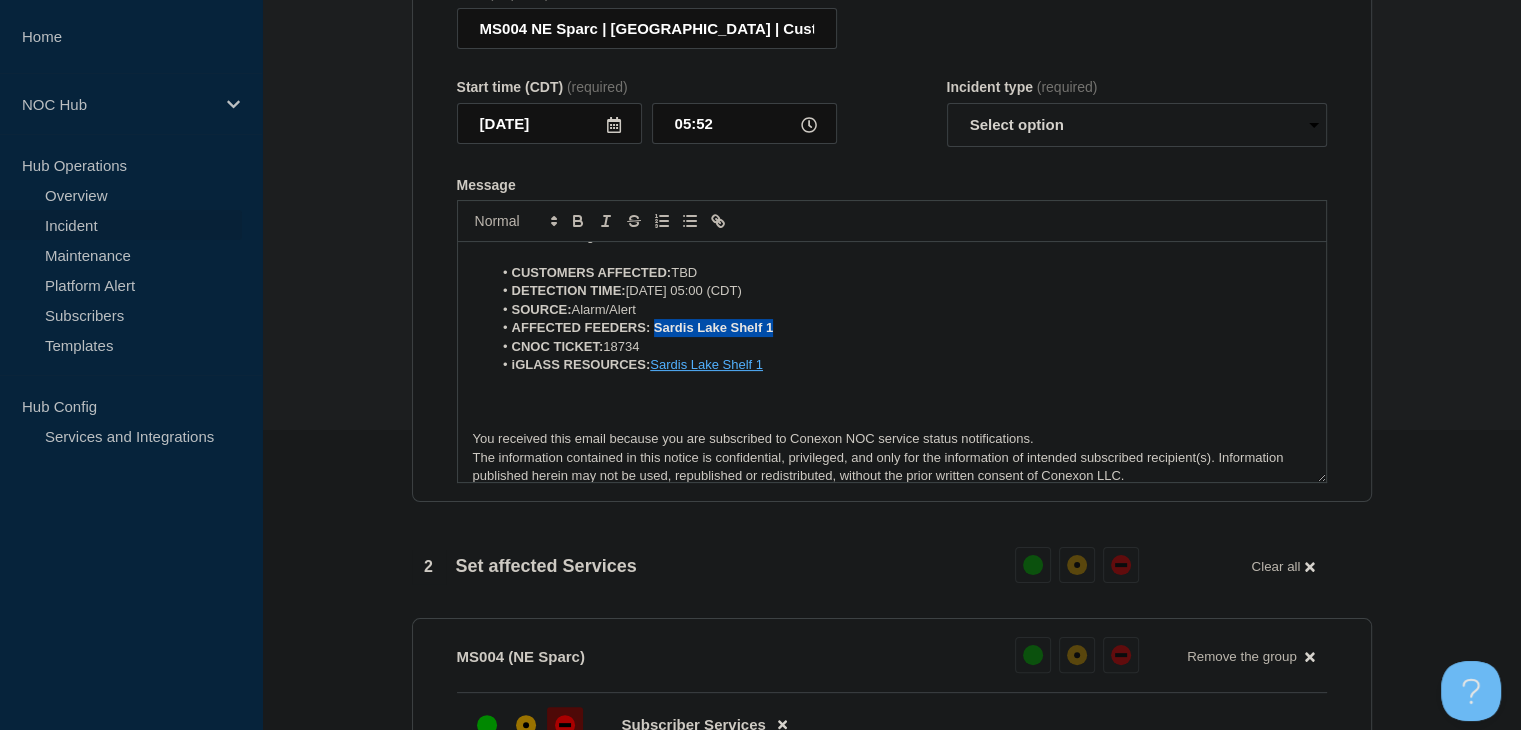 click on "AFFECTED FEEDERS: Sardis Lake Shelf 1" at bounding box center (901, 328) 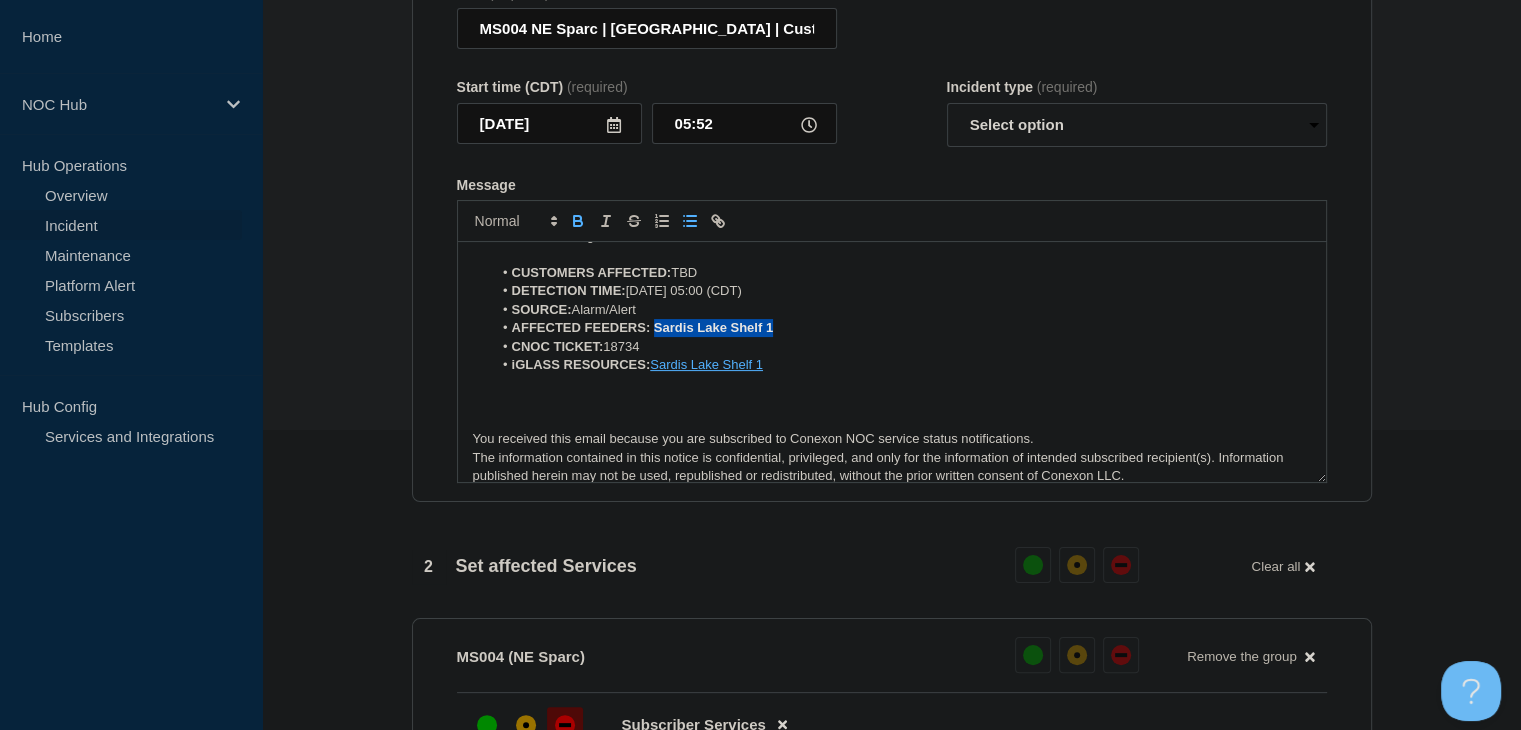 click 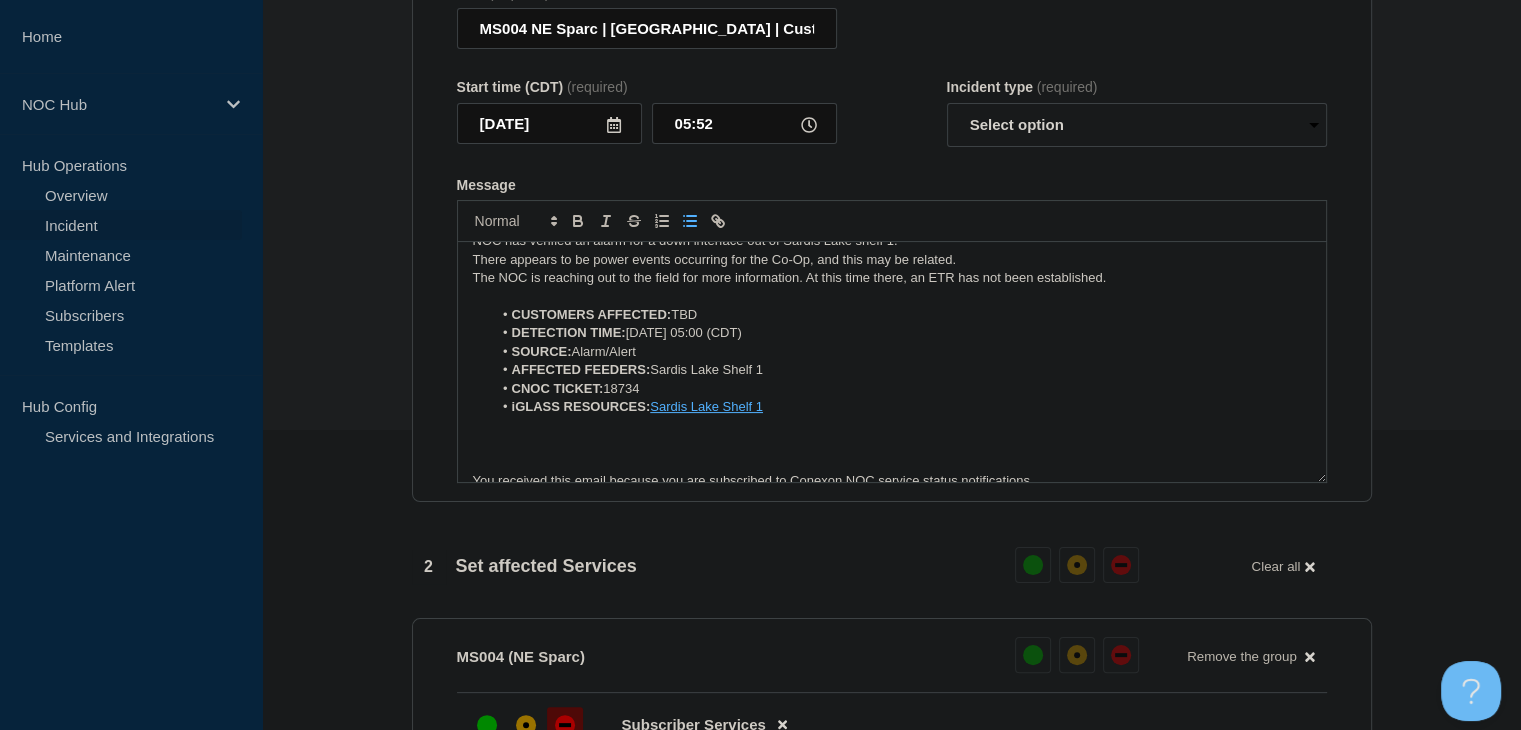 scroll, scrollTop: 0, scrollLeft: 0, axis: both 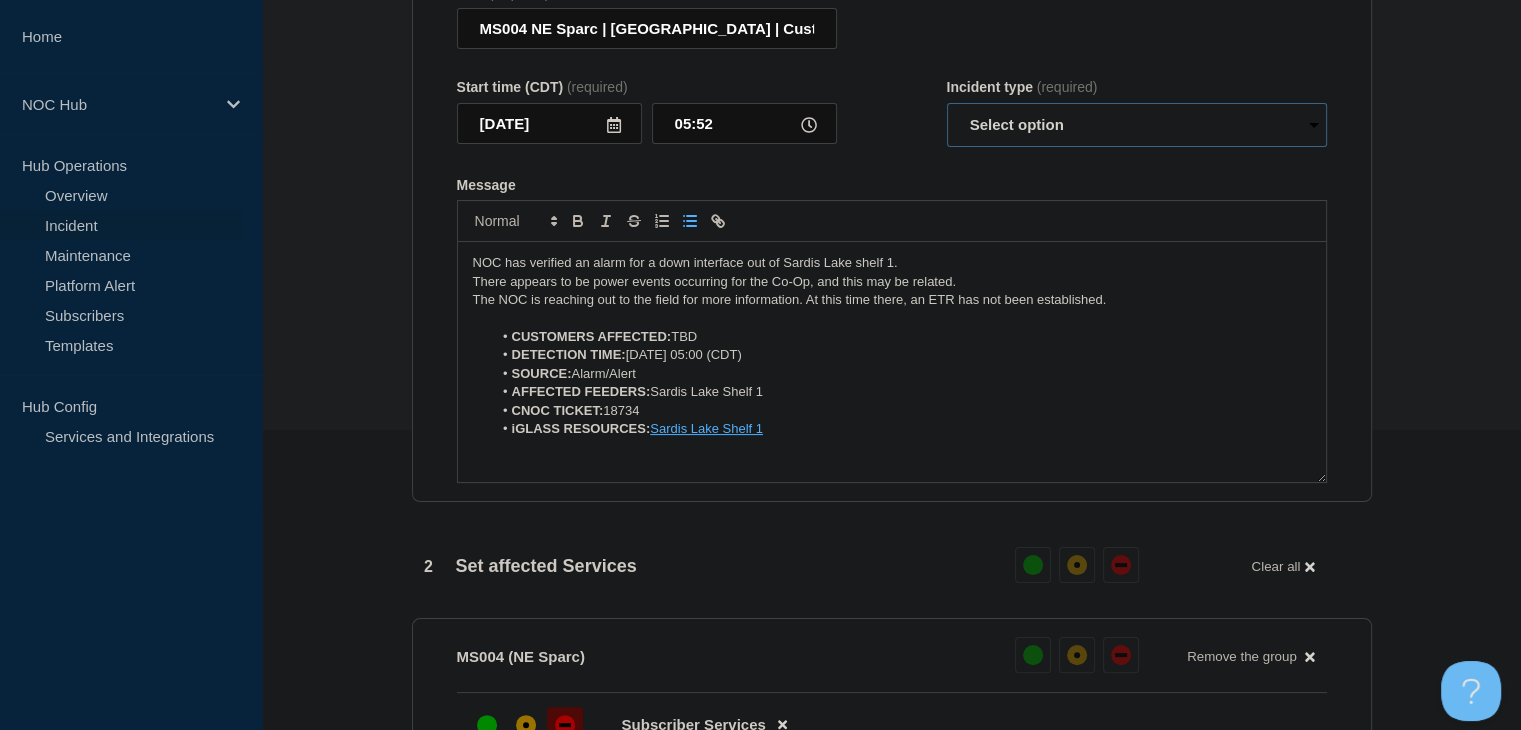 click on "Select option Investigating Identified Monitoring Resolved" at bounding box center (1137, 125) 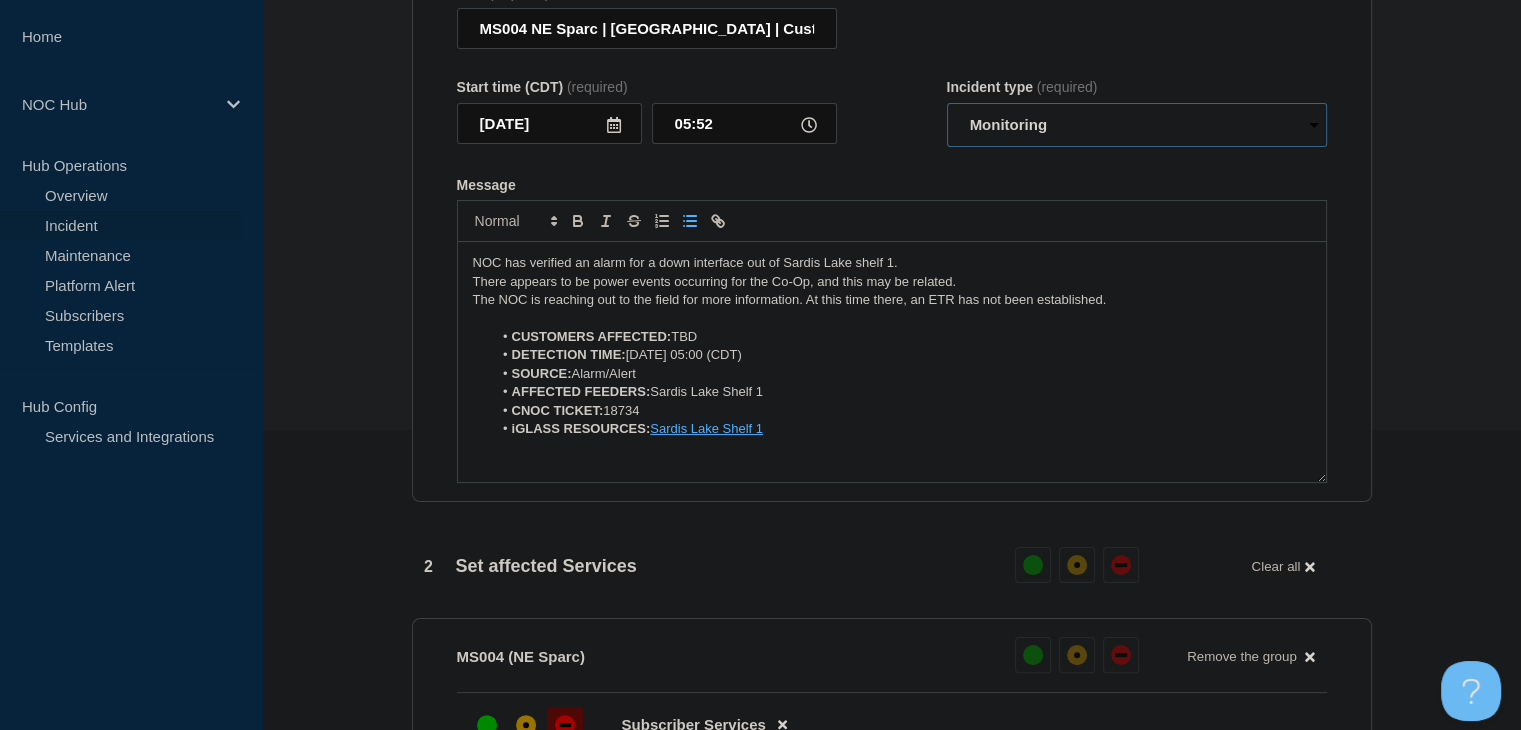 click on "Select option Investigating Identified Monitoring Resolved" at bounding box center [1137, 125] 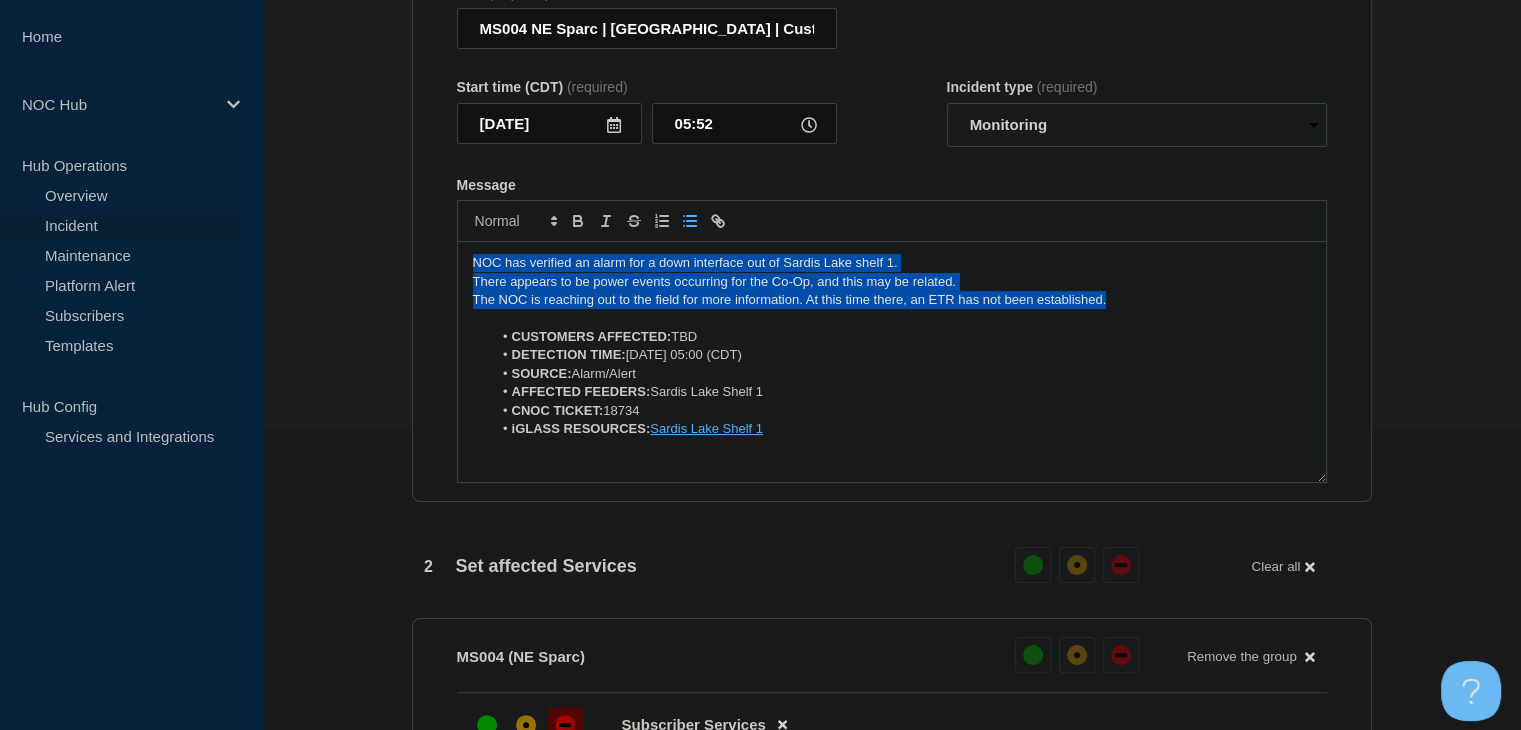 drag, startPoint x: 1116, startPoint y: 317, endPoint x: 414, endPoint y: 277, distance: 703.1387 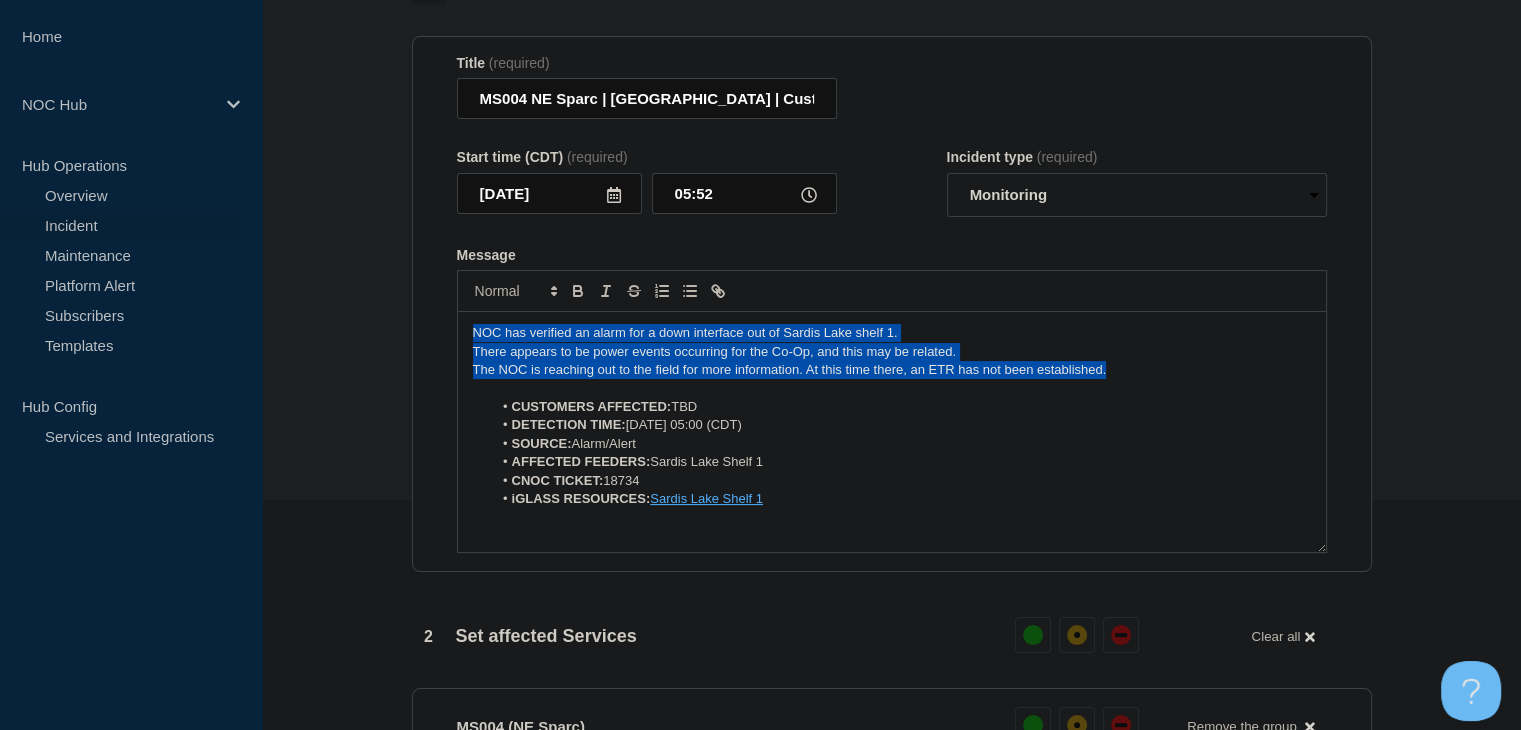 scroll, scrollTop: 200, scrollLeft: 0, axis: vertical 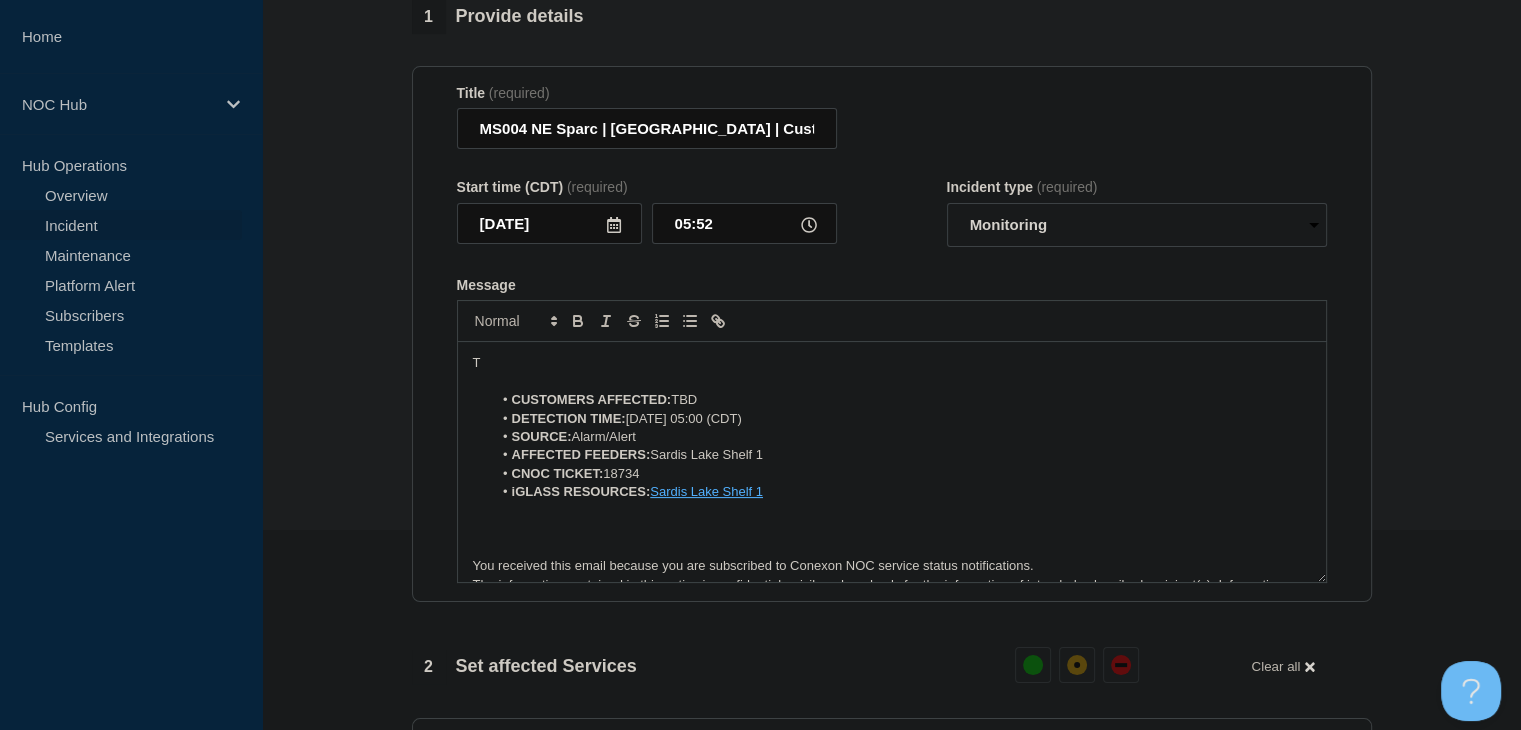 type 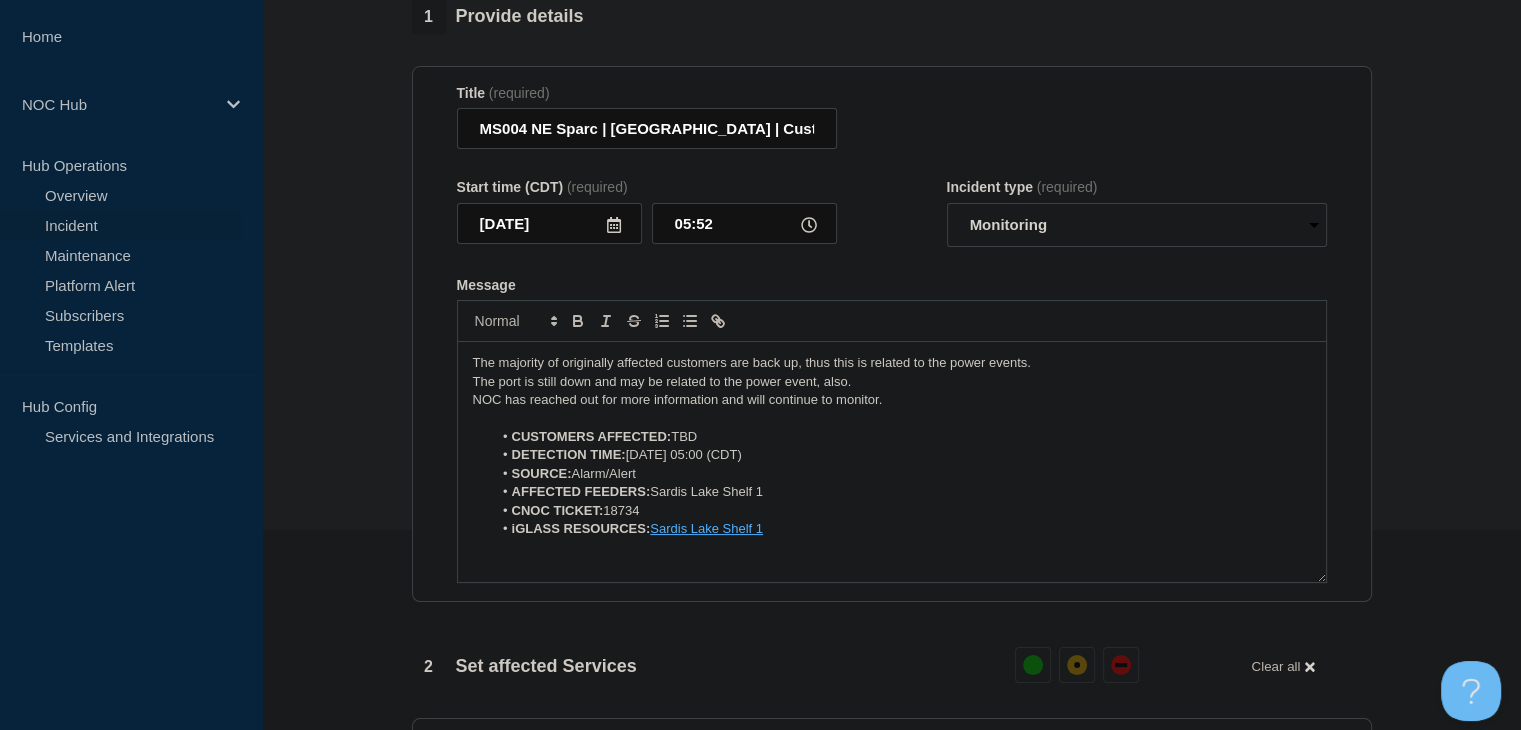 click on "CUSTOMERS AFFECTED:" at bounding box center [592, 436] 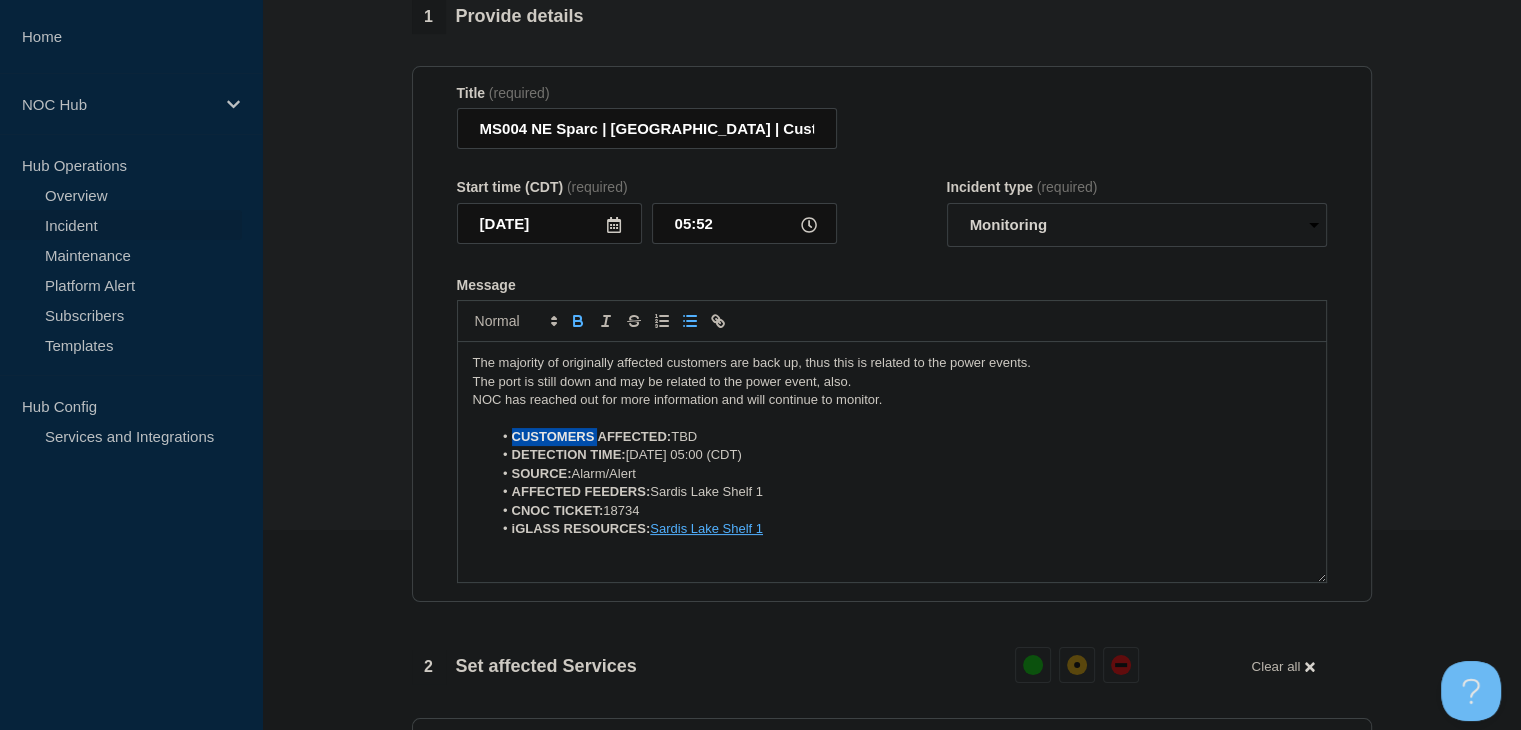 click on "CUSTOMERS AFFECTED:" at bounding box center (592, 436) 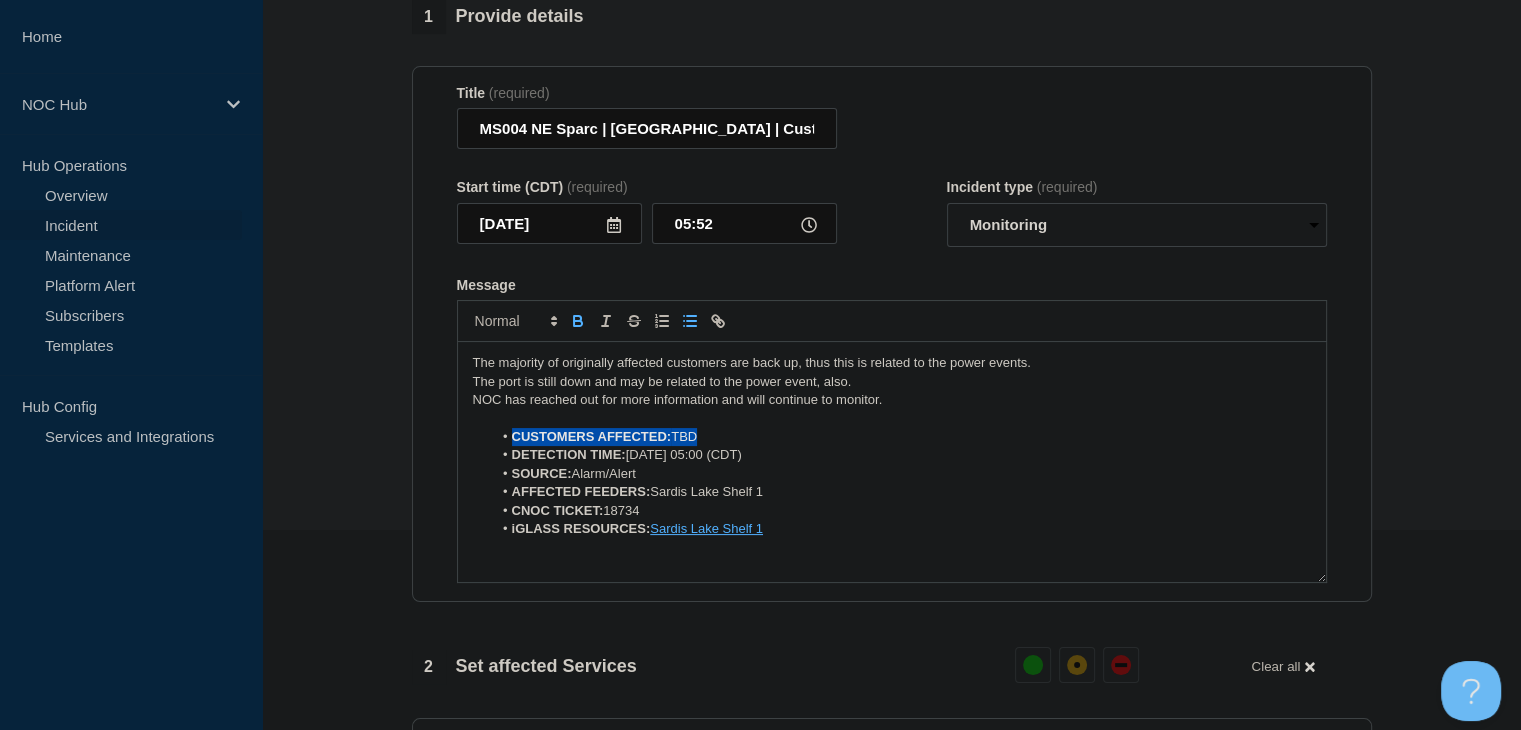 click on "CUSTOMERS AFFECTED:" at bounding box center [592, 436] 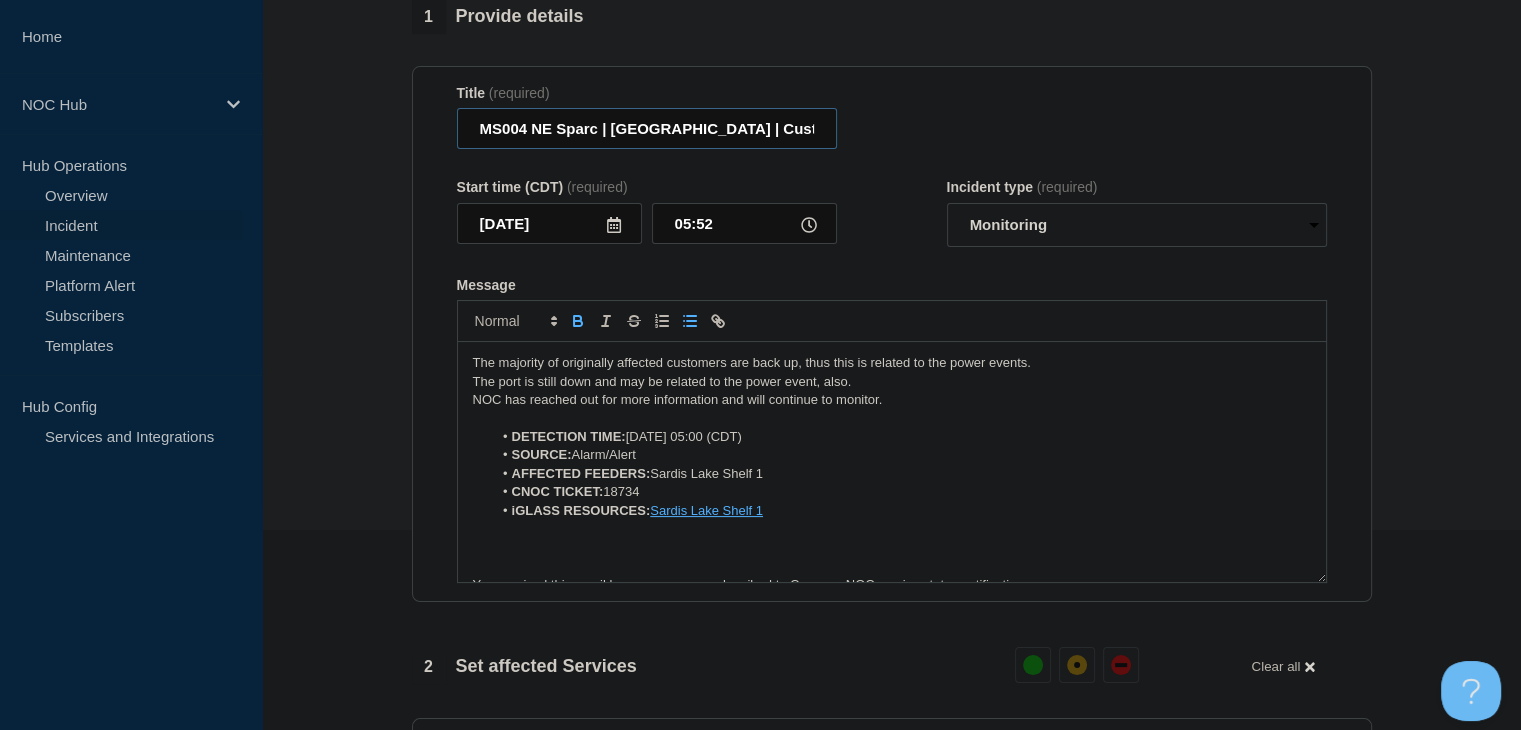 click on "MS004 NE Sparc | Sardis Lake | Customers Affected" at bounding box center [647, 128] 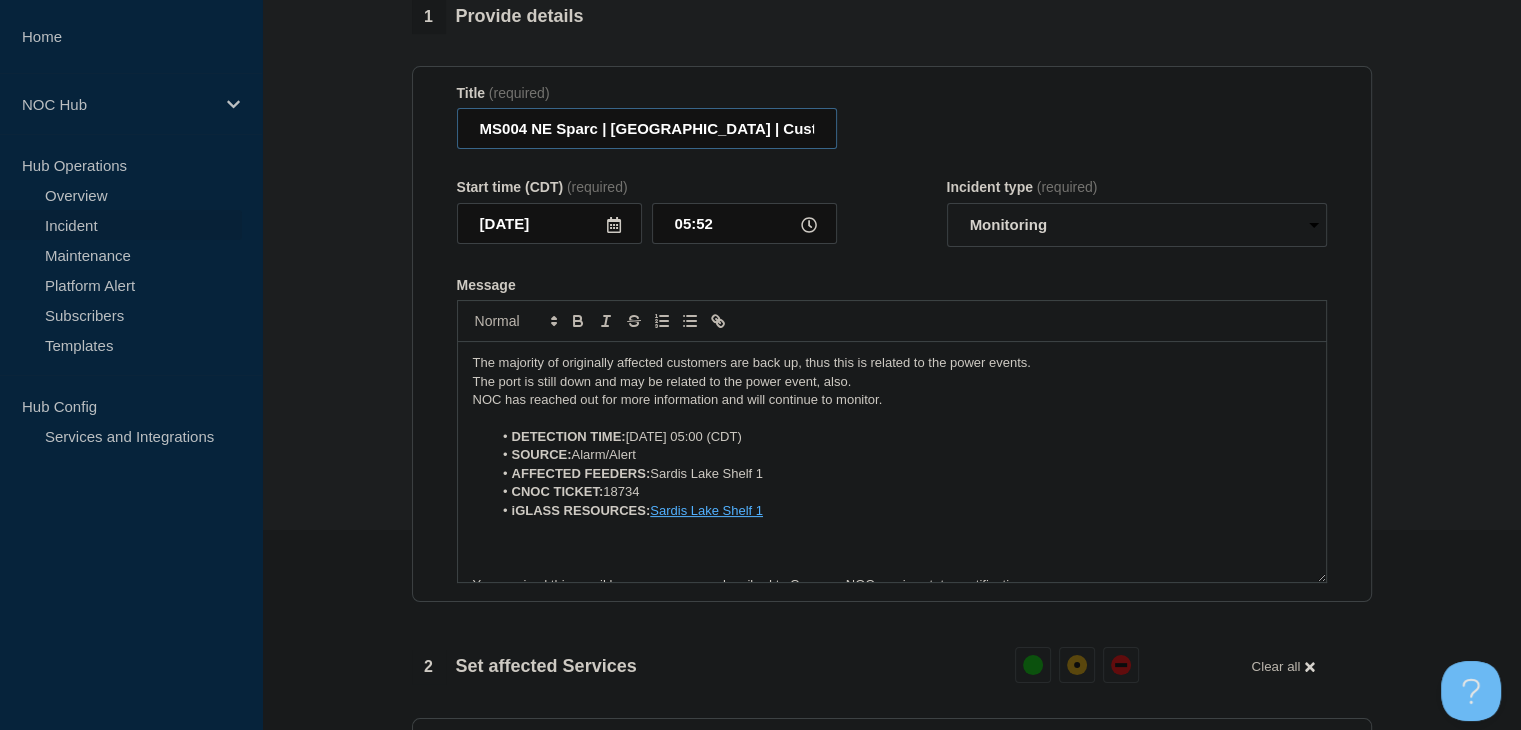scroll, scrollTop: 0, scrollLeft: 4, axis: horizontal 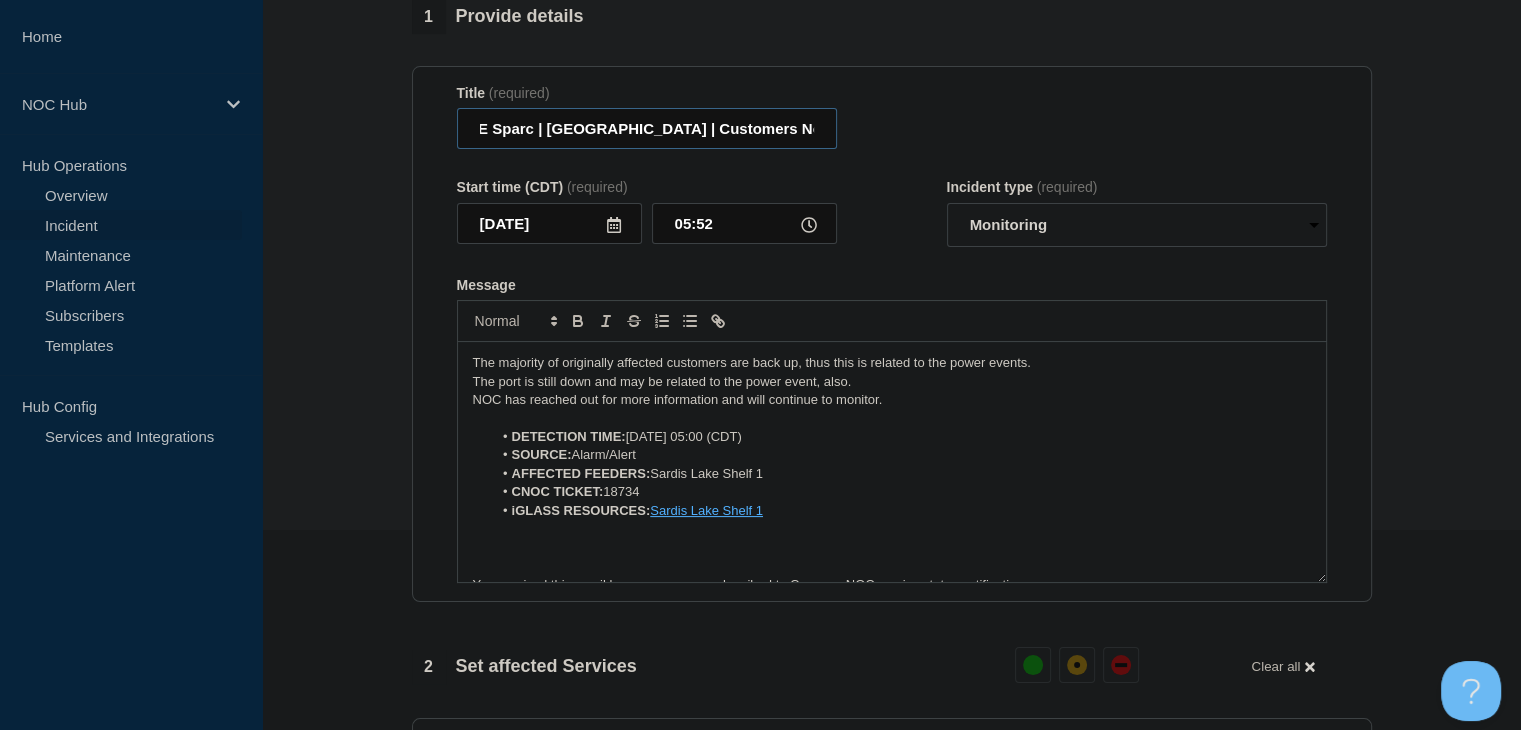 drag, startPoint x: 734, startPoint y: 137, endPoint x: 977, endPoint y: 133, distance: 243.03291 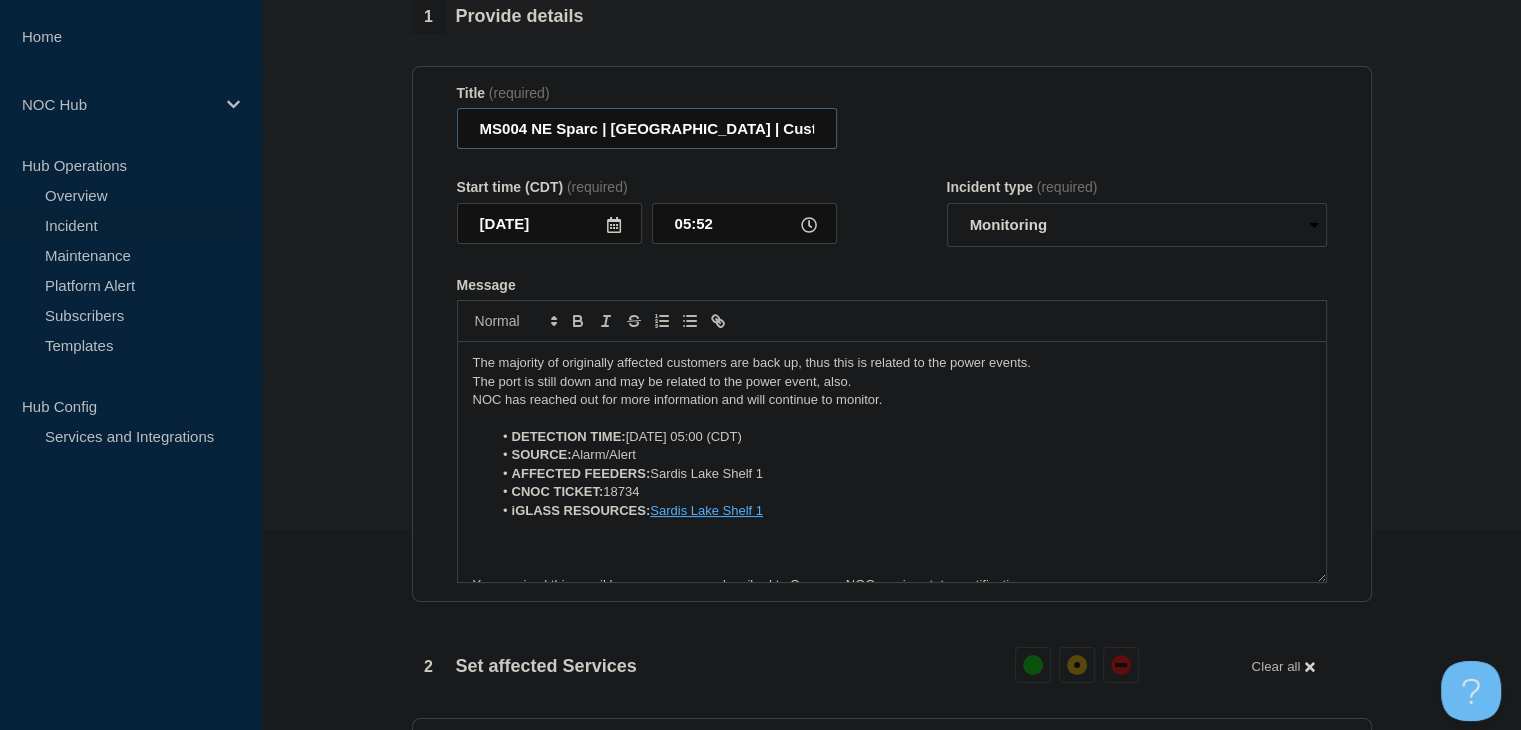 drag, startPoint x: 796, startPoint y: 139, endPoint x: 338, endPoint y: 133, distance: 458.0393 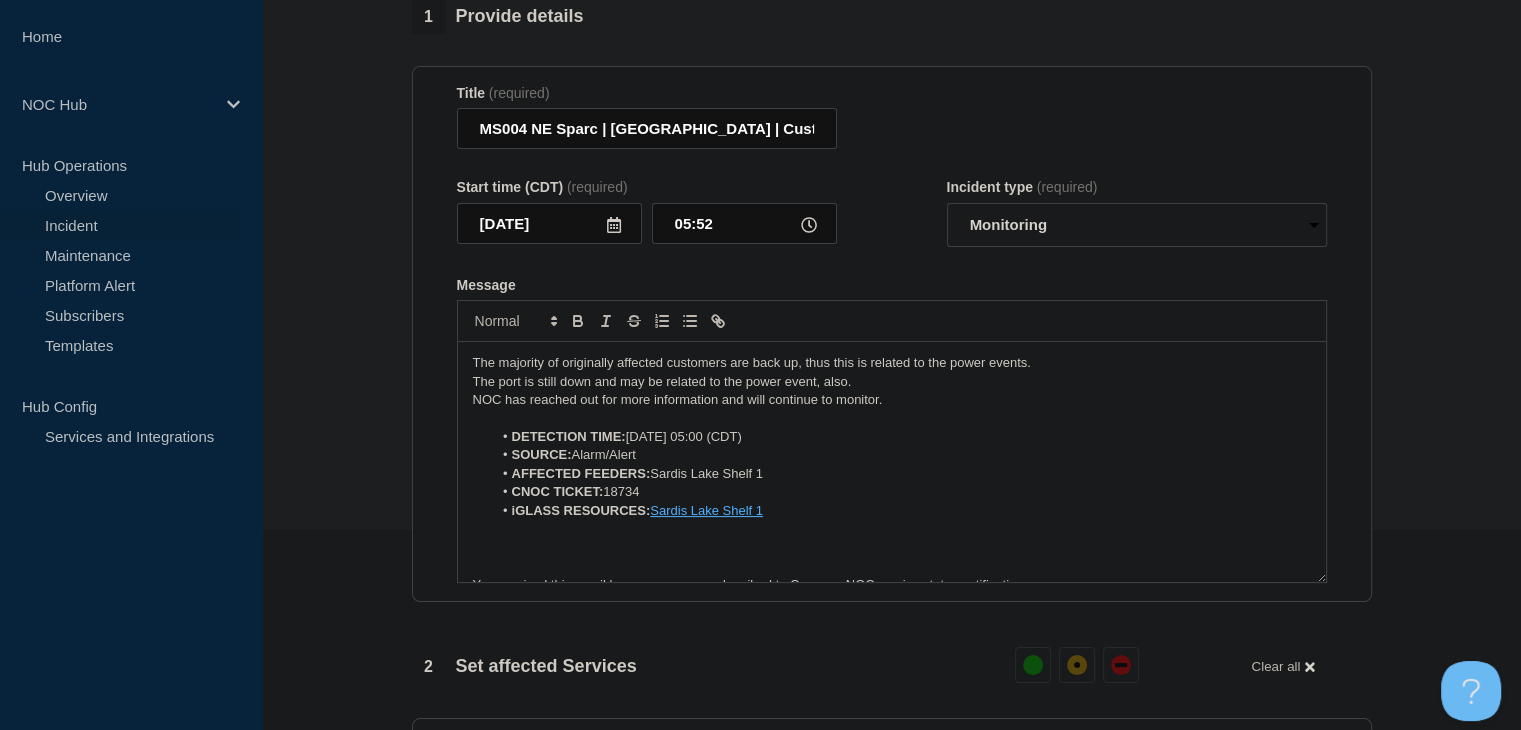 click on "1  Provide details  Title  (required) MS004 NE Sparc | Sardis Lake | Customers Not Affected Start time (CDT)  (required) 2025-07-12 05:52 Incident type  (required) Select option Investigating Identified Monitoring Resolved Message  The majority of originally affected customers are back up, thus this is related to the power events.  The port is still down and may be related to the power event, also.  NOC has reached out for more information and will continue to monitor.  DETECTION TIME:  20250712, 05:00 (CDT)   SOURCE:  Alarm/Alert AFFECTED FEEDERS:  Sardis Lake Shelf 1 CNOC TICKET:  18734 iGLASS RESOURCES:  Sardis Lake Shelf 1 You received this email because you are subscribed to Conexon NOC service status notifications. The information contained in this notice is confidential, privileged, and only for the information of intended subscribed recipient(s). Information published herein may not be used, republished or redistributed, without the prior written consent of Conexon LLC. 2  Set affected Services    3" at bounding box center (891, 738) 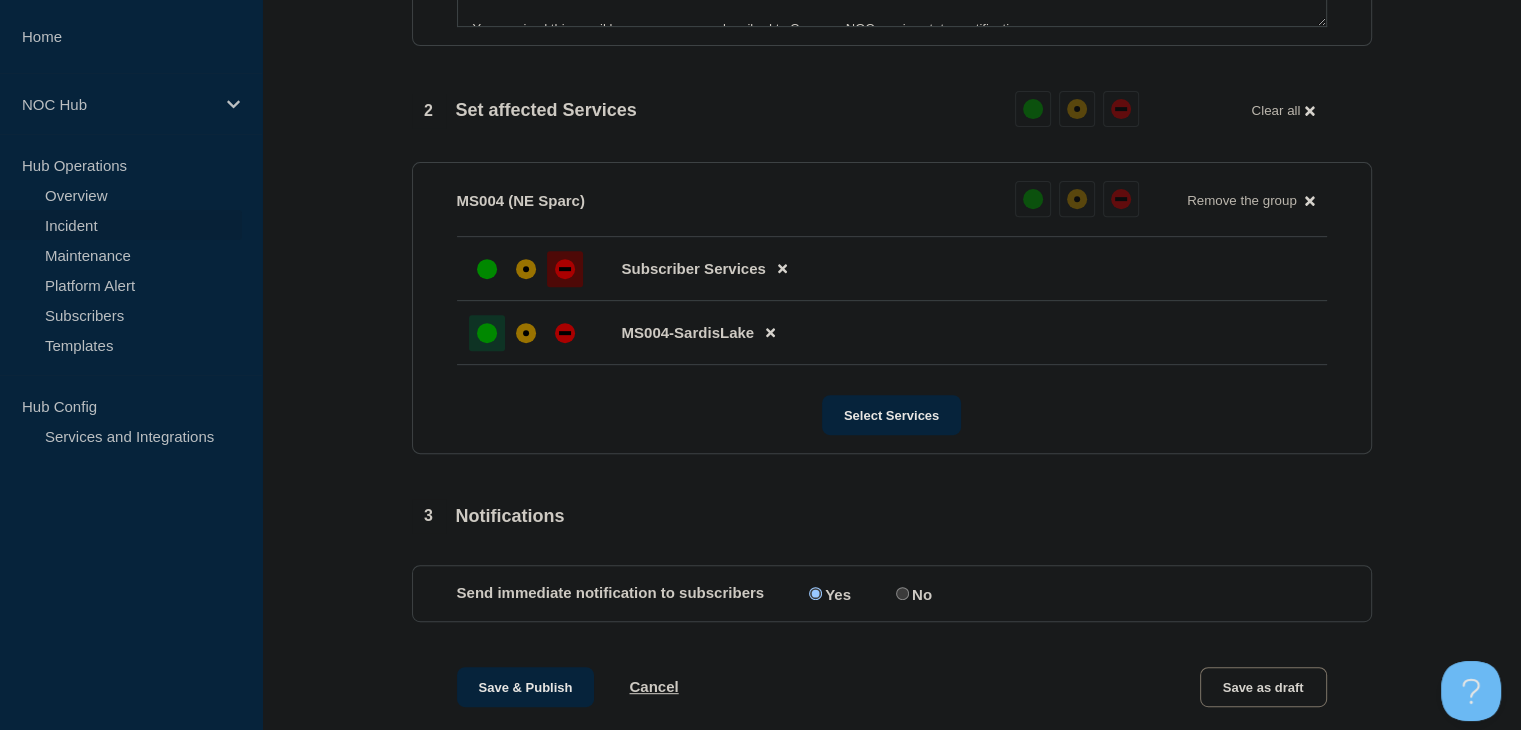 scroll, scrollTop: 800, scrollLeft: 0, axis: vertical 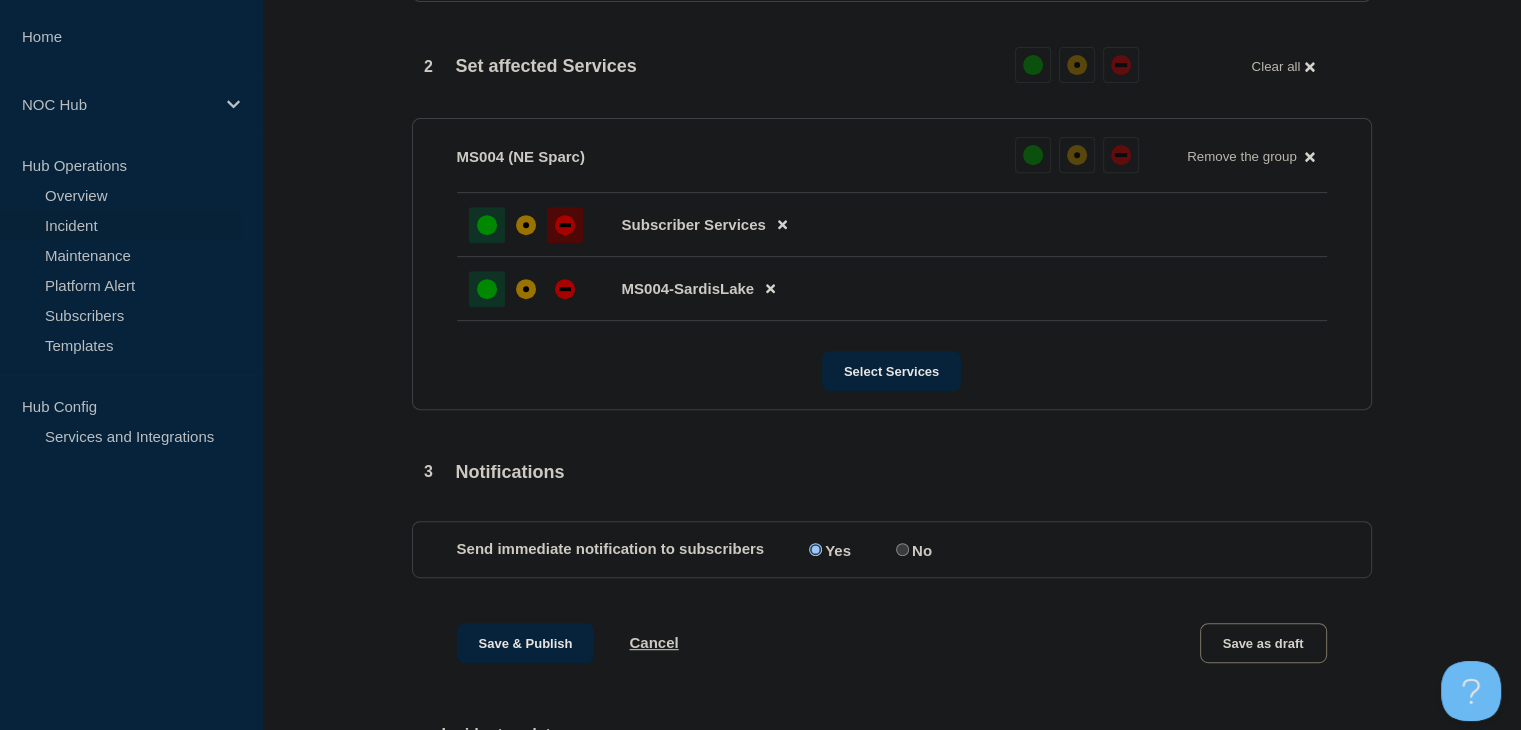 click at bounding box center (487, 225) 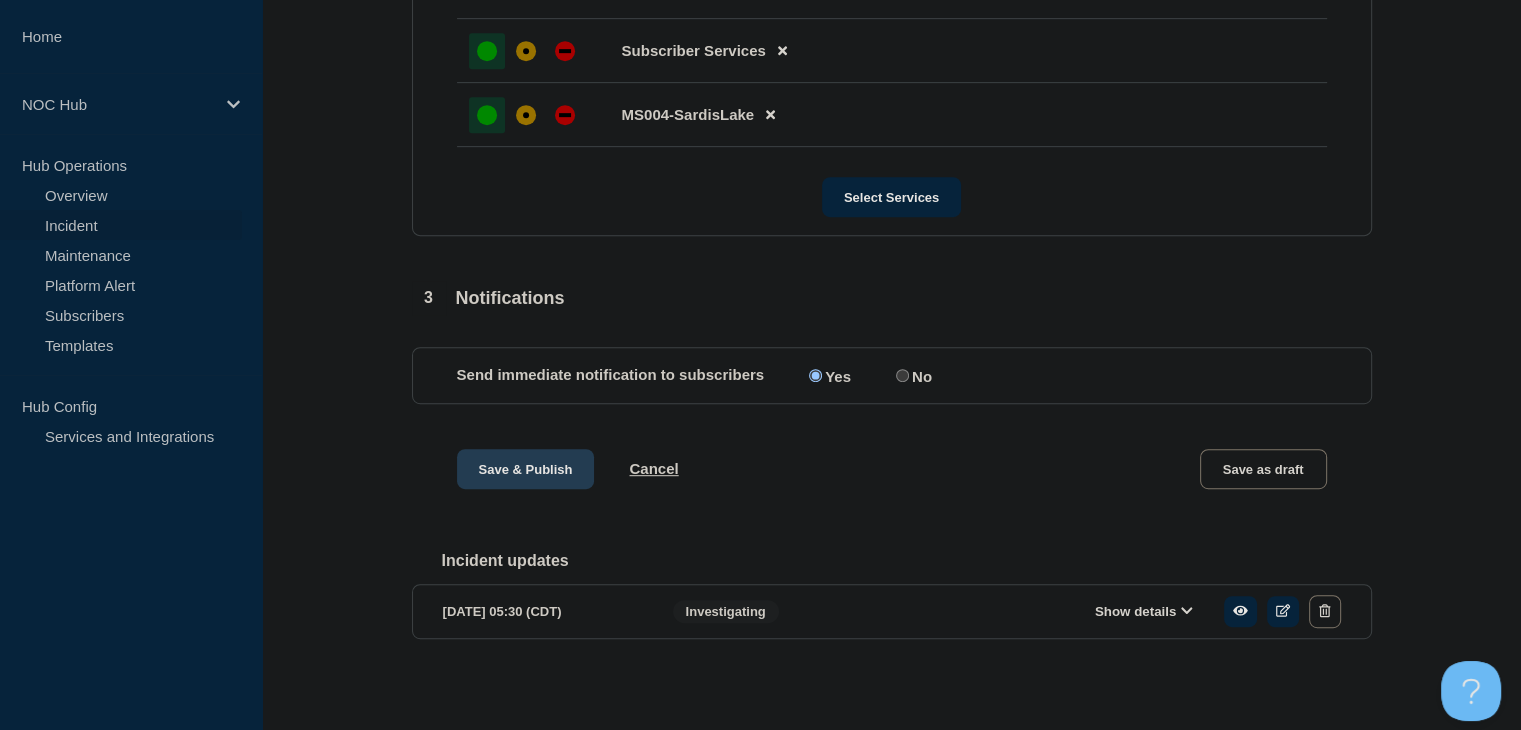 scroll, scrollTop: 996, scrollLeft: 0, axis: vertical 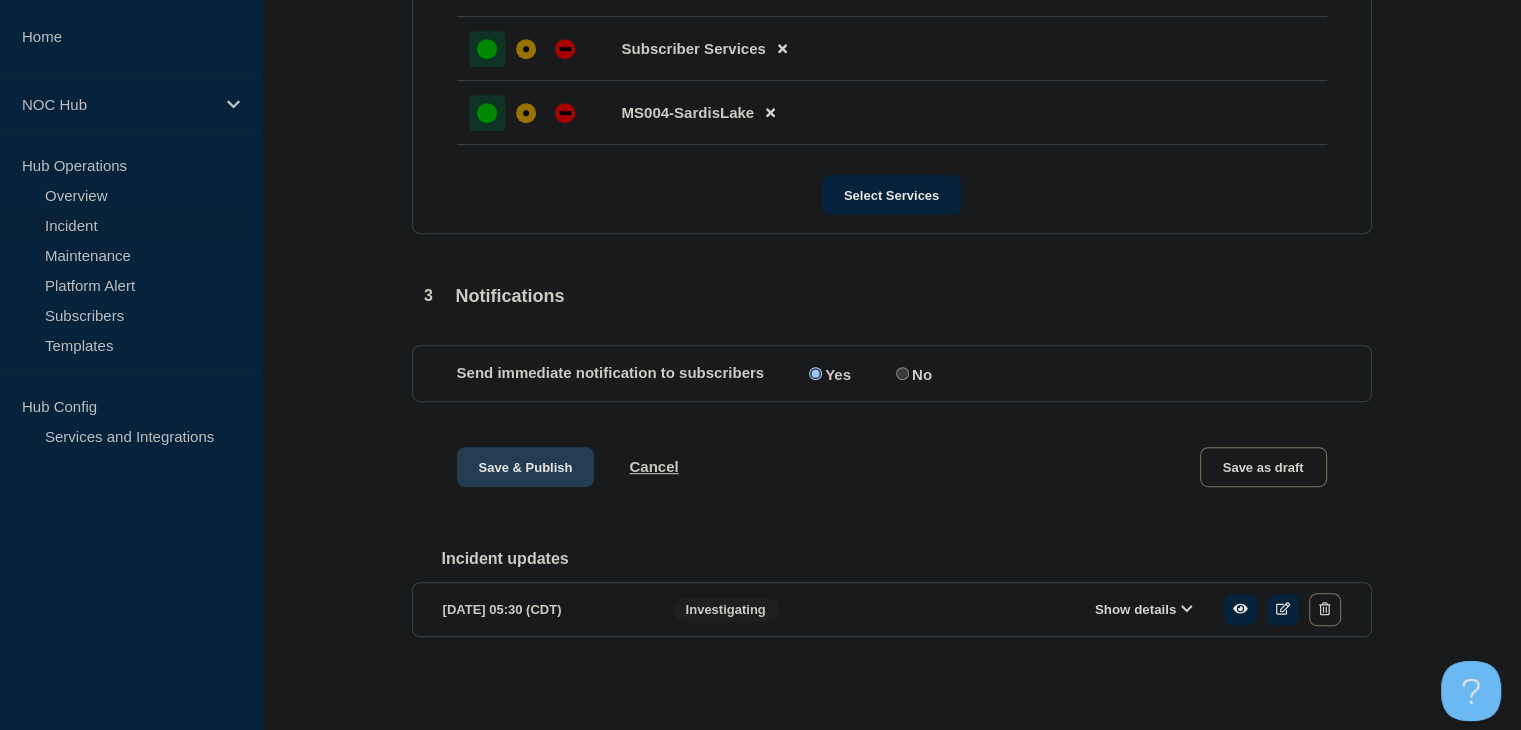 click on "Save & Publish" at bounding box center (526, 467) 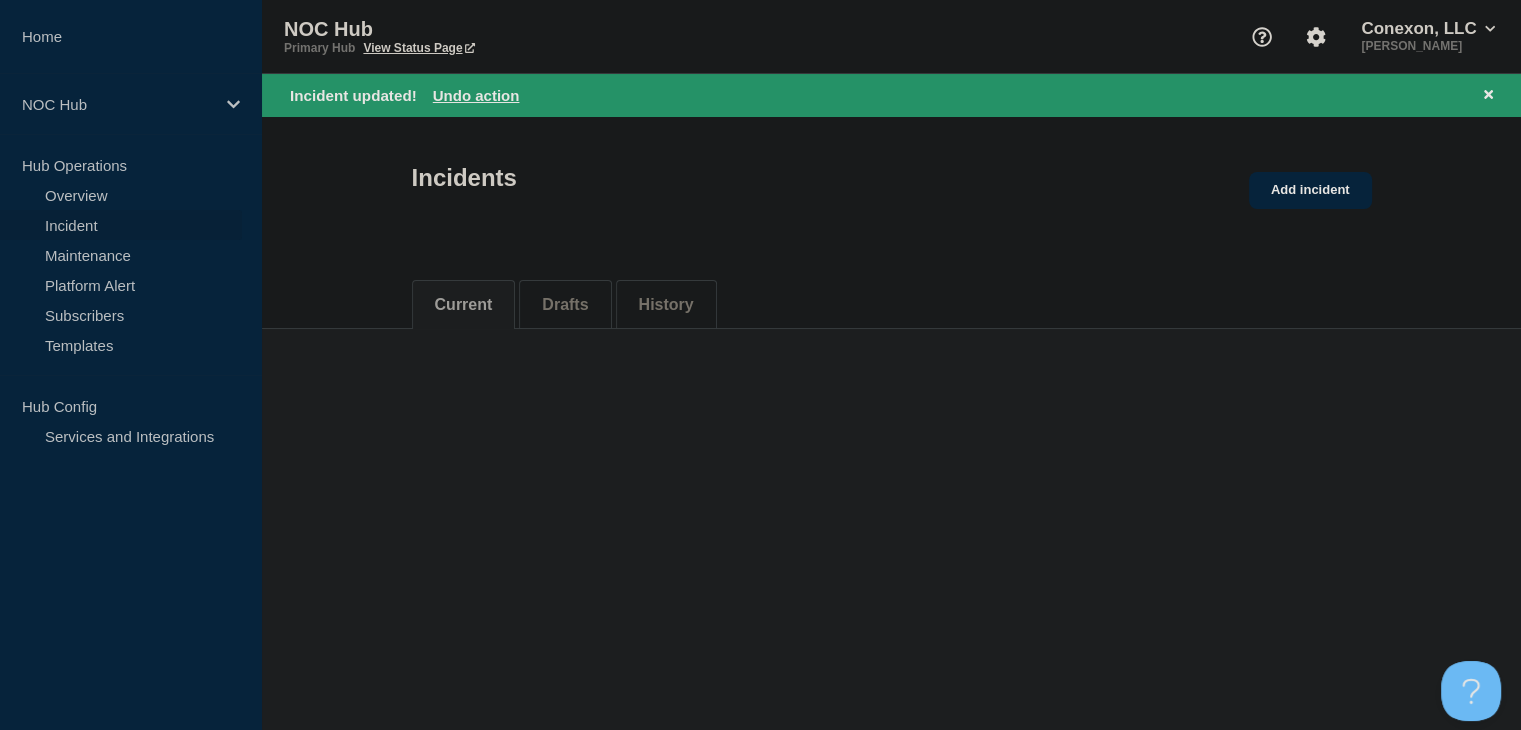 scroll, scrollTop: 0, scrollLeft: 0, axis: both 